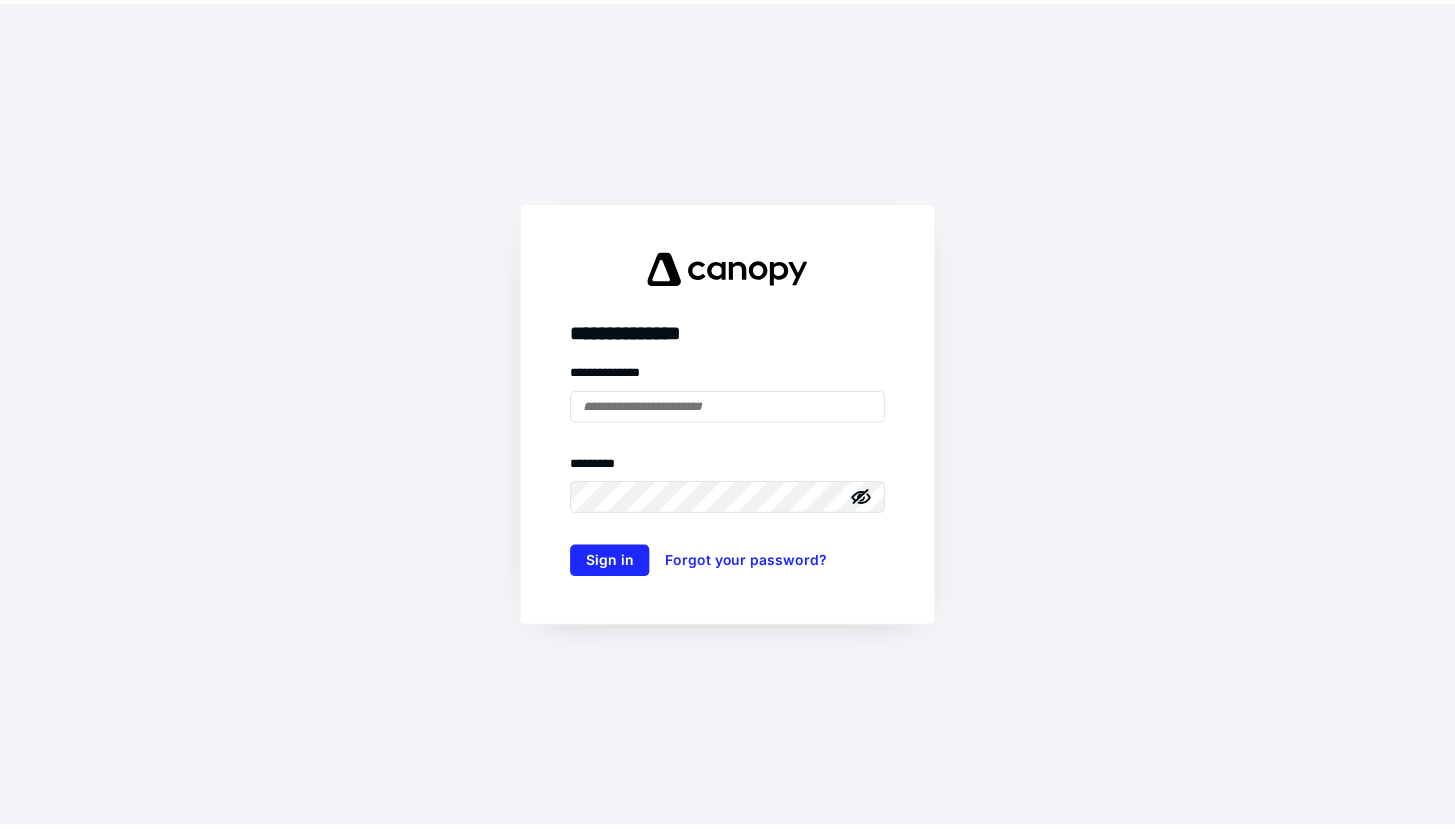 scroll, scrollTop: 0, scrollLeft: 0, axis: both 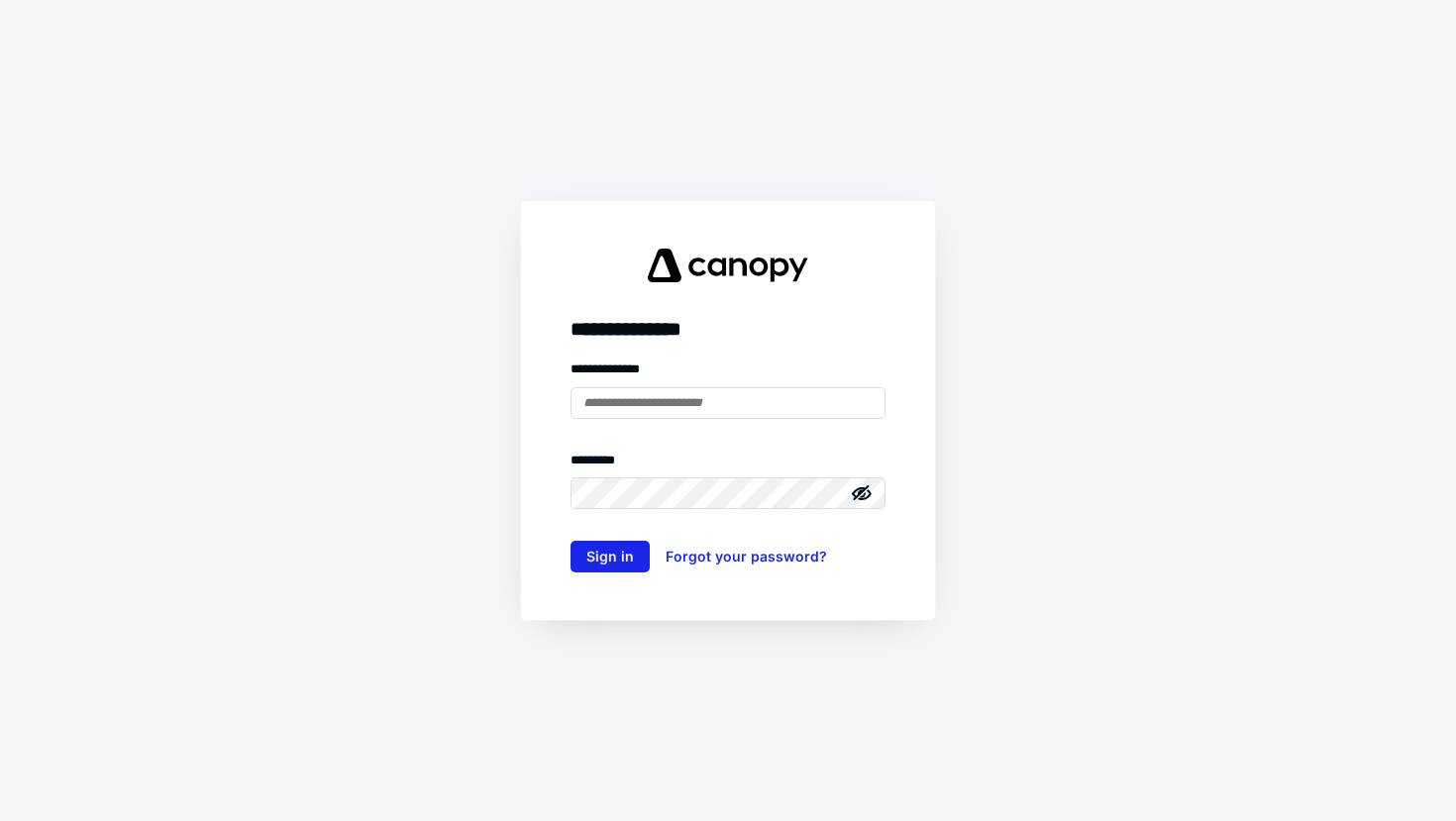 type on "**********" 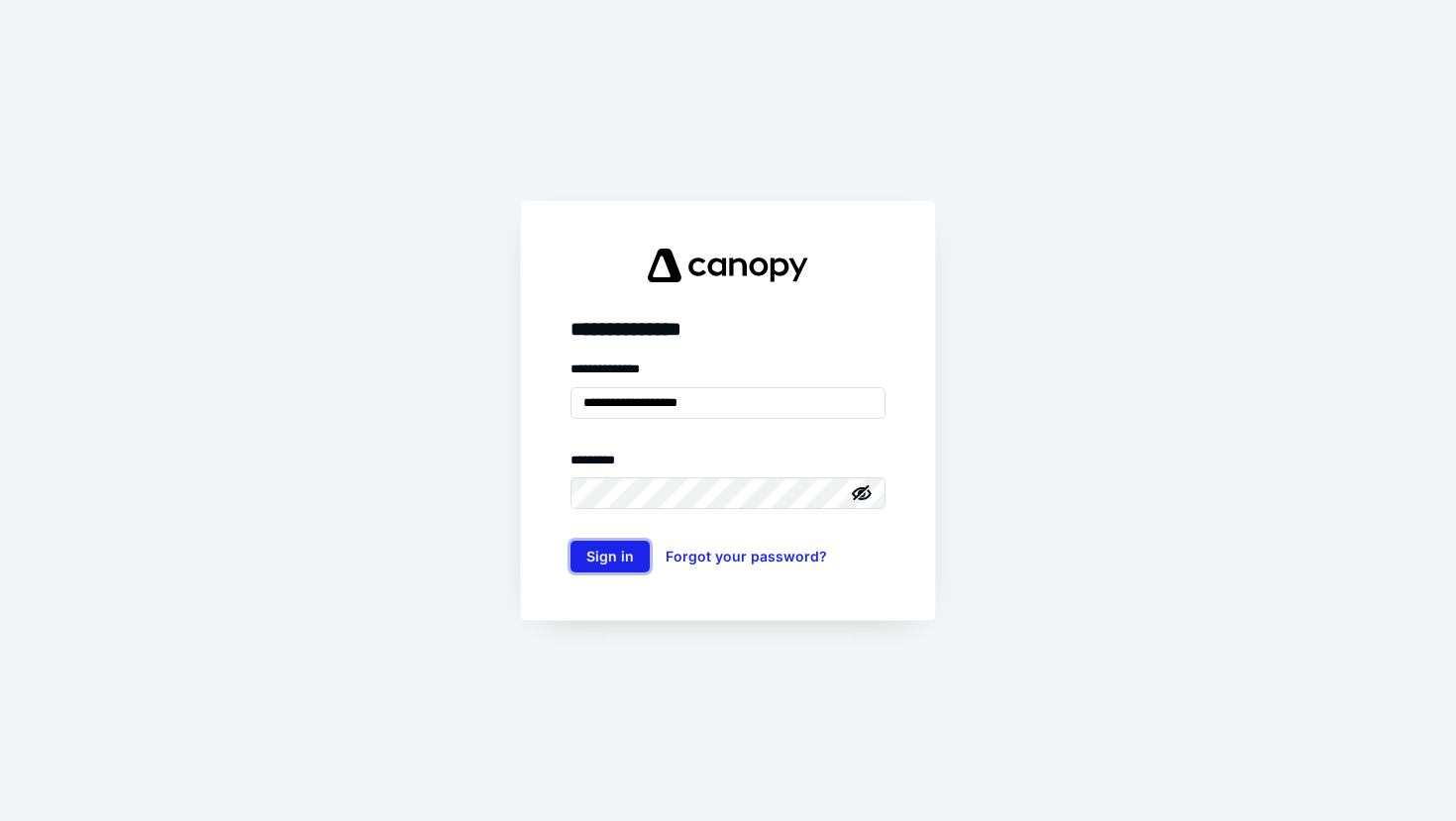 click on "Sign in" at bounding box center (610, 557) 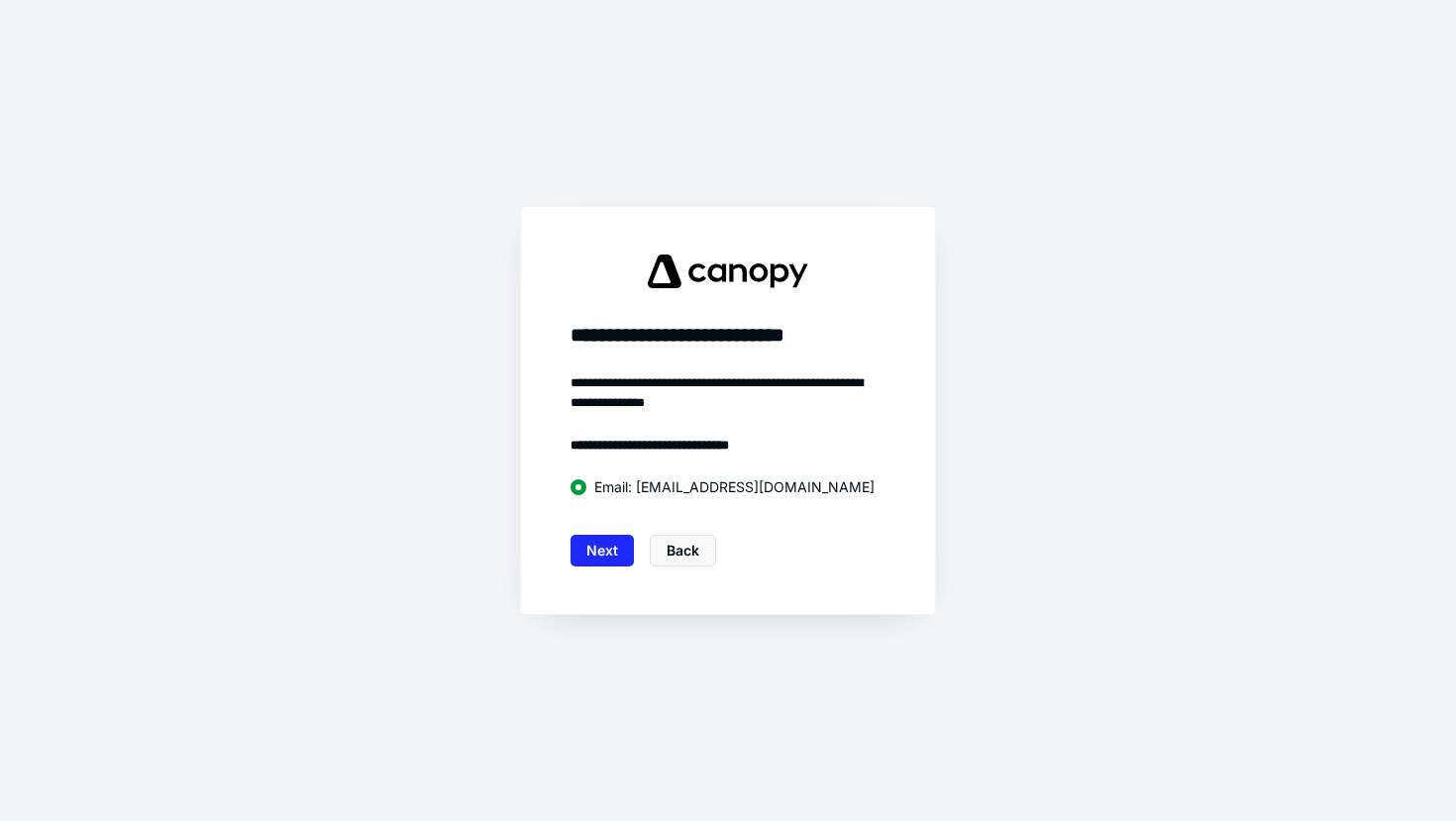 click on "Next" at bounding box center (602, 551) 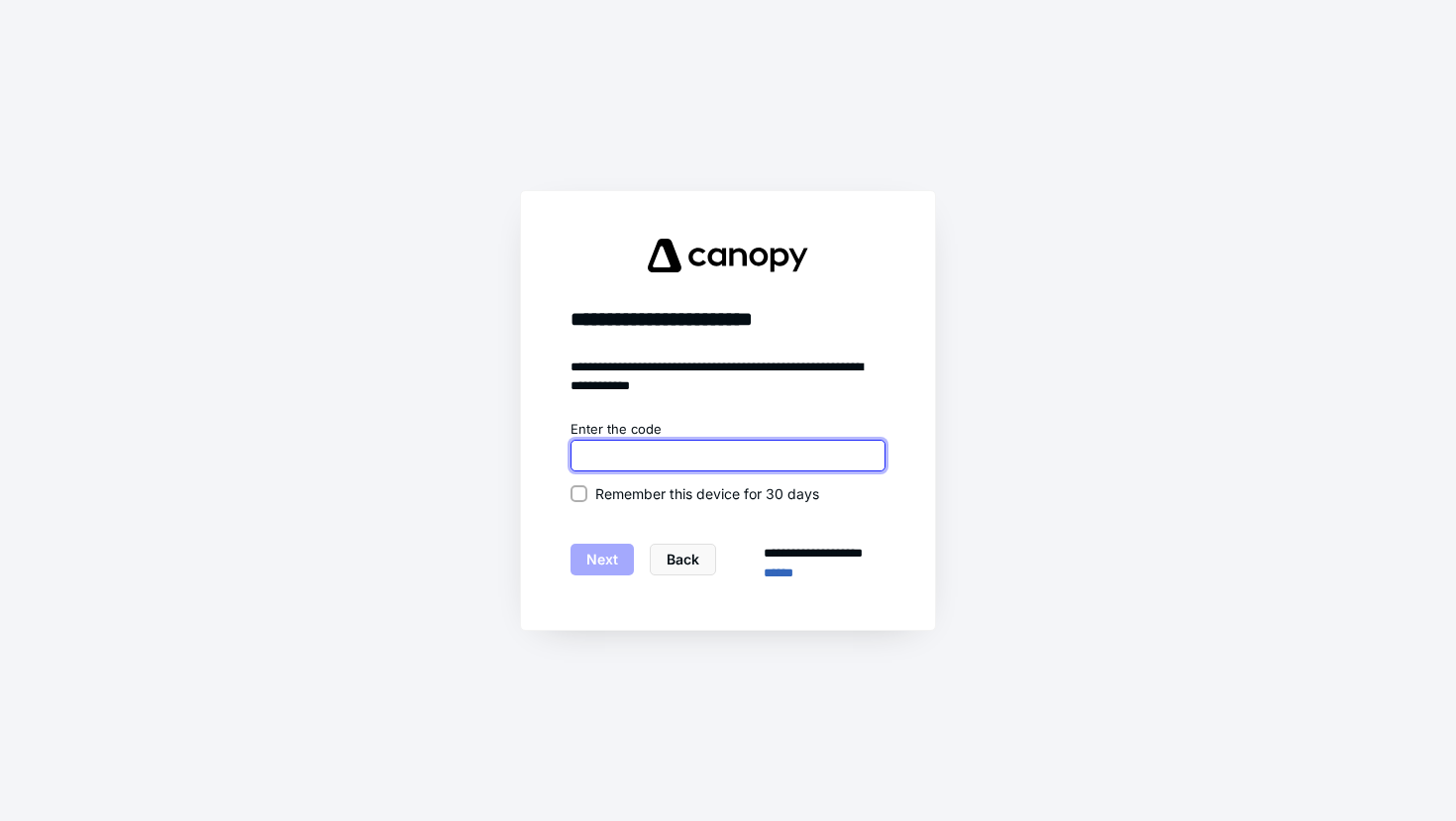 paste on "******" 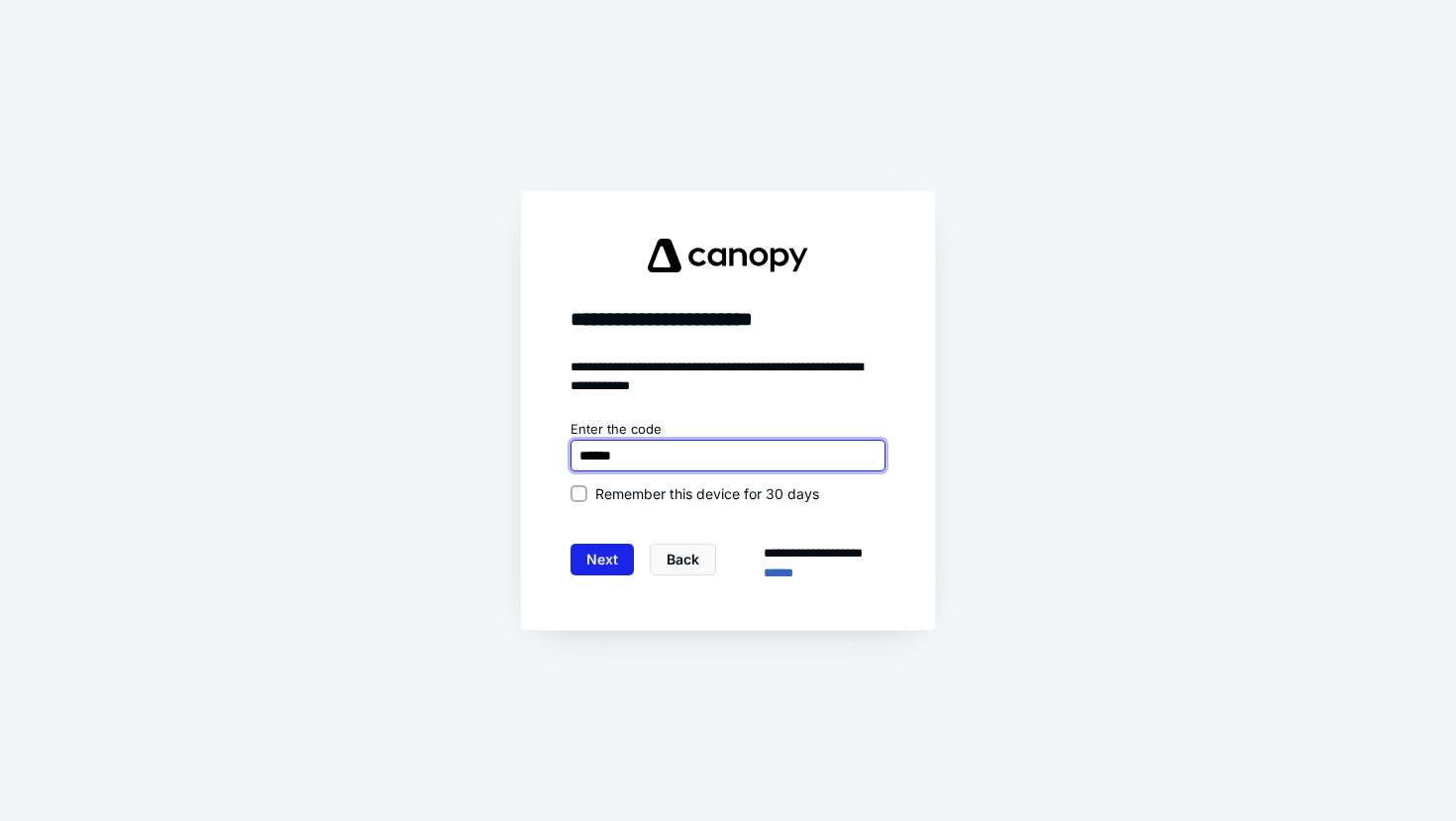 type on "******" 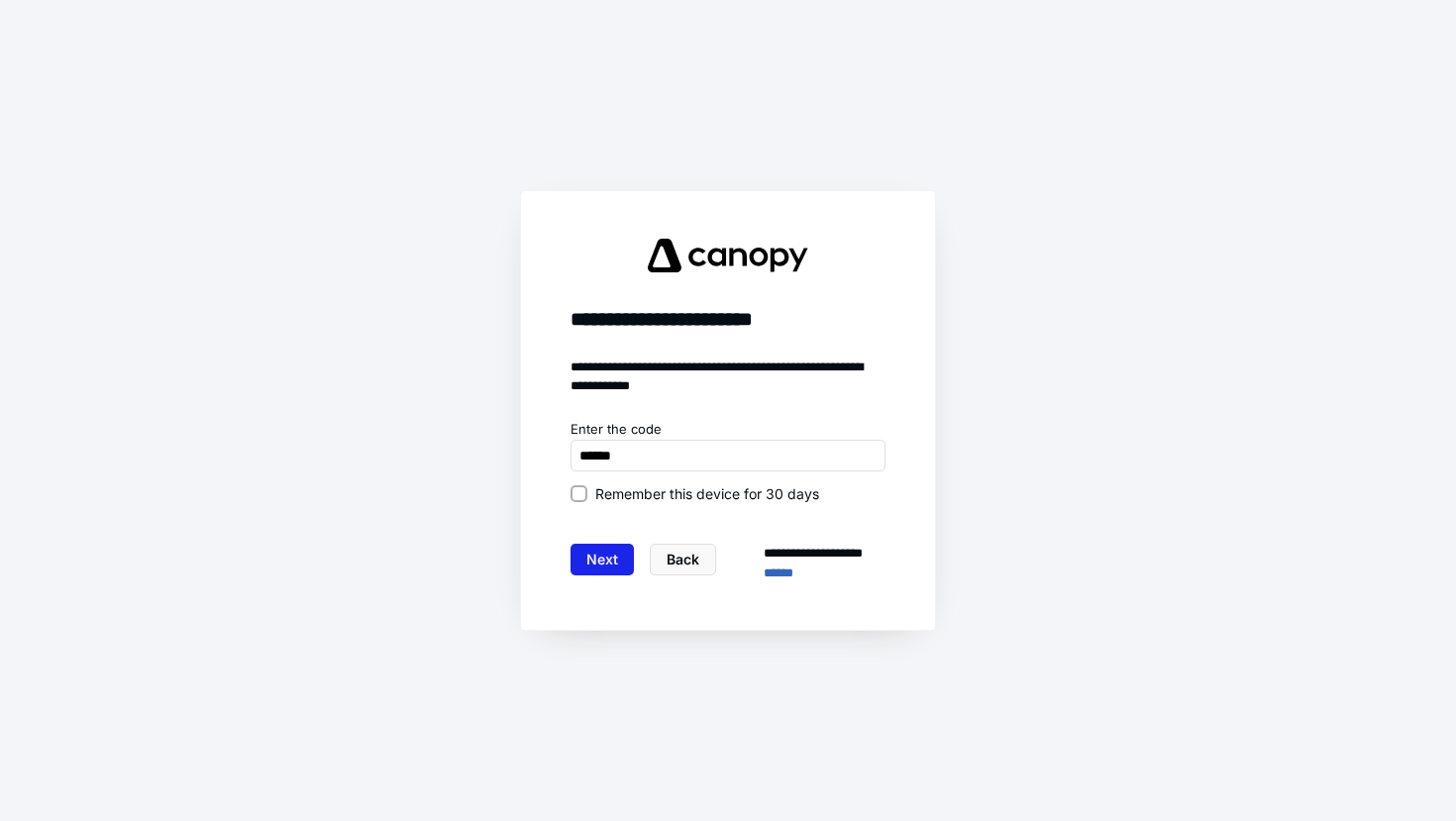 click on "Next" at bounding box center [602, 560] 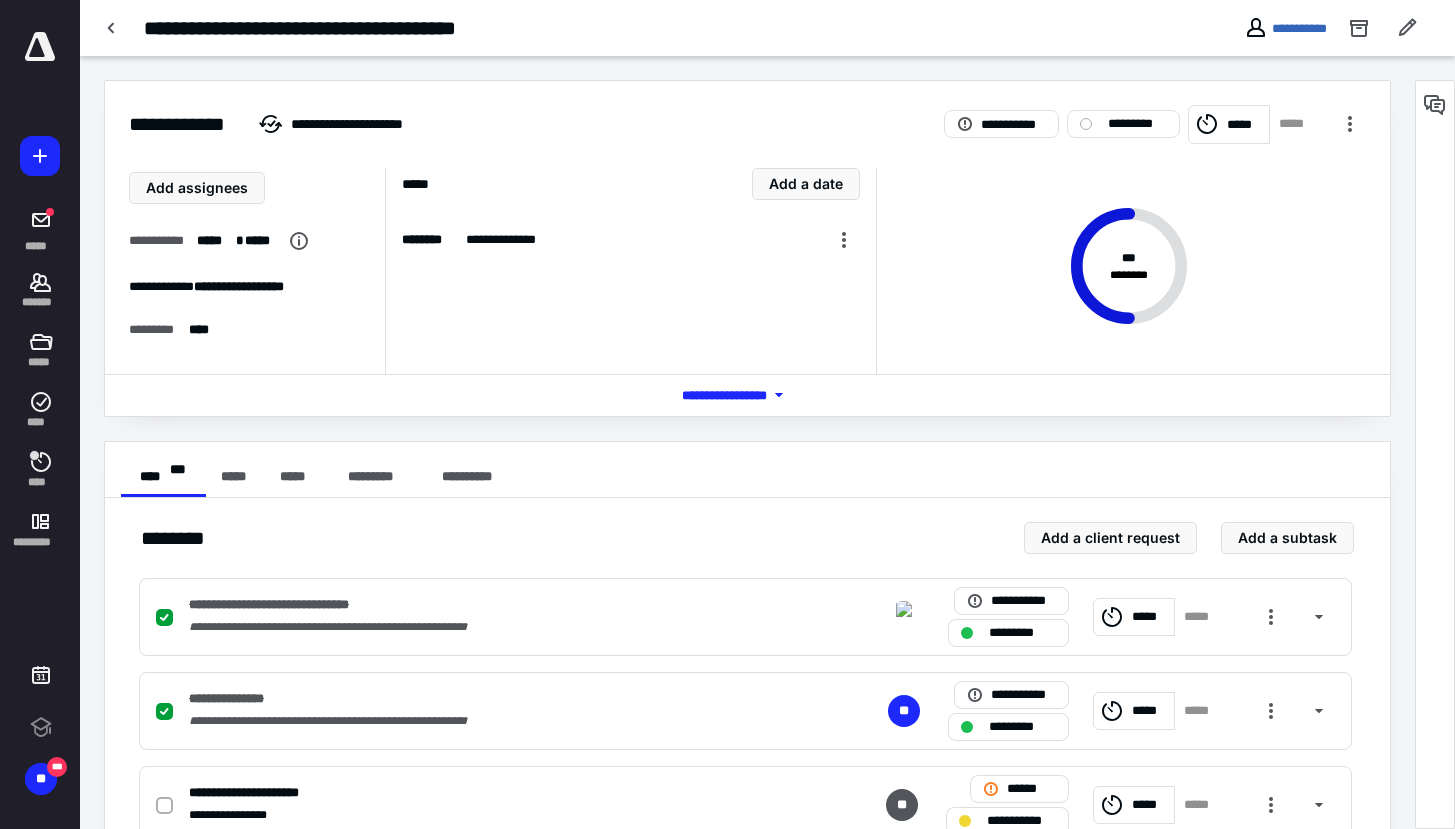 scroll, scrollTop: 0, scrollLeft: 0, axis: both 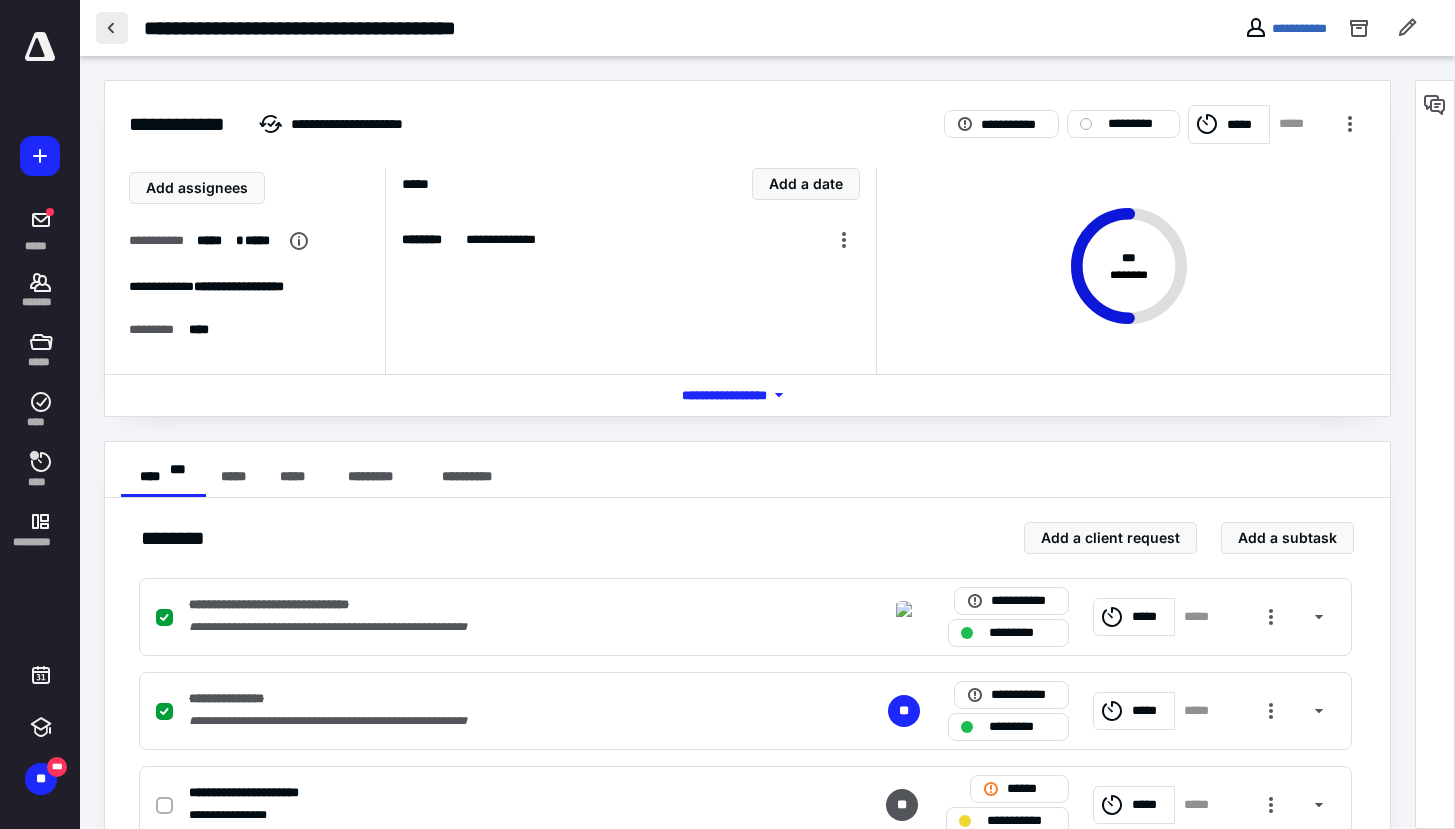 click at bounding box center [112, 28] 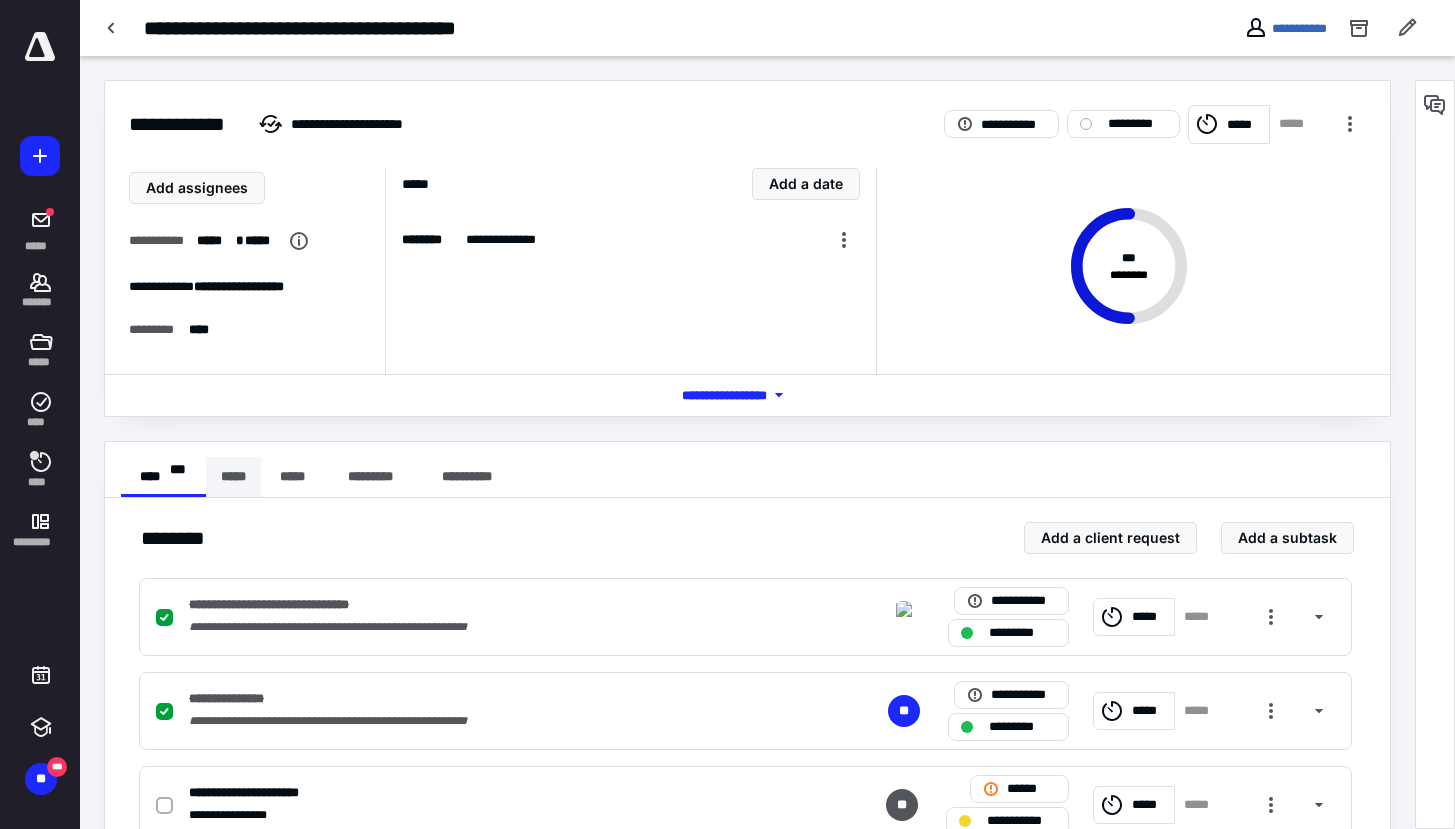 click on "*****" at bounding box center [233, 477] 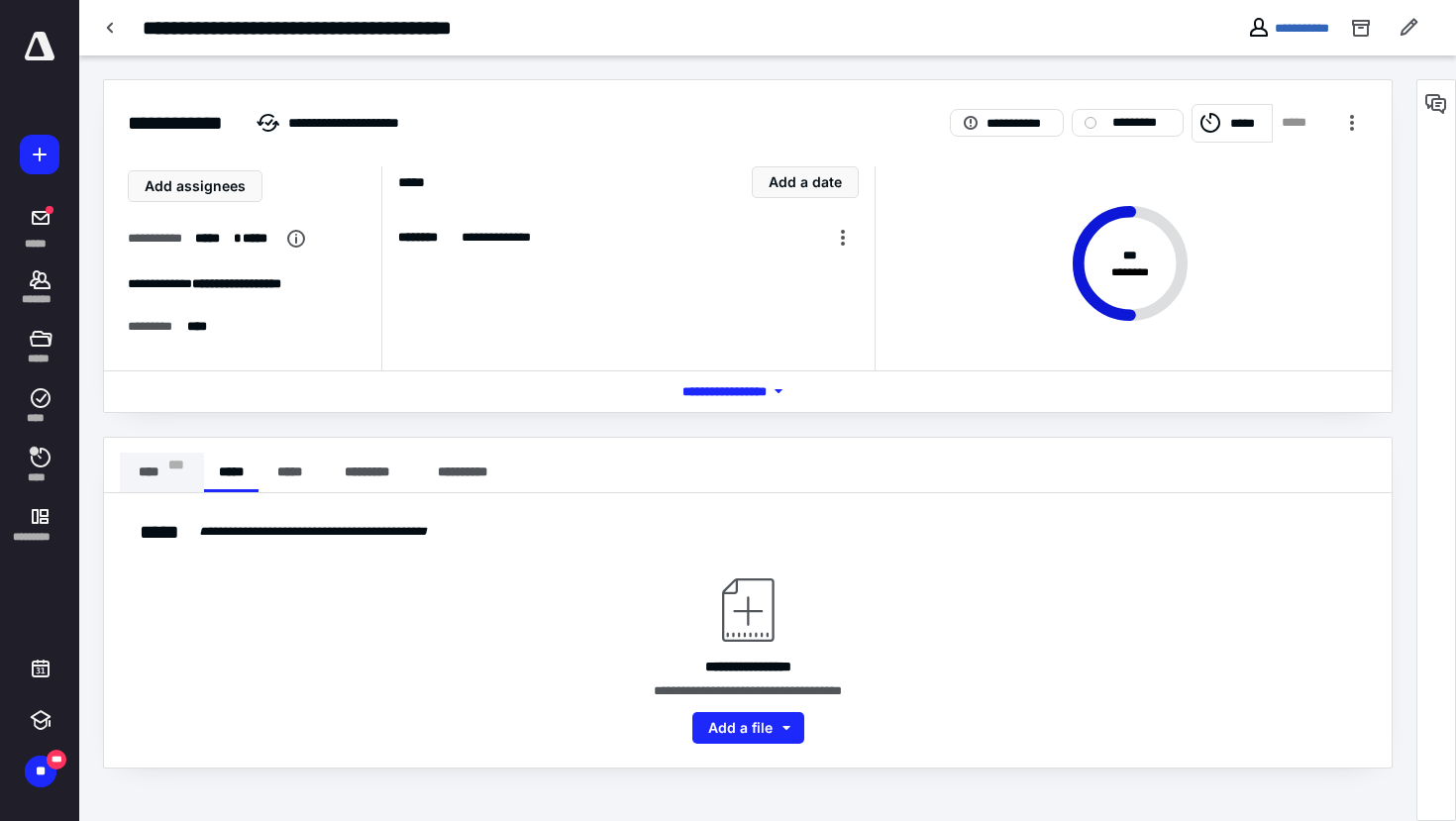 click on "**** * * *" at bounding box center [161, 472] 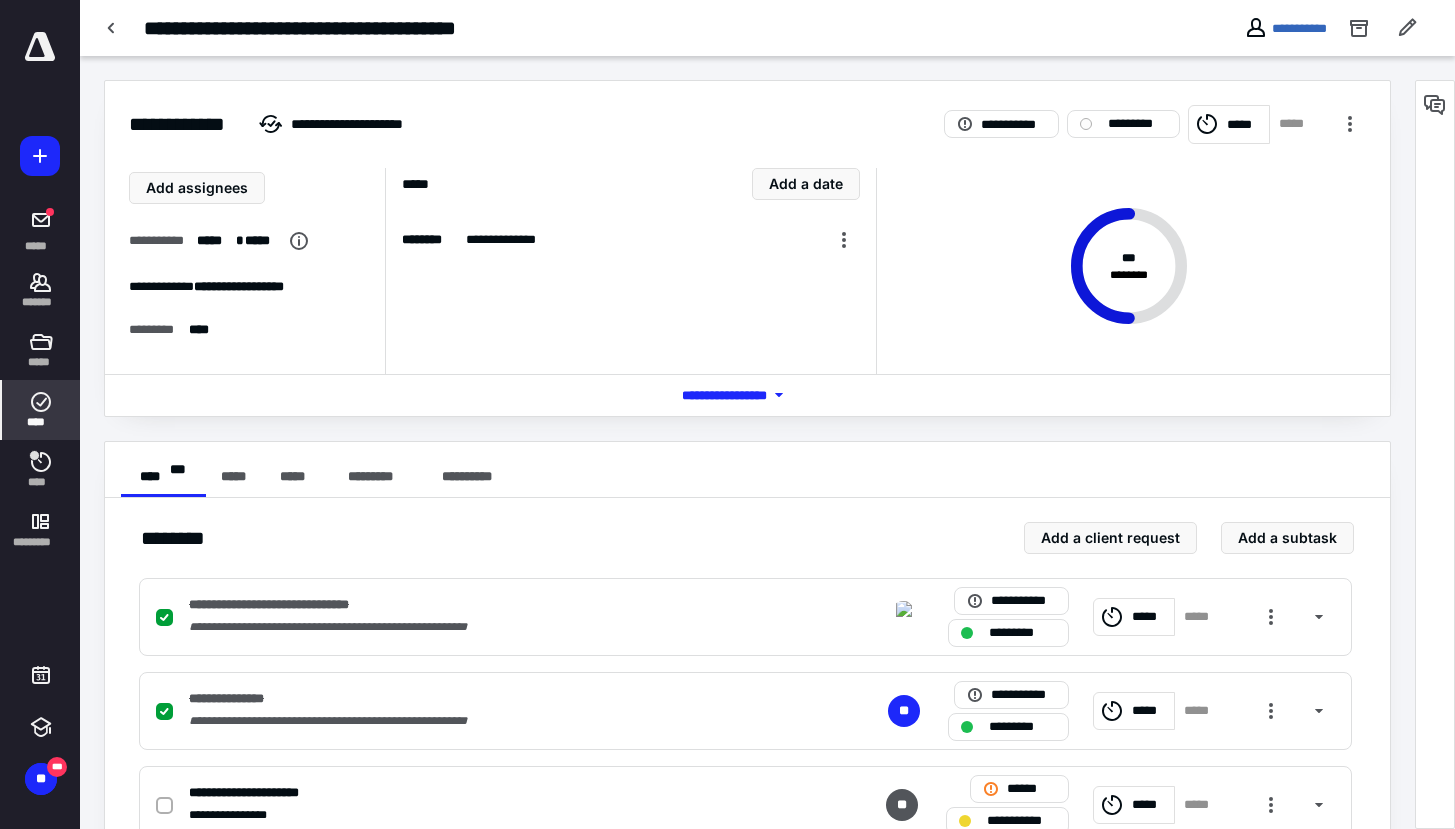 click 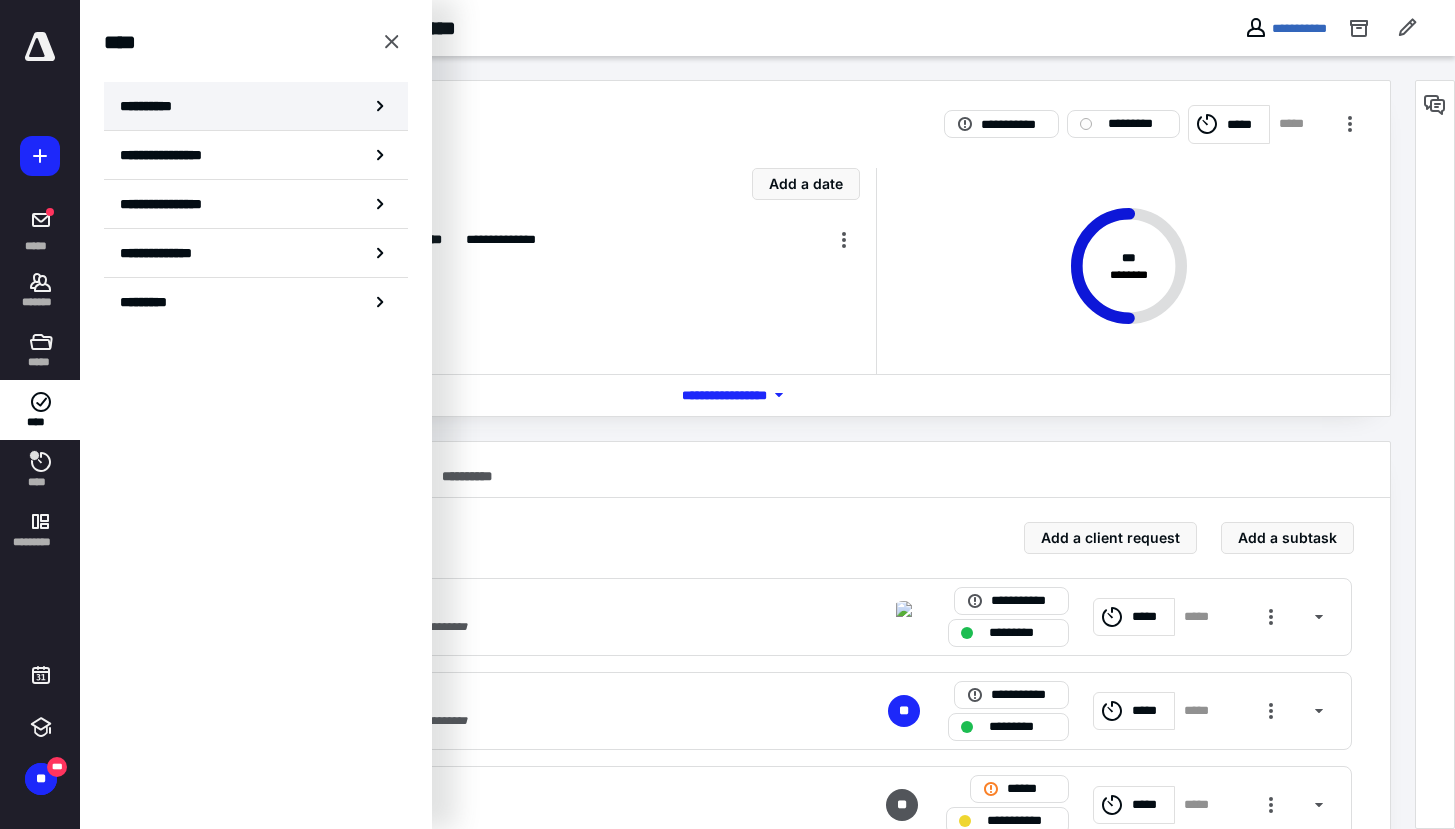 click on "**********" at bounding box center [256, 106] 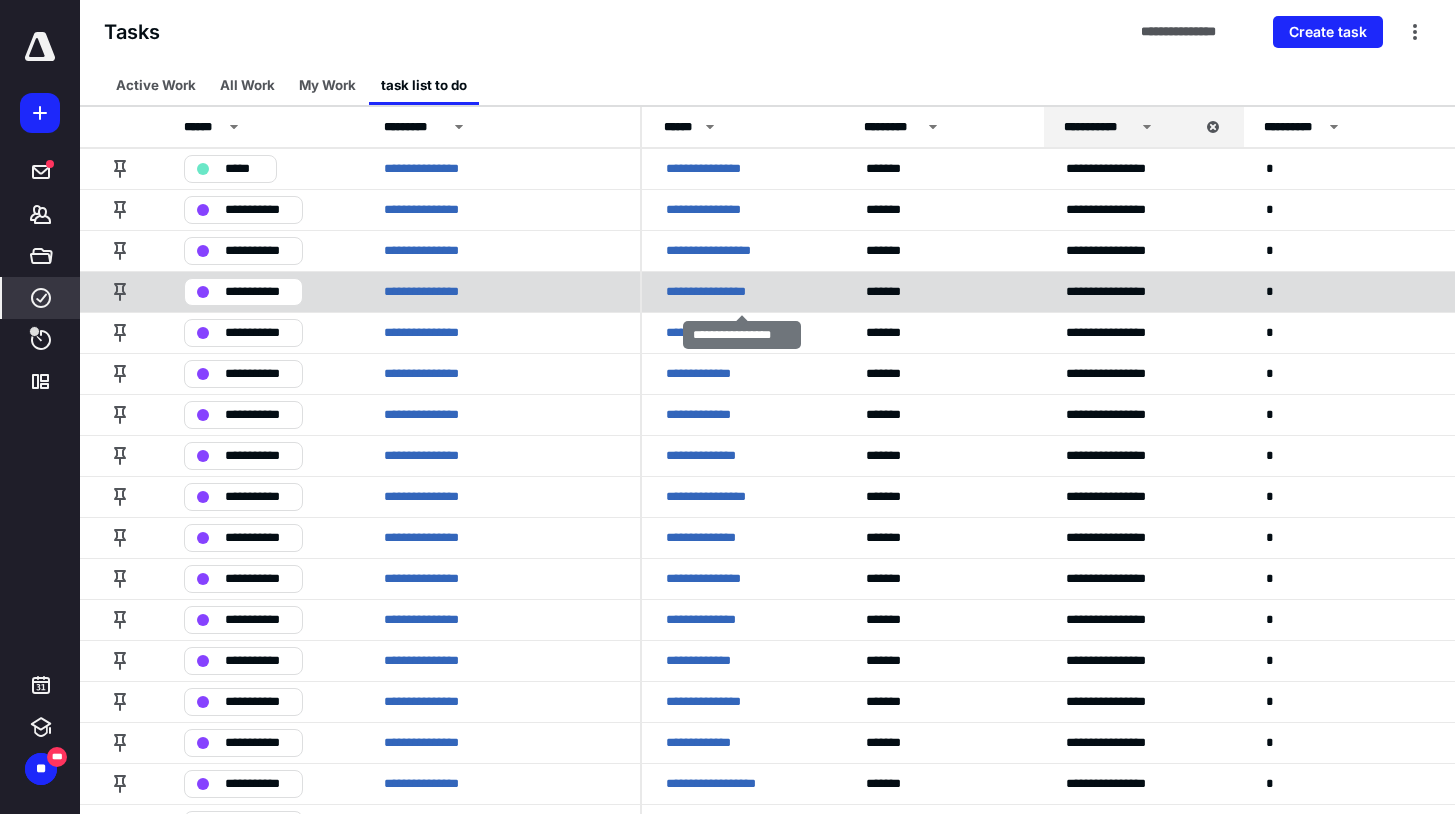 click on "**********" at bounding box center [718, 292] 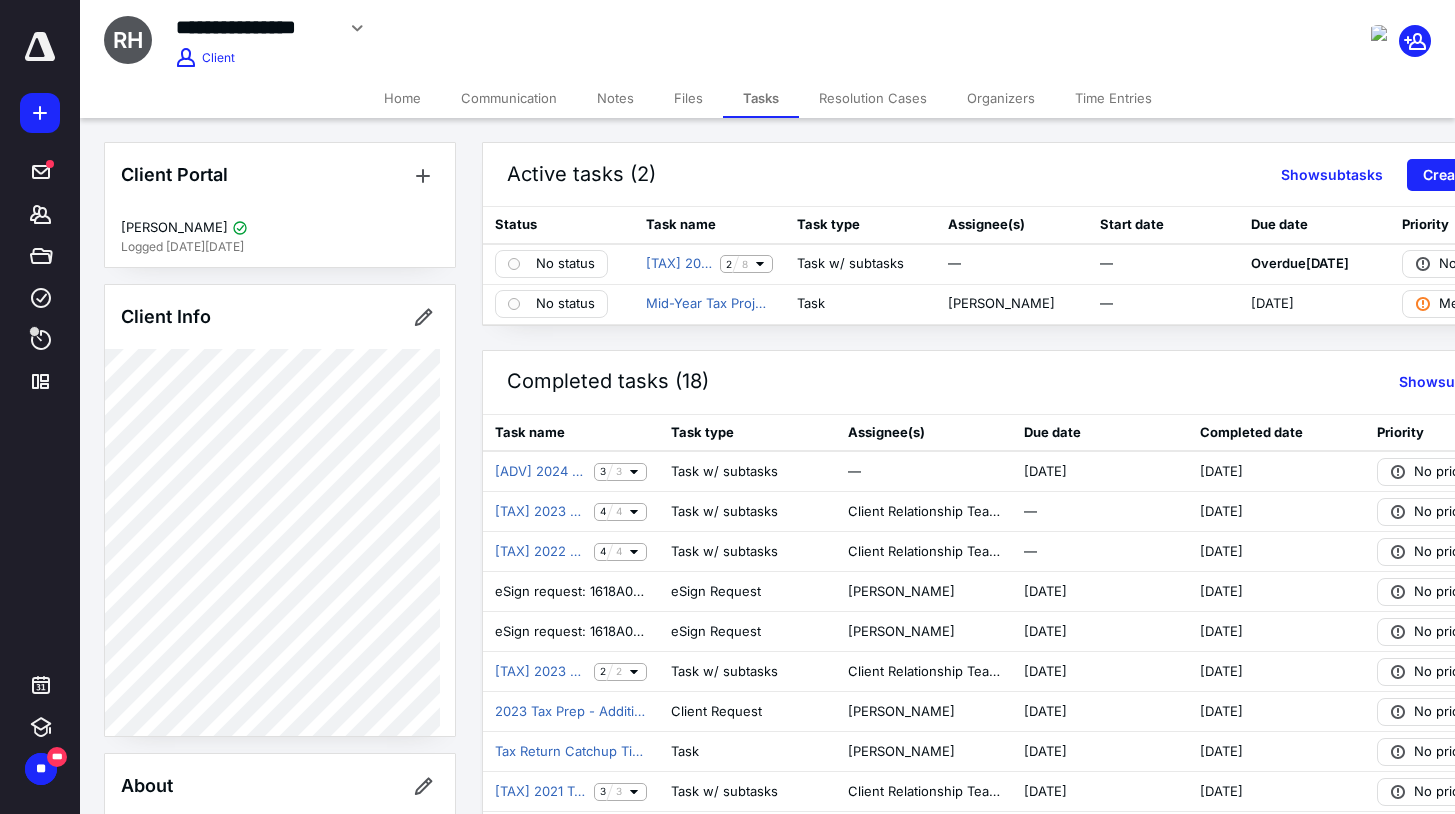 click on "Files" at bounding box center [688, 98] 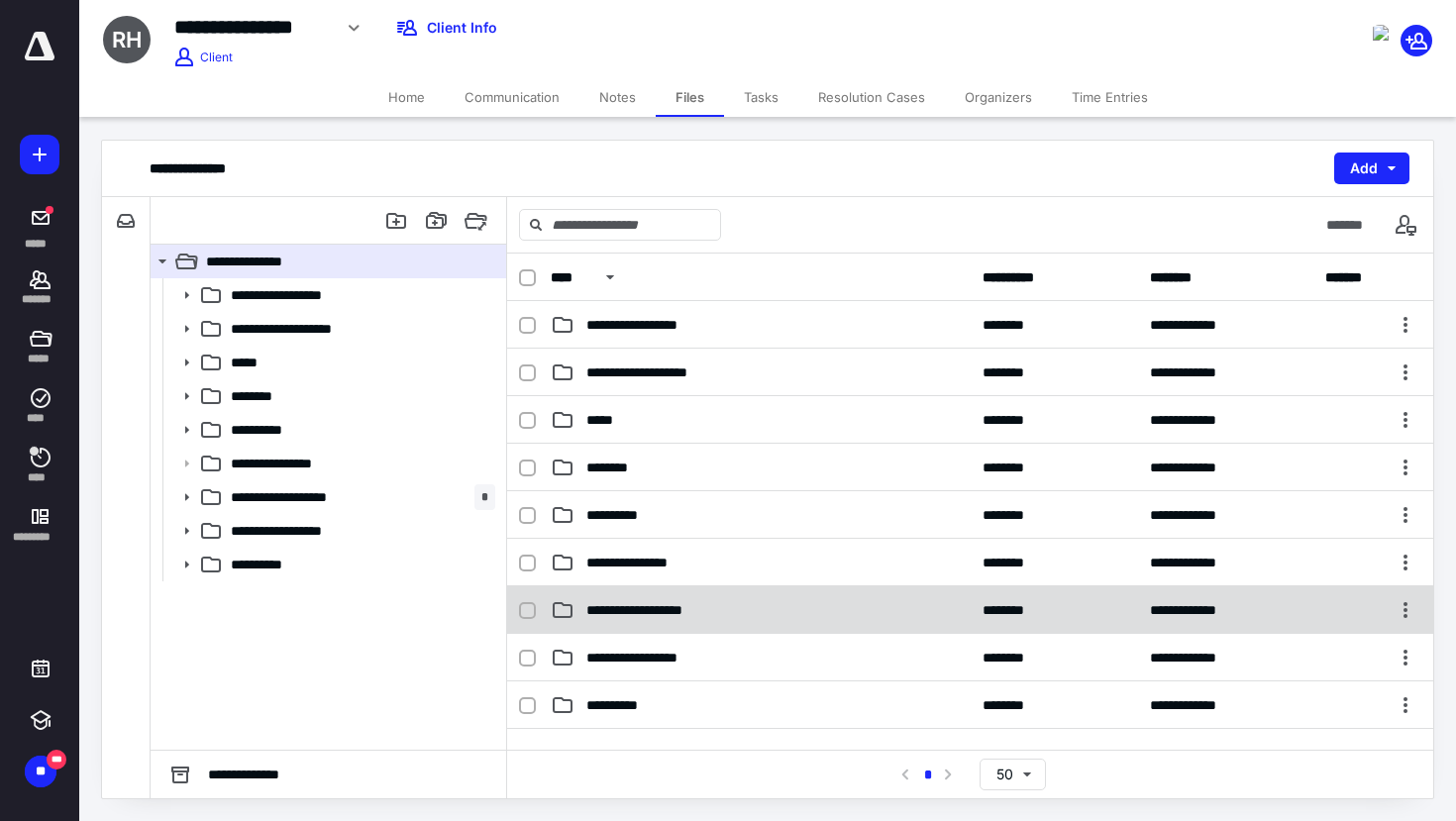 click on "**********" at bounding box center [655, 610] 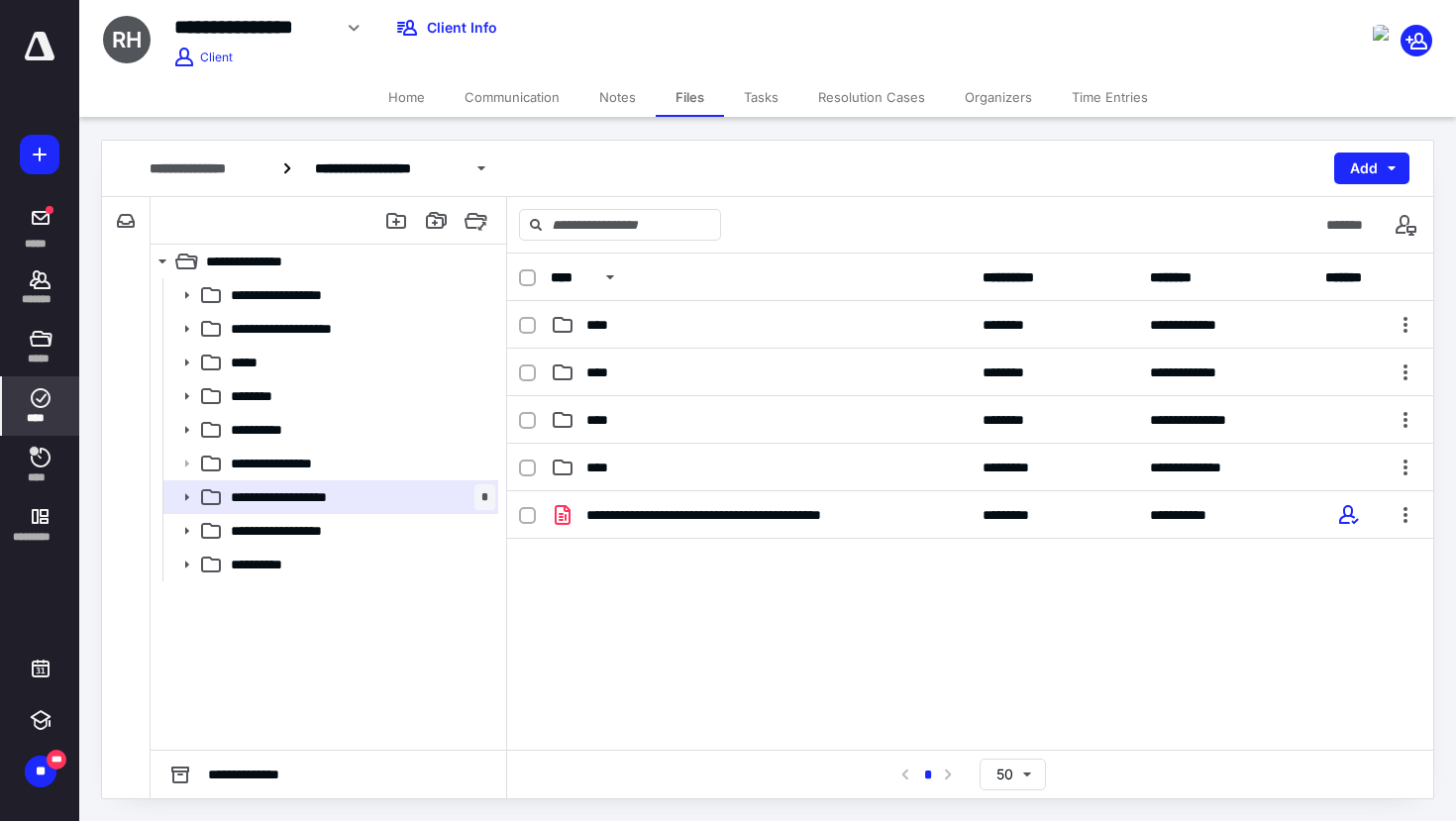 click 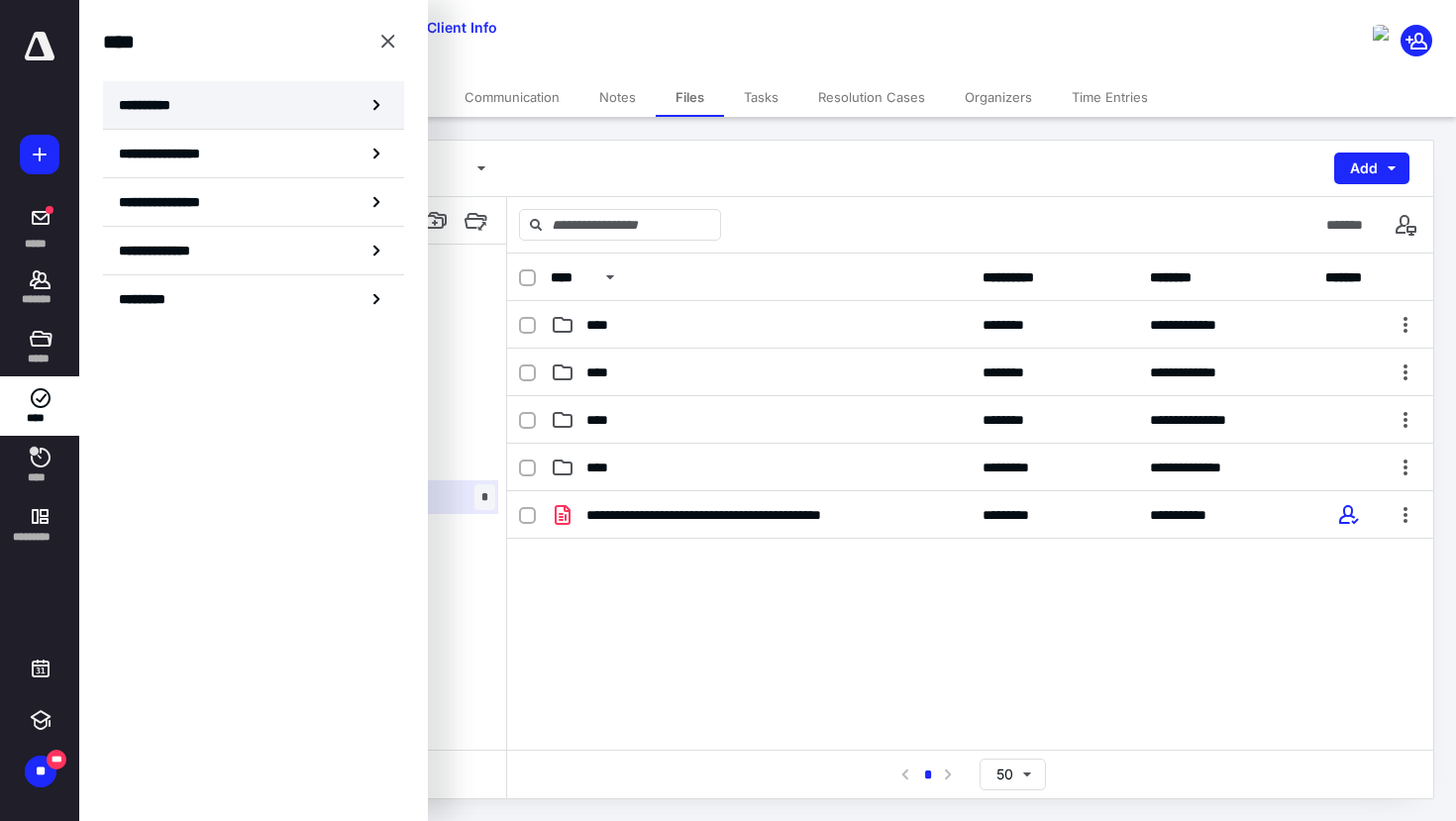 click on "**********" at bounding box center [152, 105] 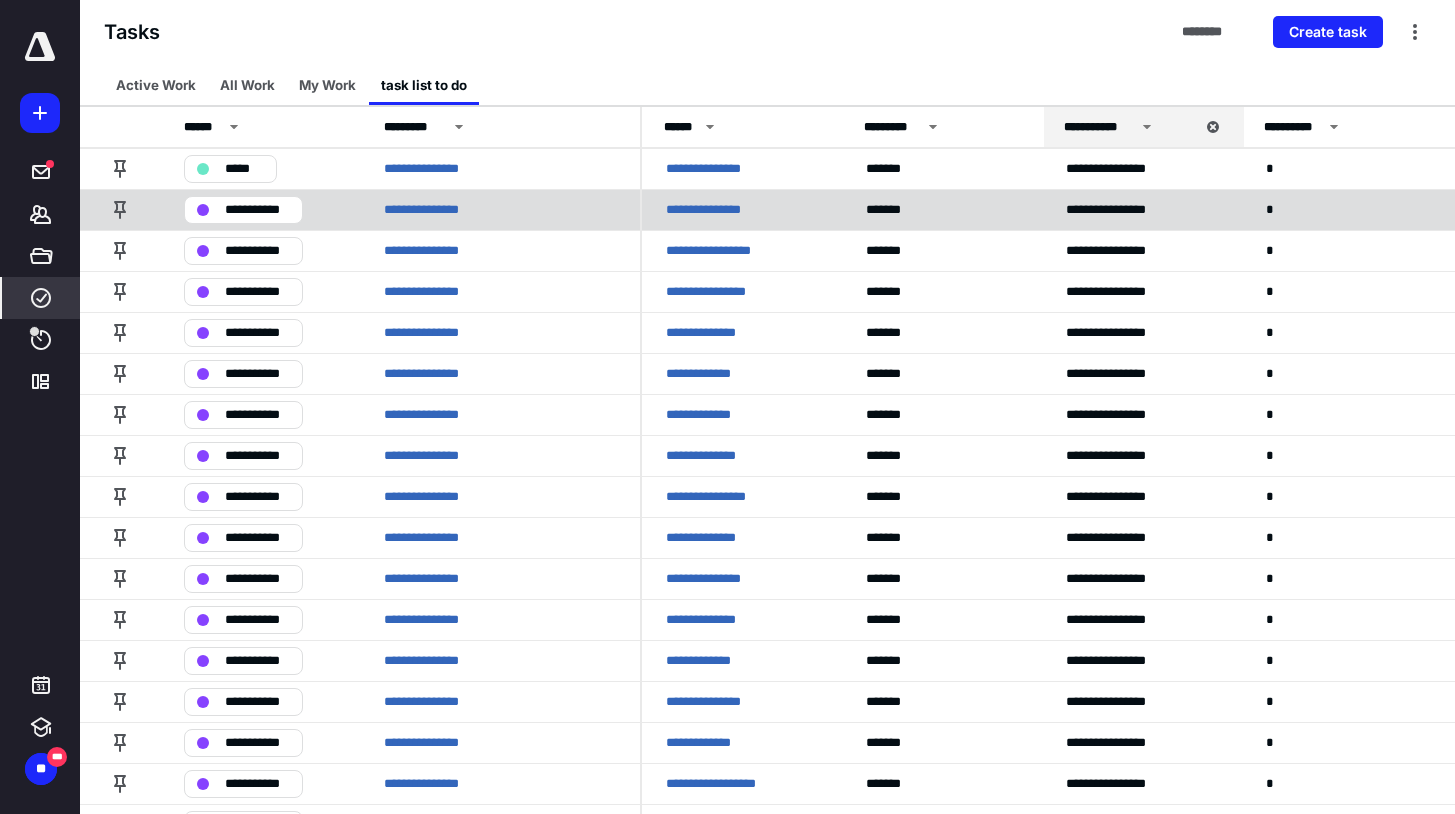 click on "**********" at bounding box center [716, 210] 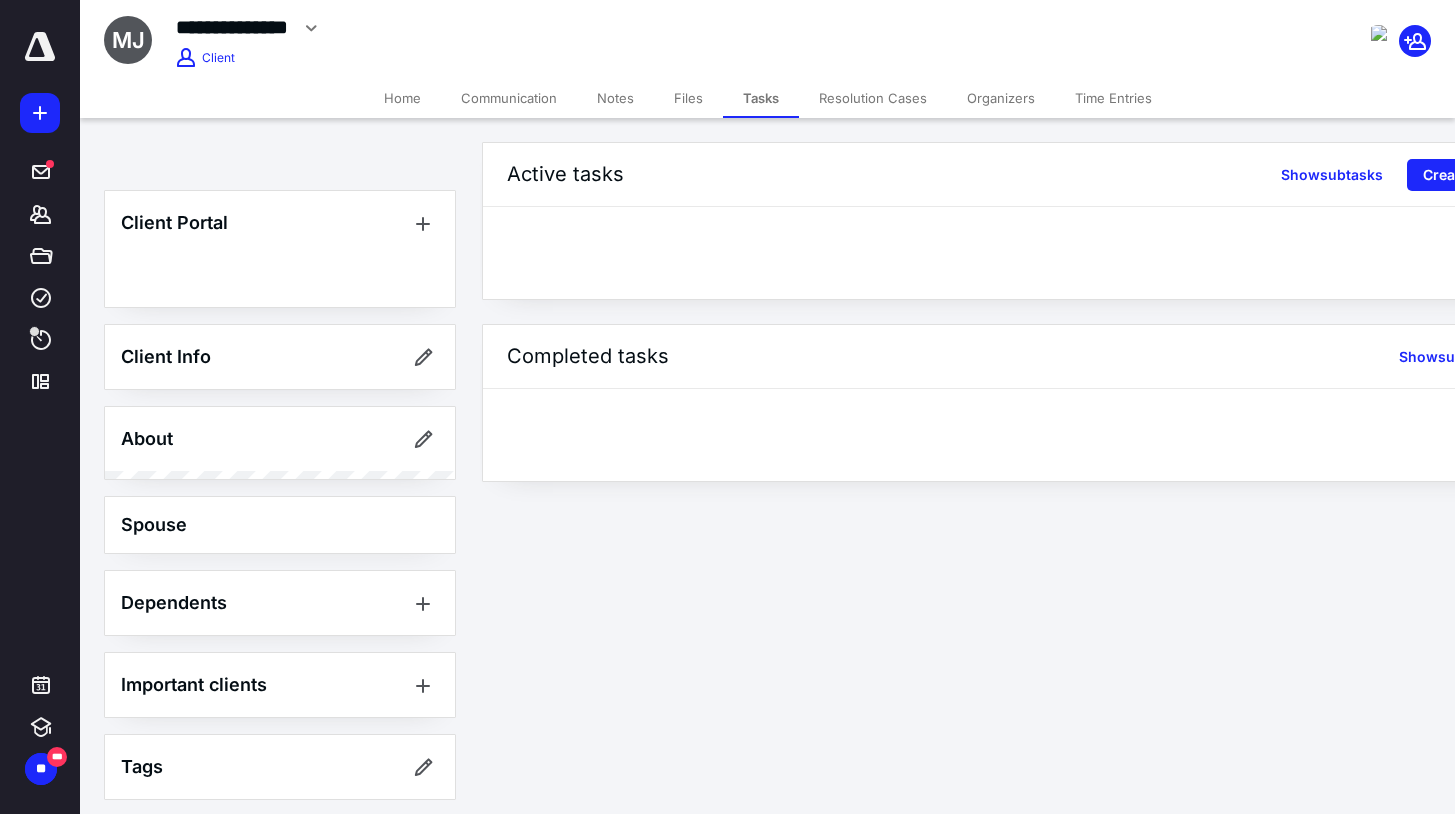 click on "Active   tasks   Show  subtasks Create task" at bounding box center (1012, 221) 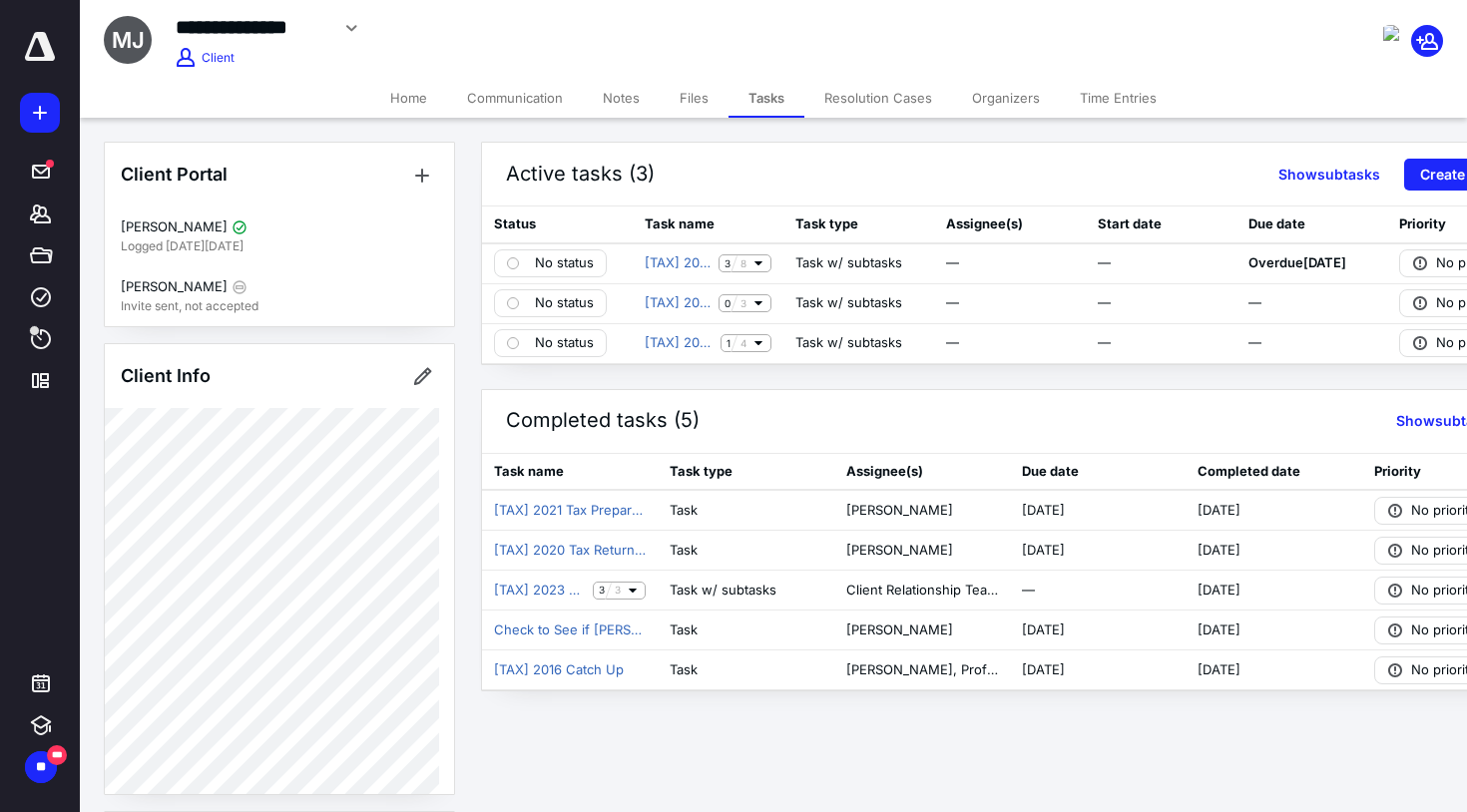 click on "Files" at bounding box center (694, 98) 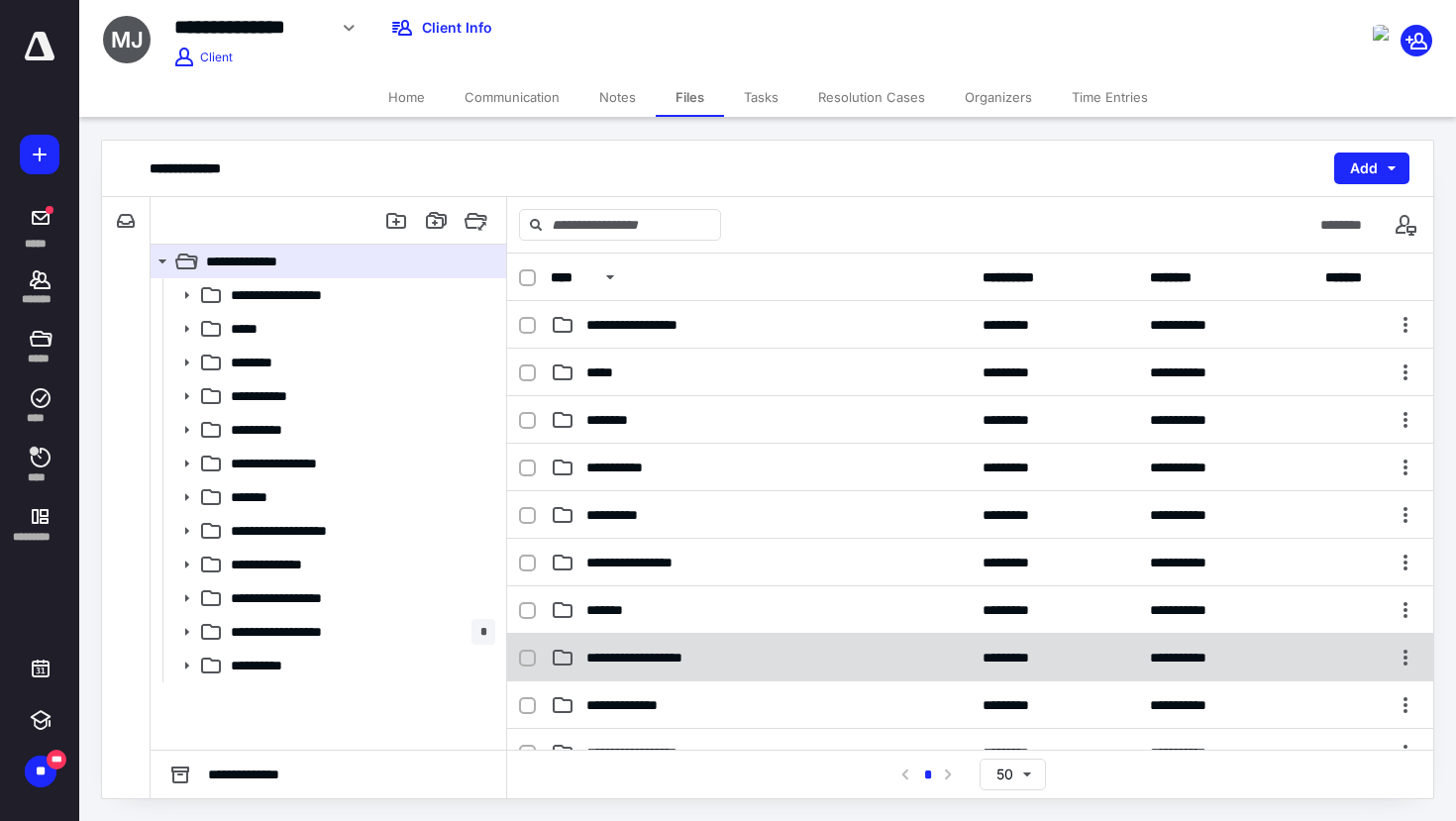click on "**********" at bounding box center (655, 658) 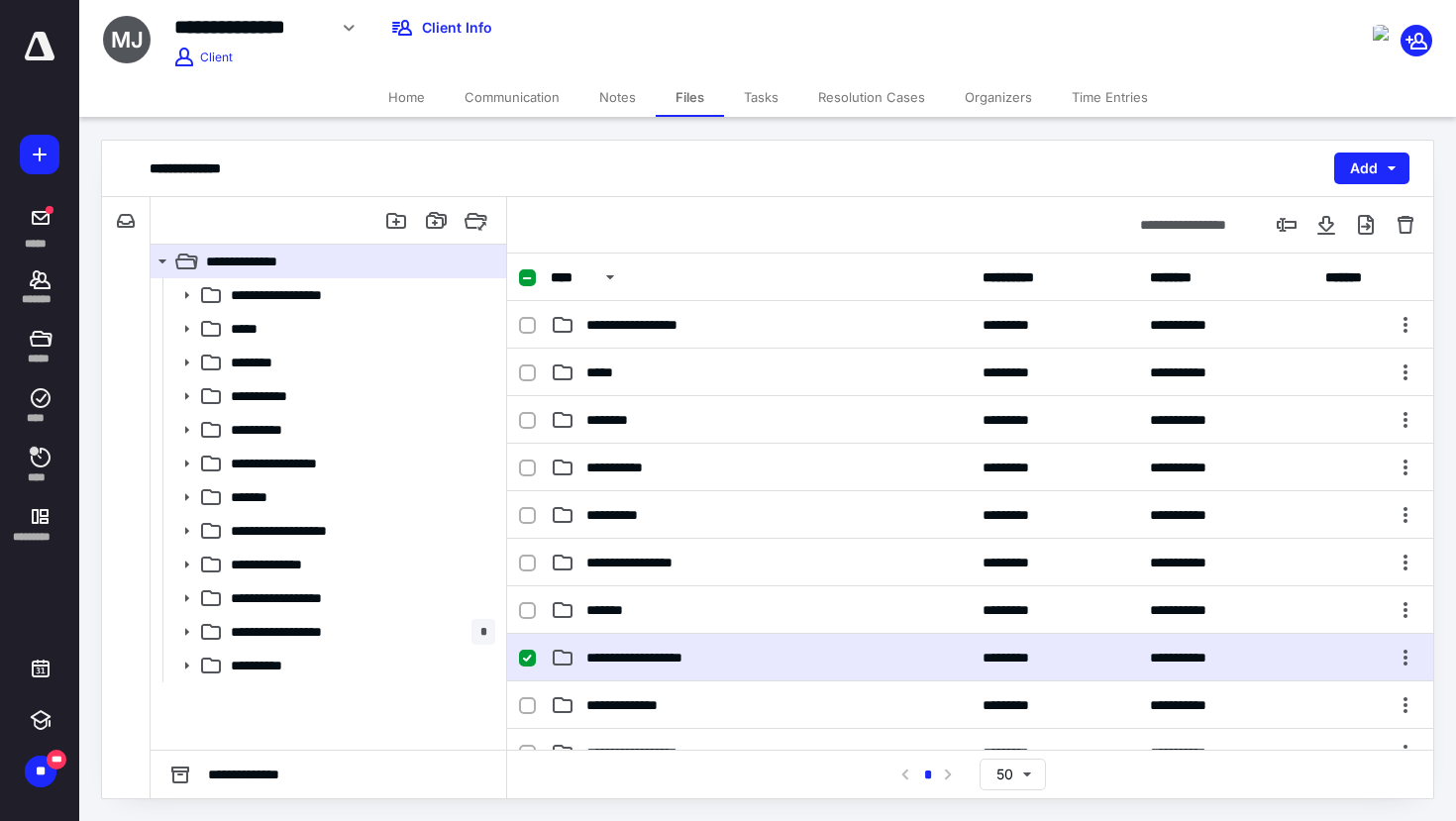 click on "**********" at bounding box center (655, 658) 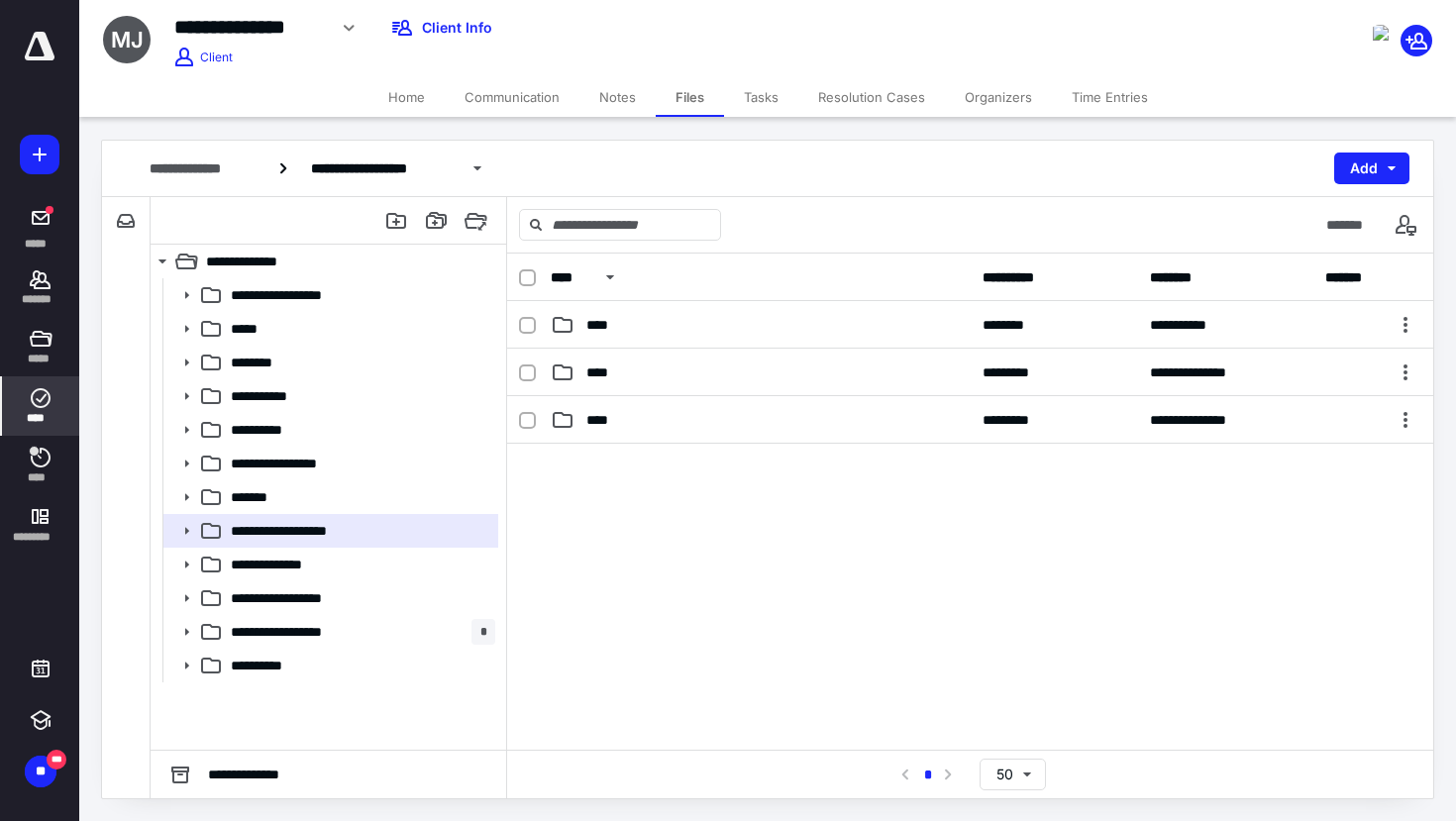 click 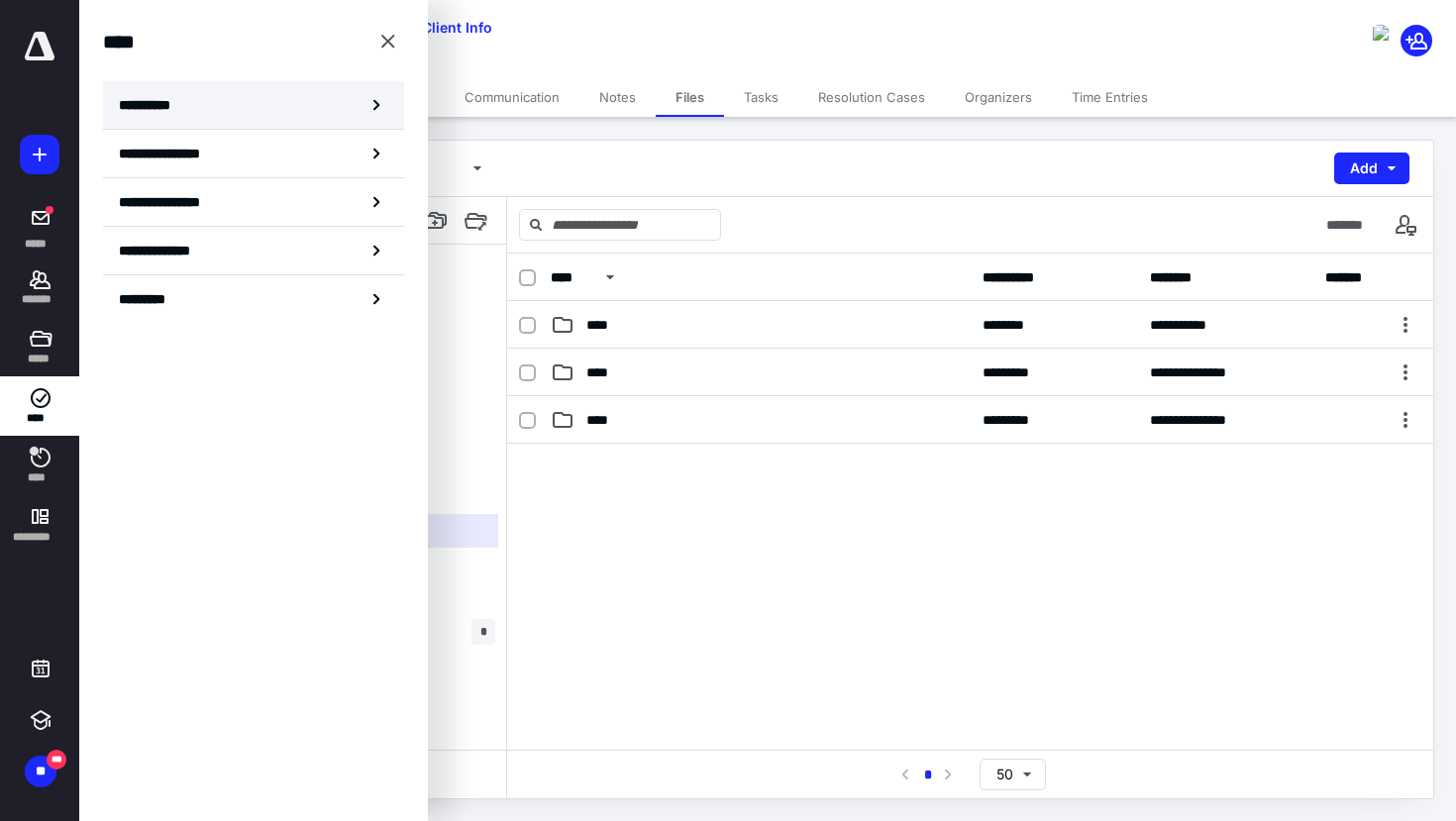 click on "**********" at bounding box center (254, 105) 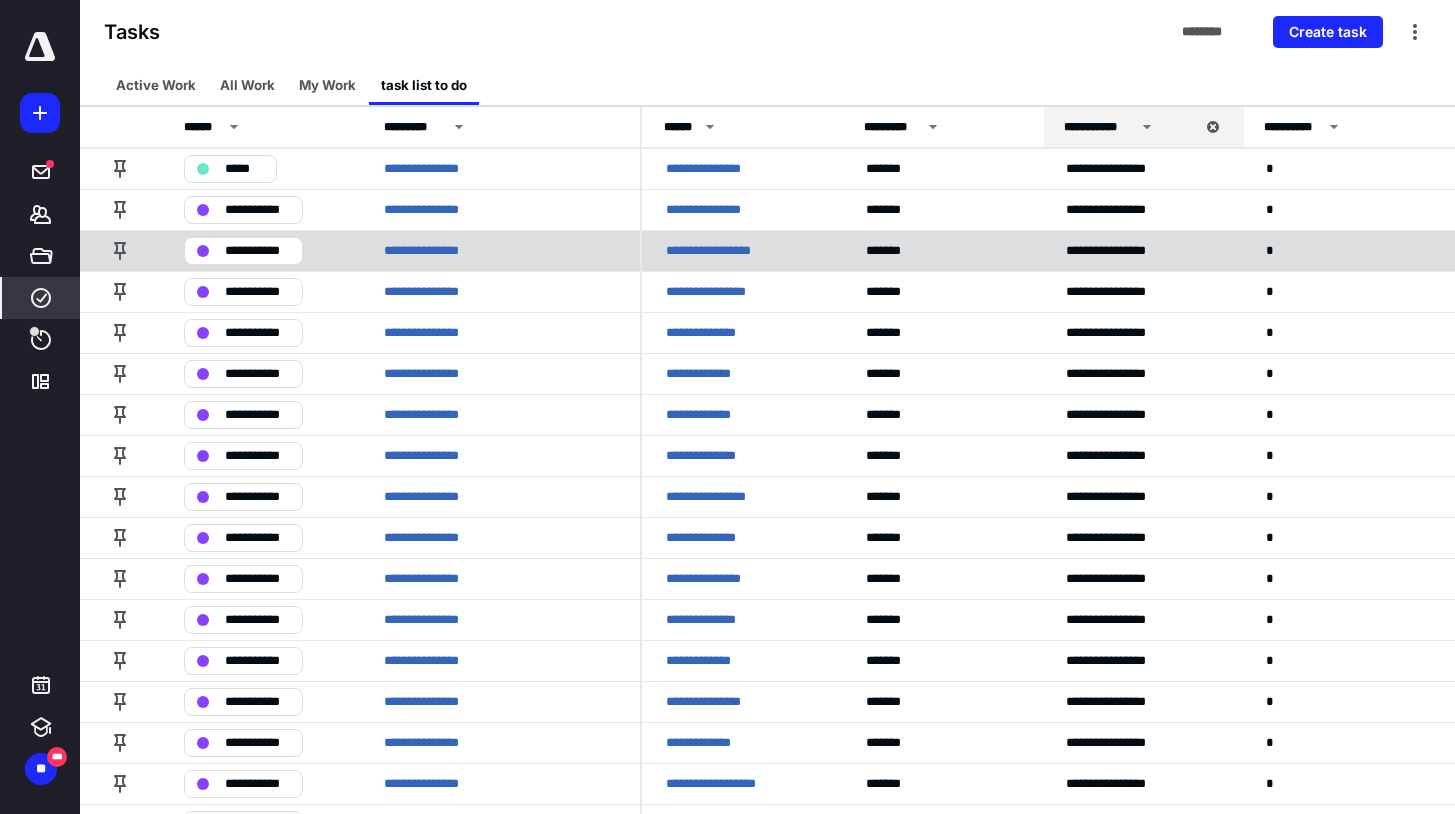 click on "**********" at bounding box center (720, 251) 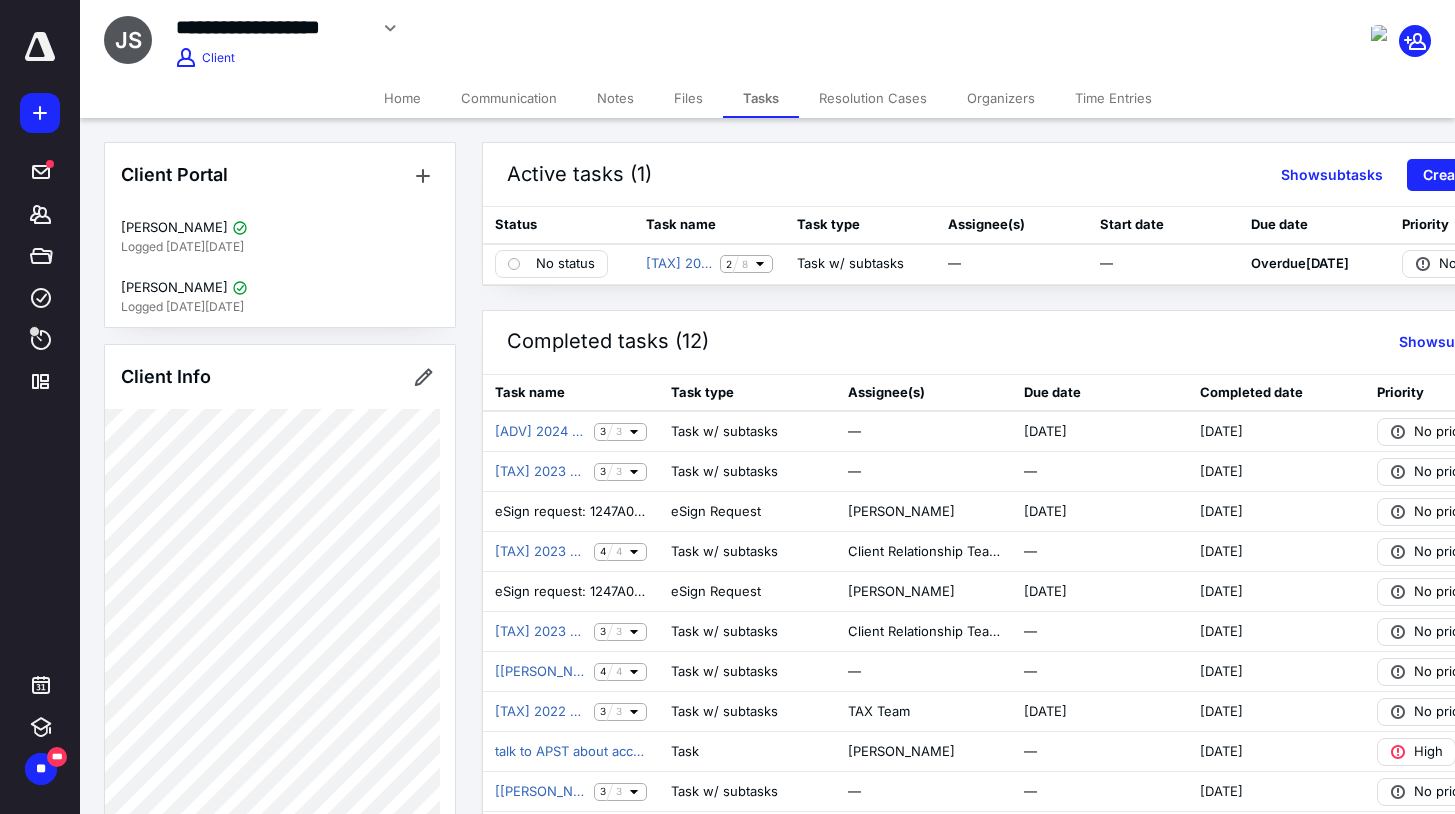 click on "Files" at bounding box center (688, 98) 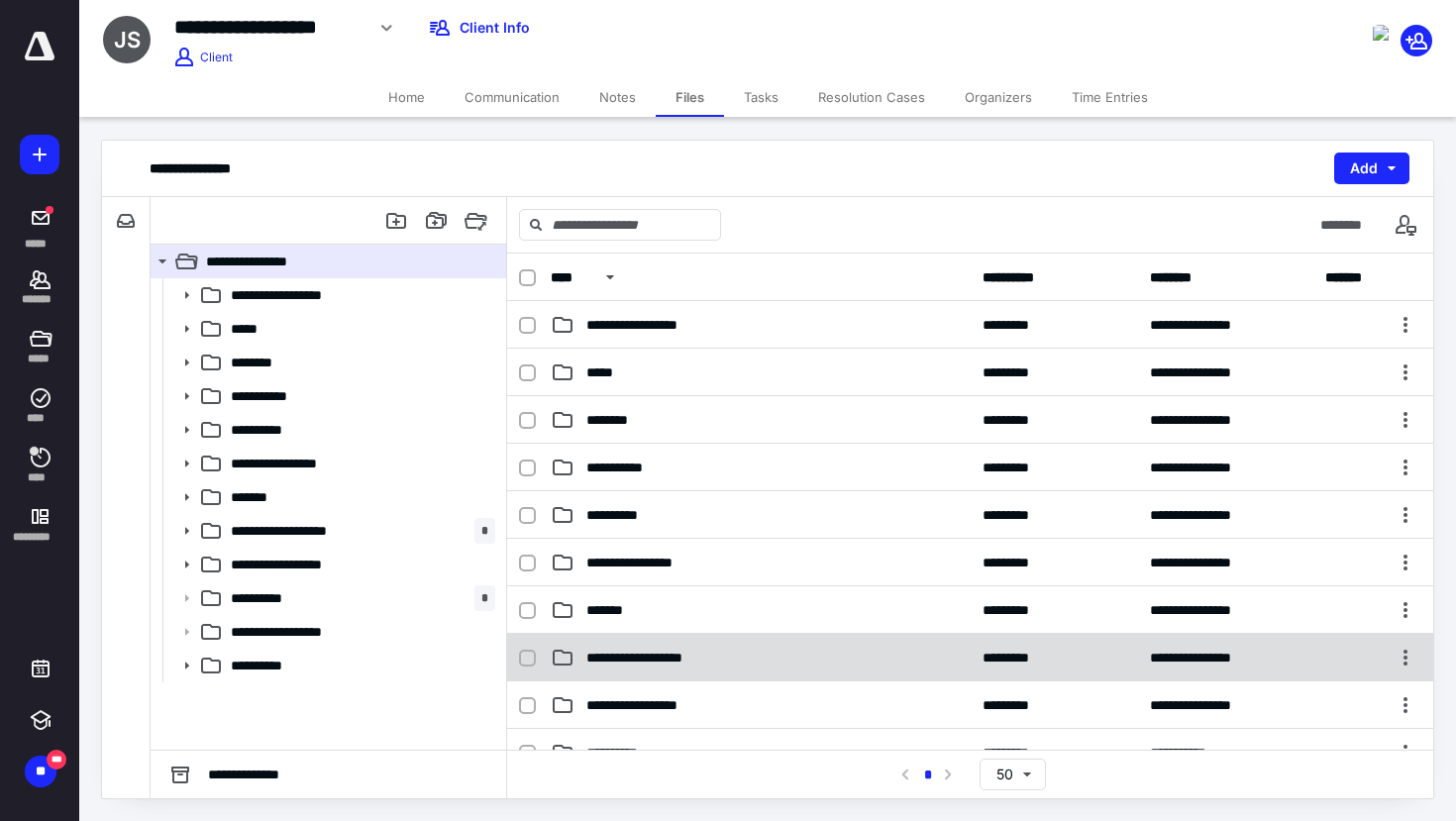click on "**********" at bounding box center [655, 658] 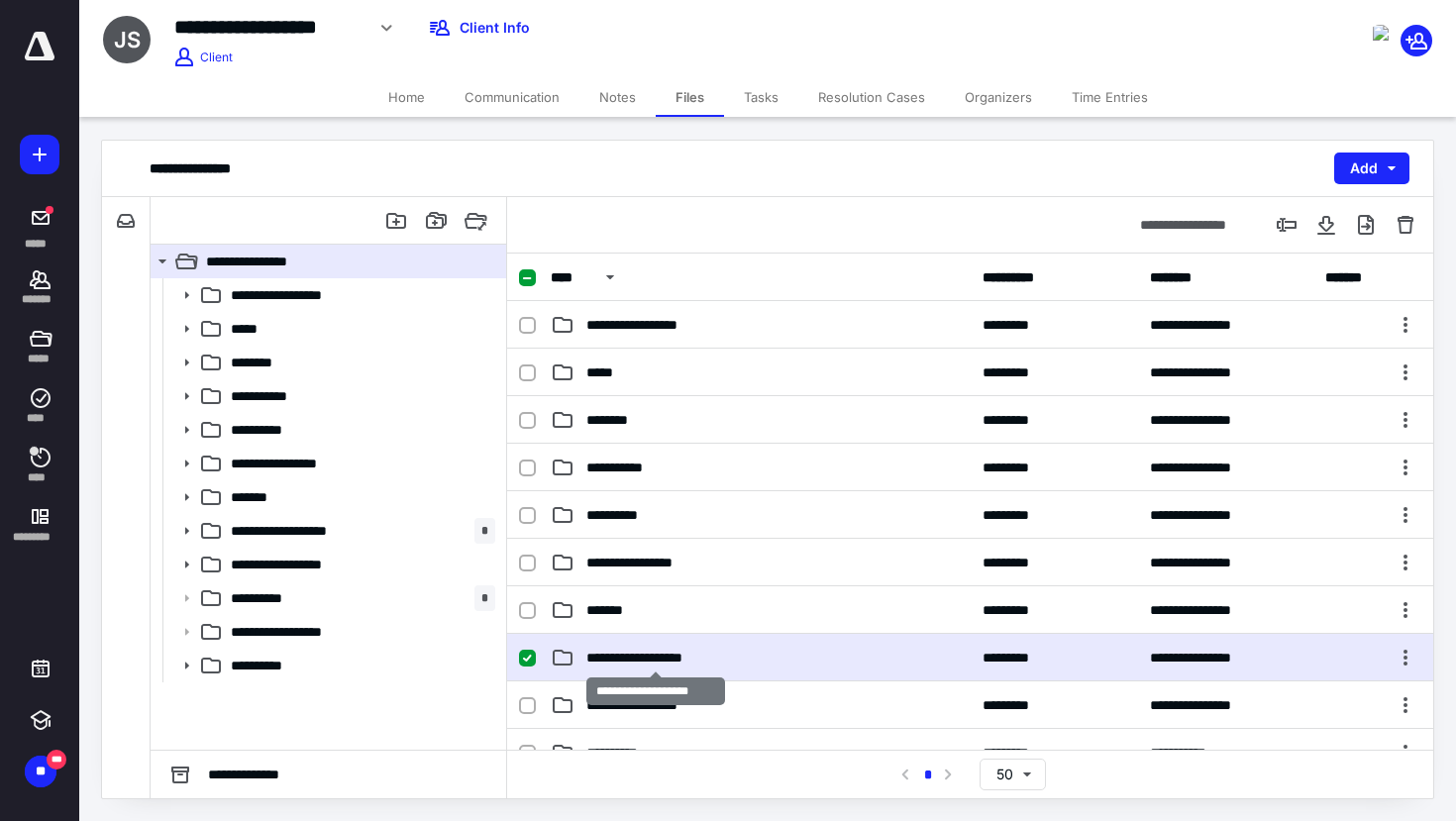 click on "**********" at bounding box center [655, 658] 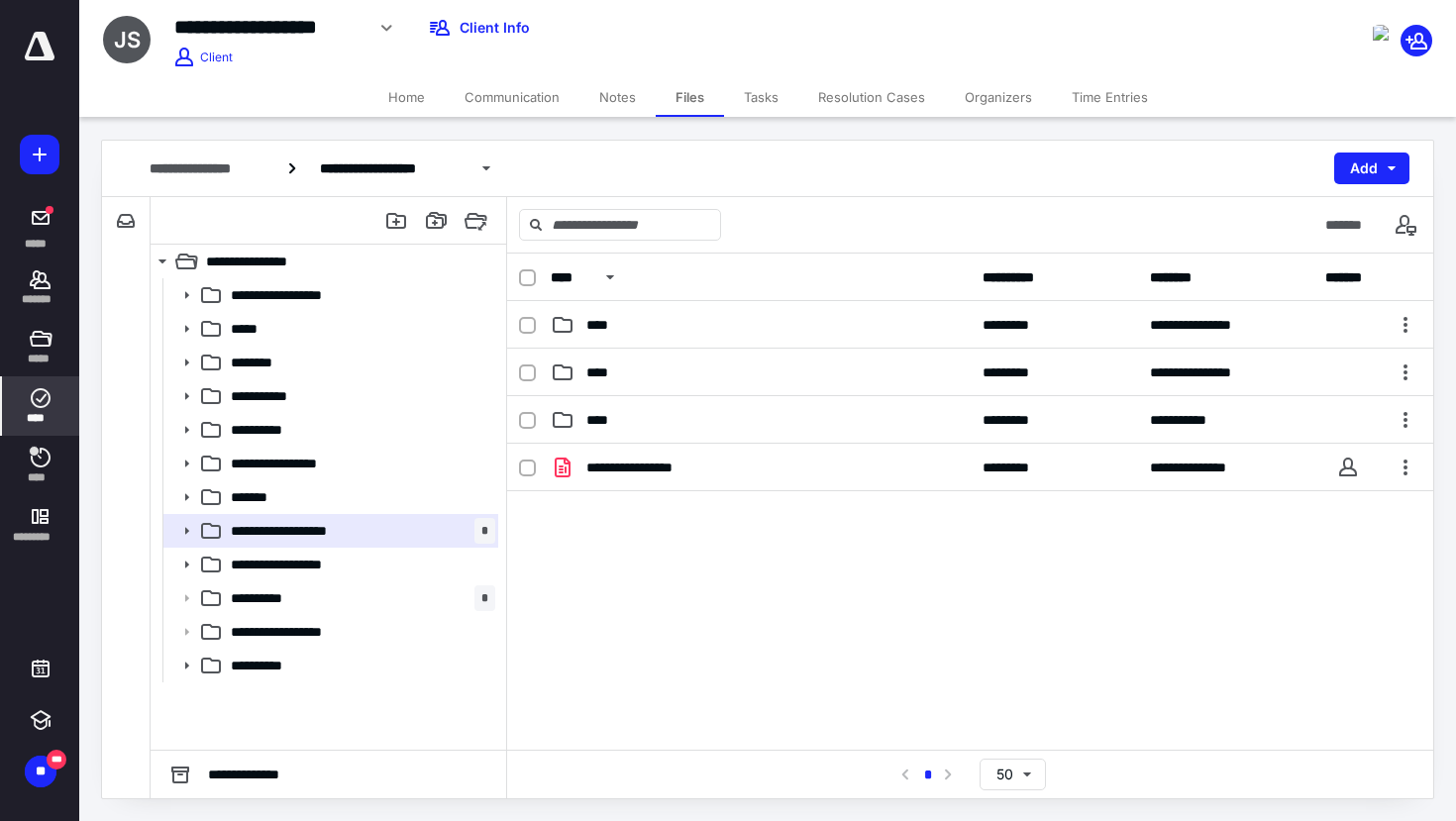 click on "****" at bounding box center [41, 418] 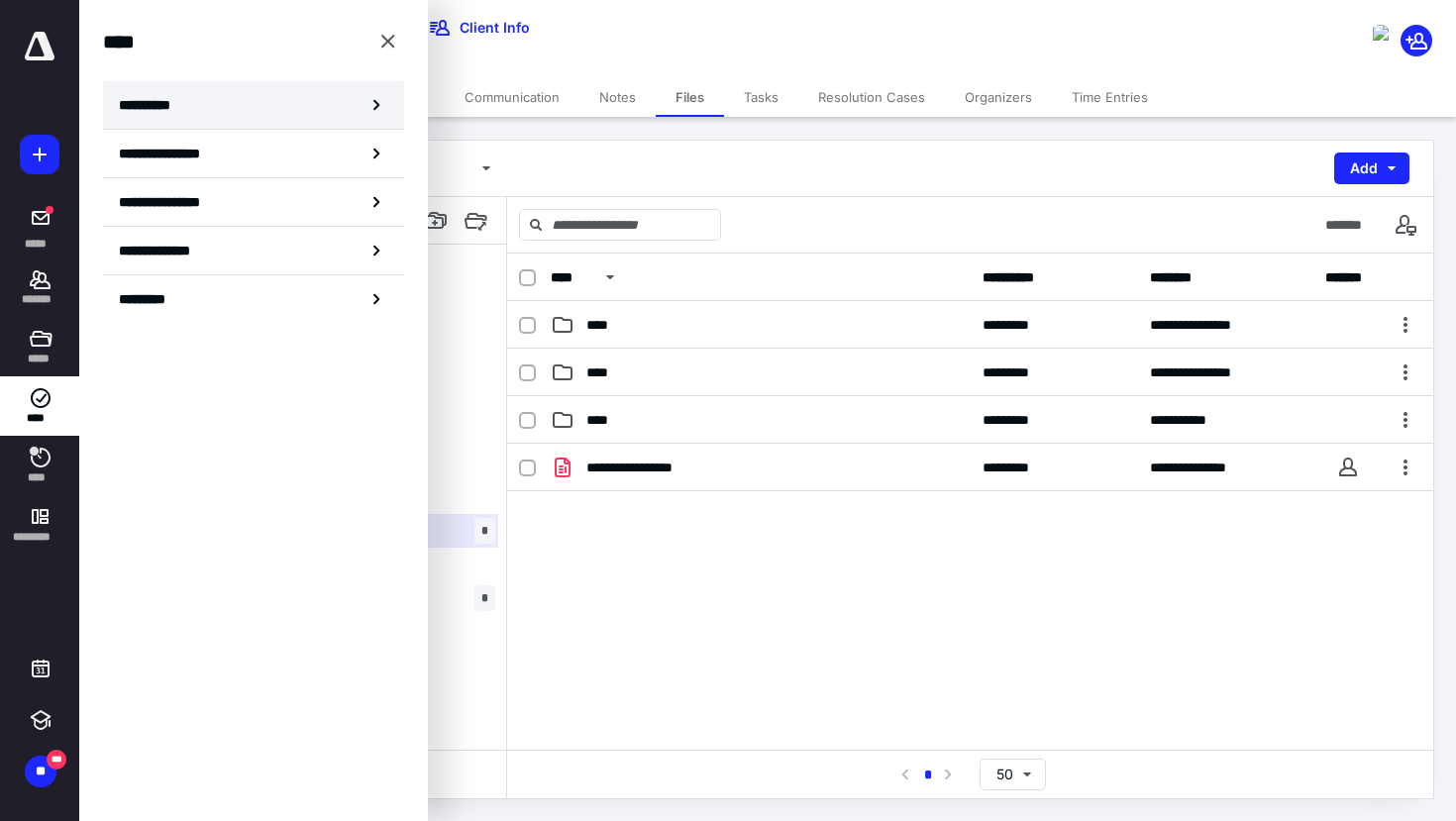 click on "**********" at bounding box center [254, 105] 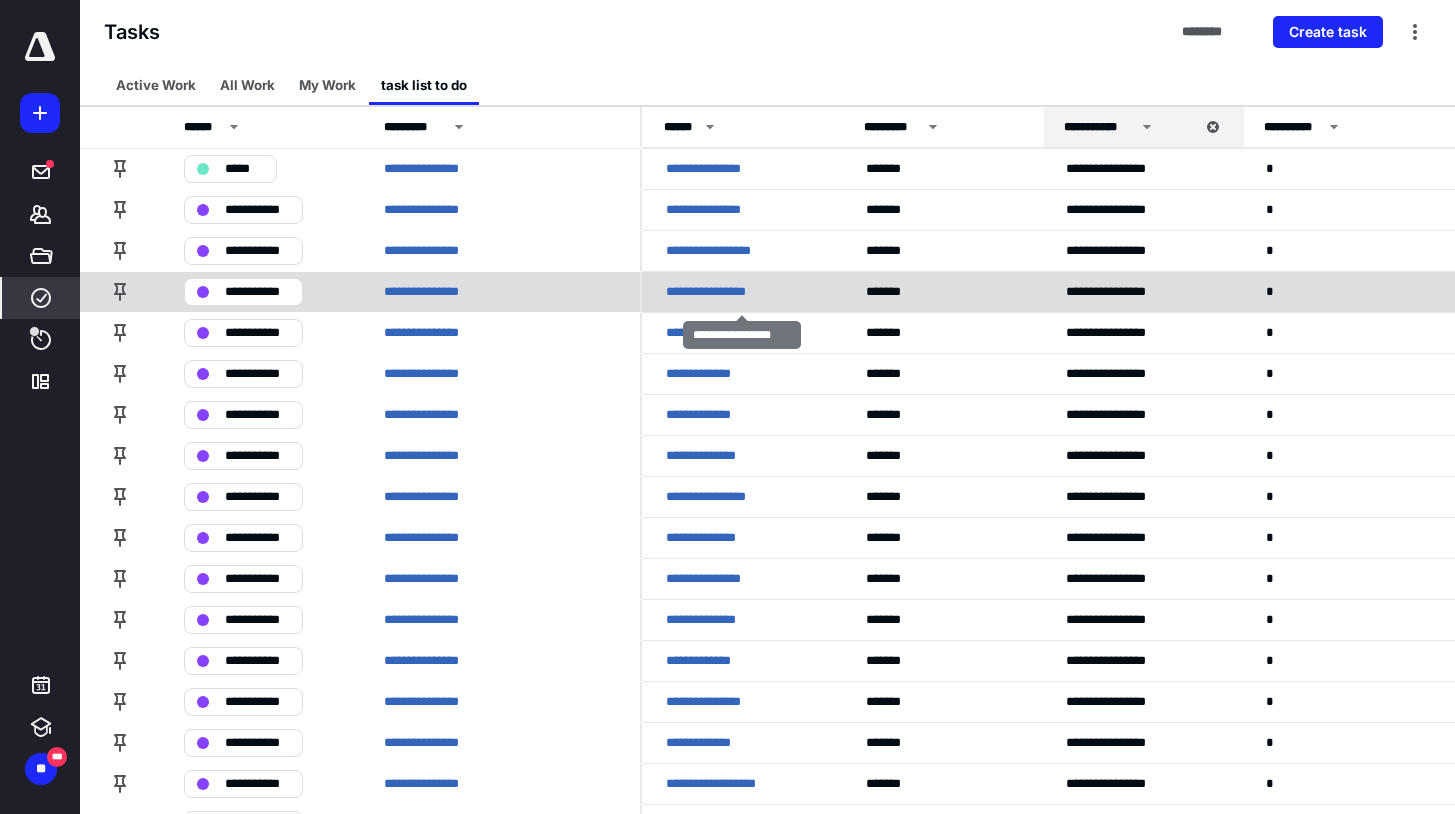 click on "**********" at bounding box center (718, 292) 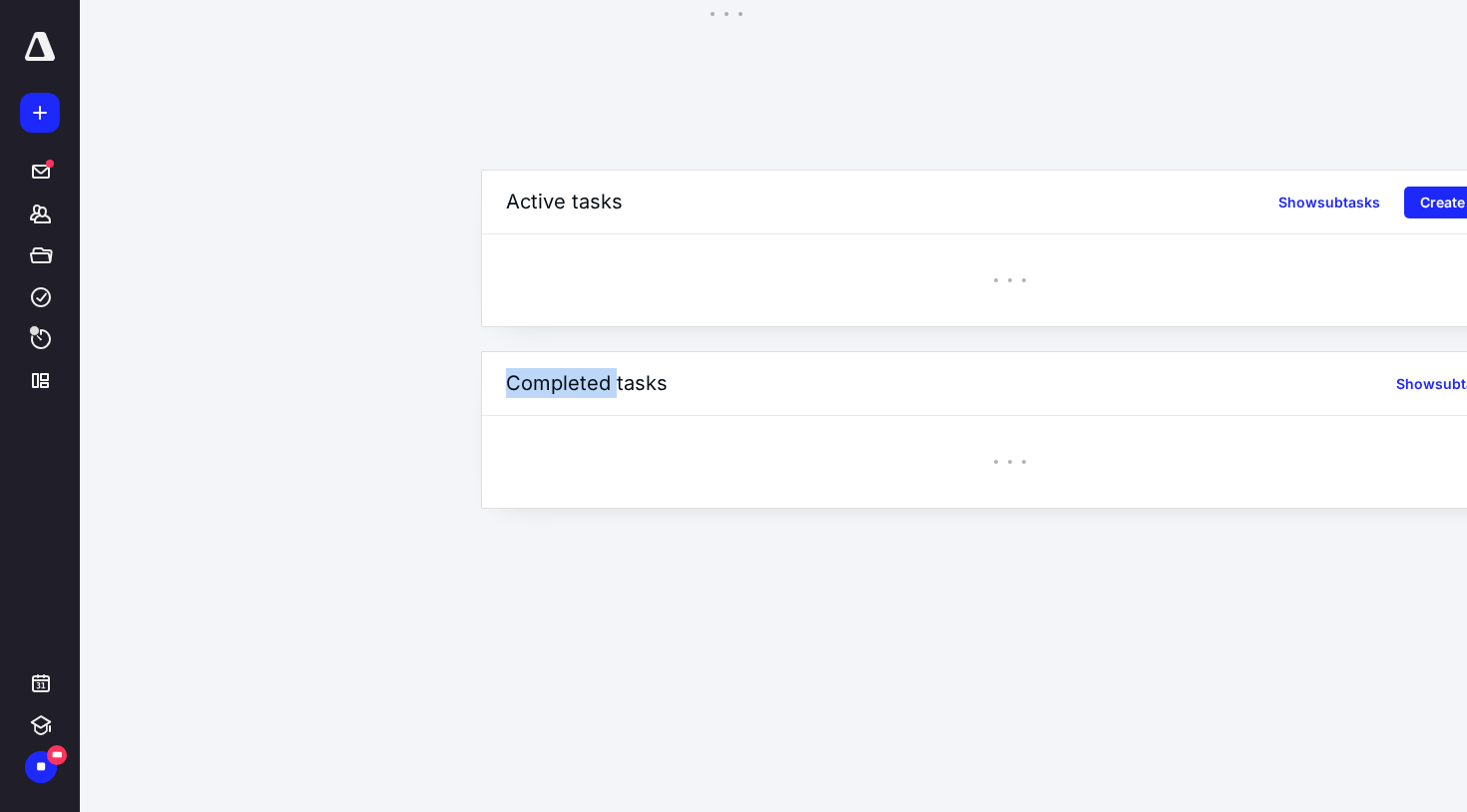 click at bounding box center (1010, 280) 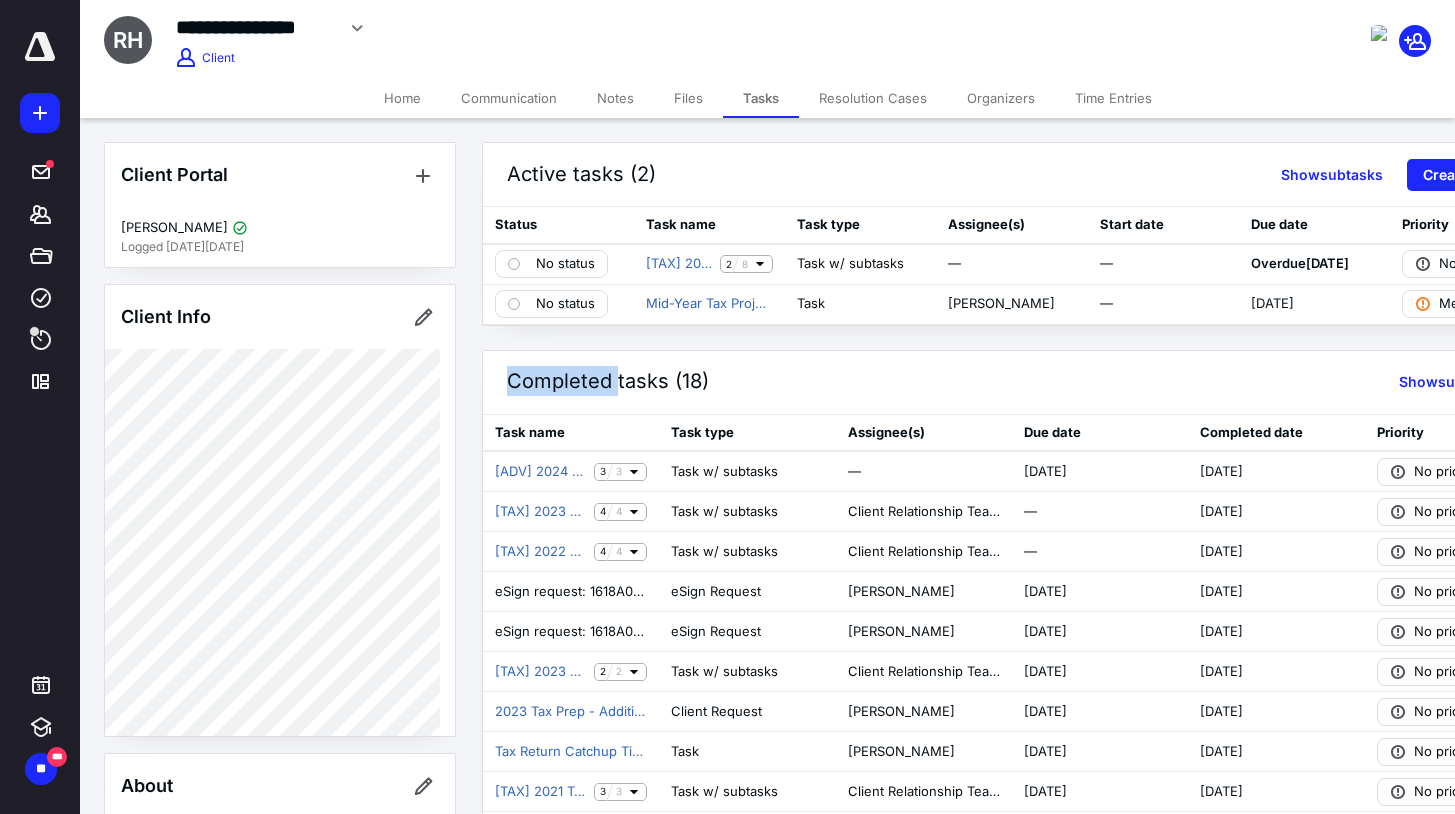 click on "Files" at bounding box center [688, 98] 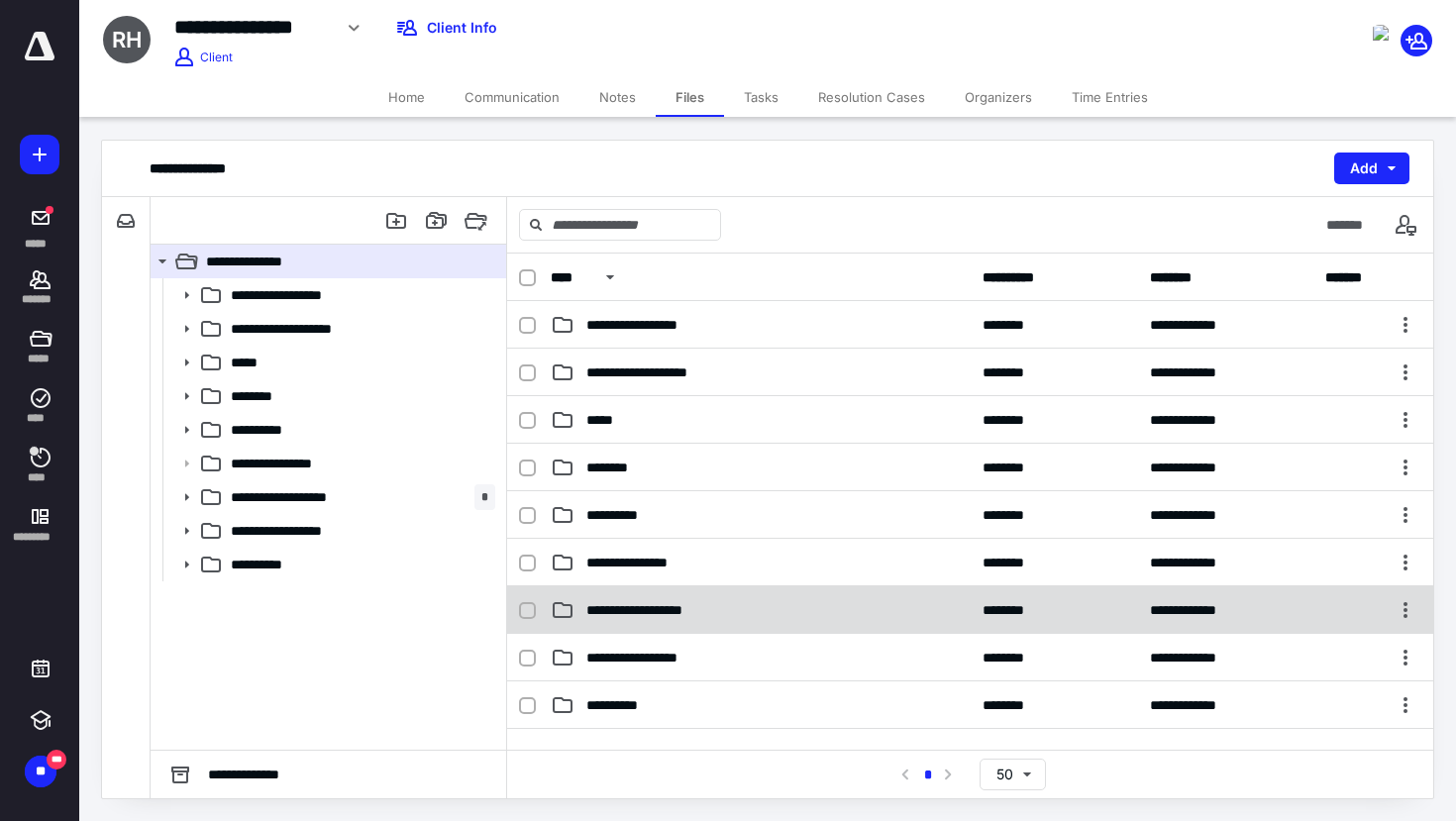 click on "**********" at bounding box center (761, 610) 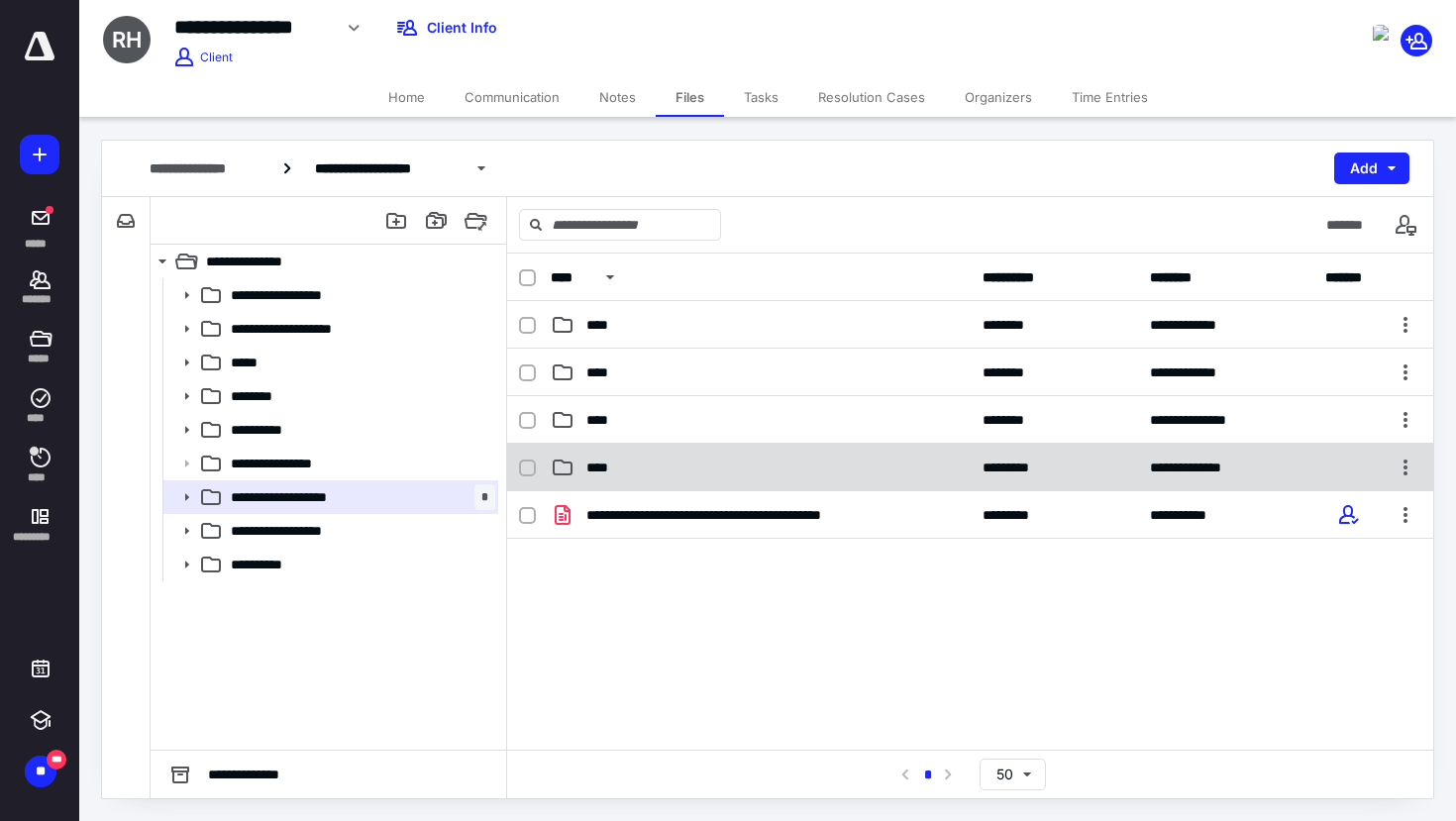 click on "****" at bounding box center [761, 467] 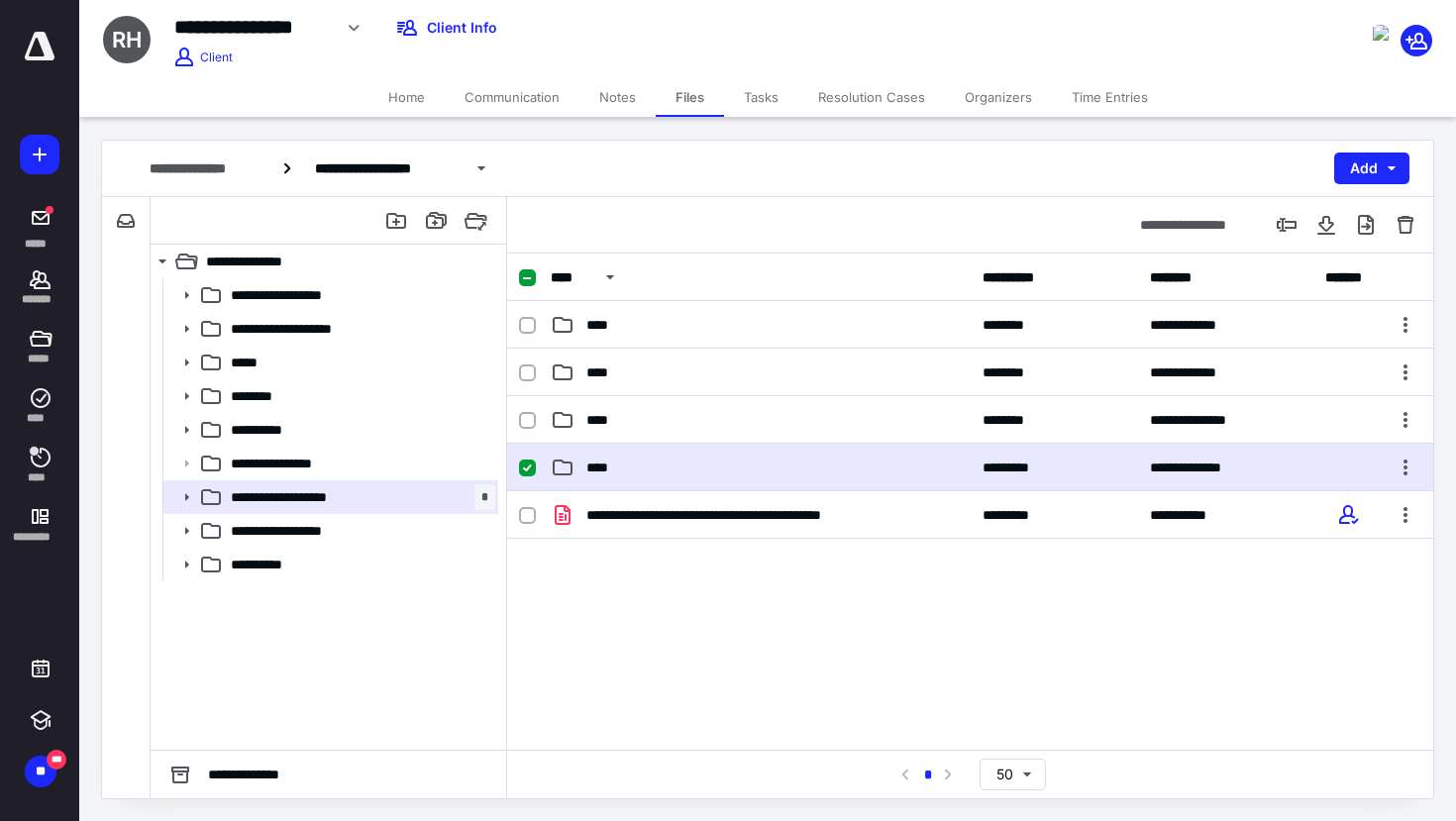 click on "****" at bounding box center [761, 467] 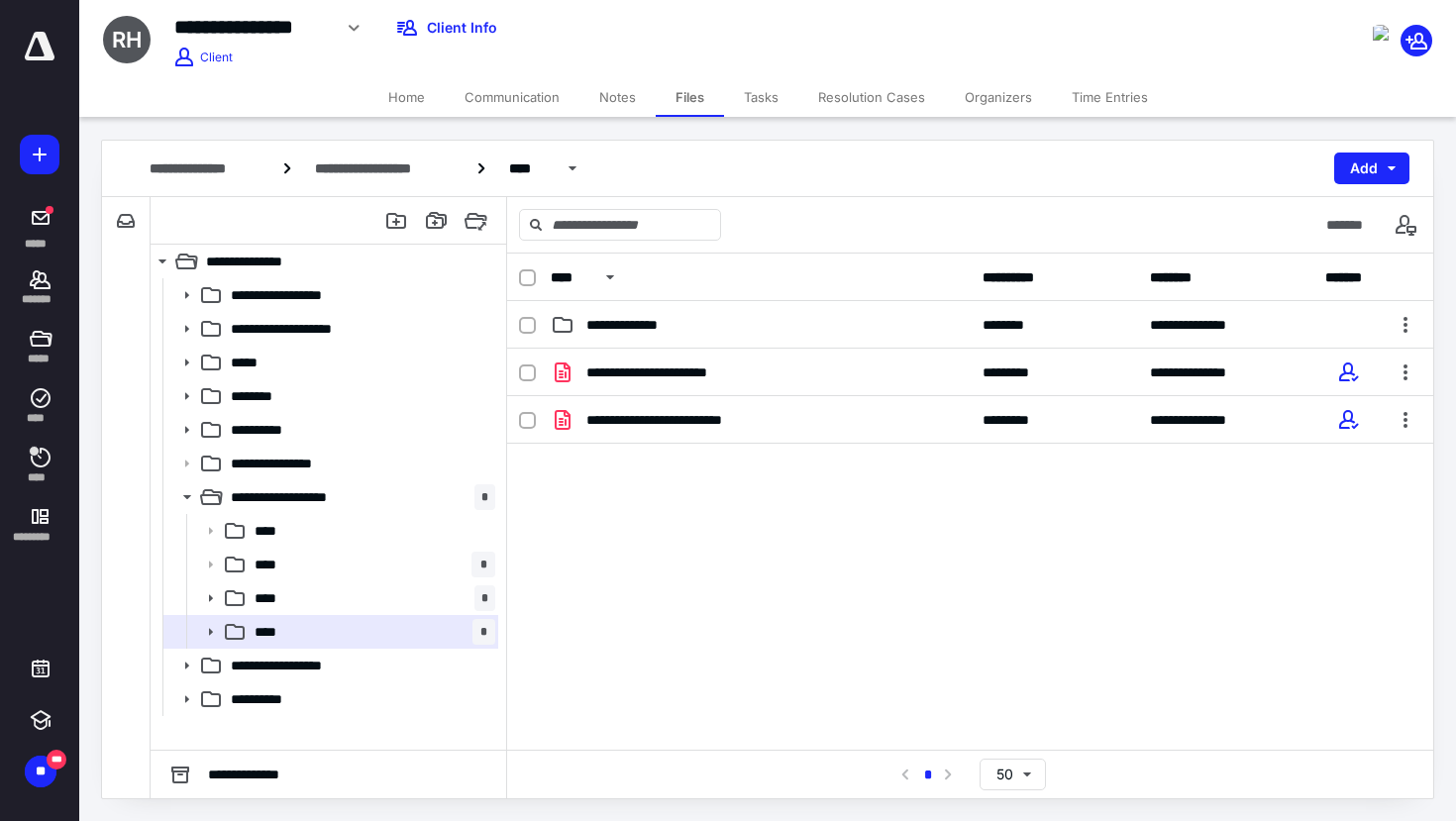 click on "Organizers" at bounding box center (998, 97) 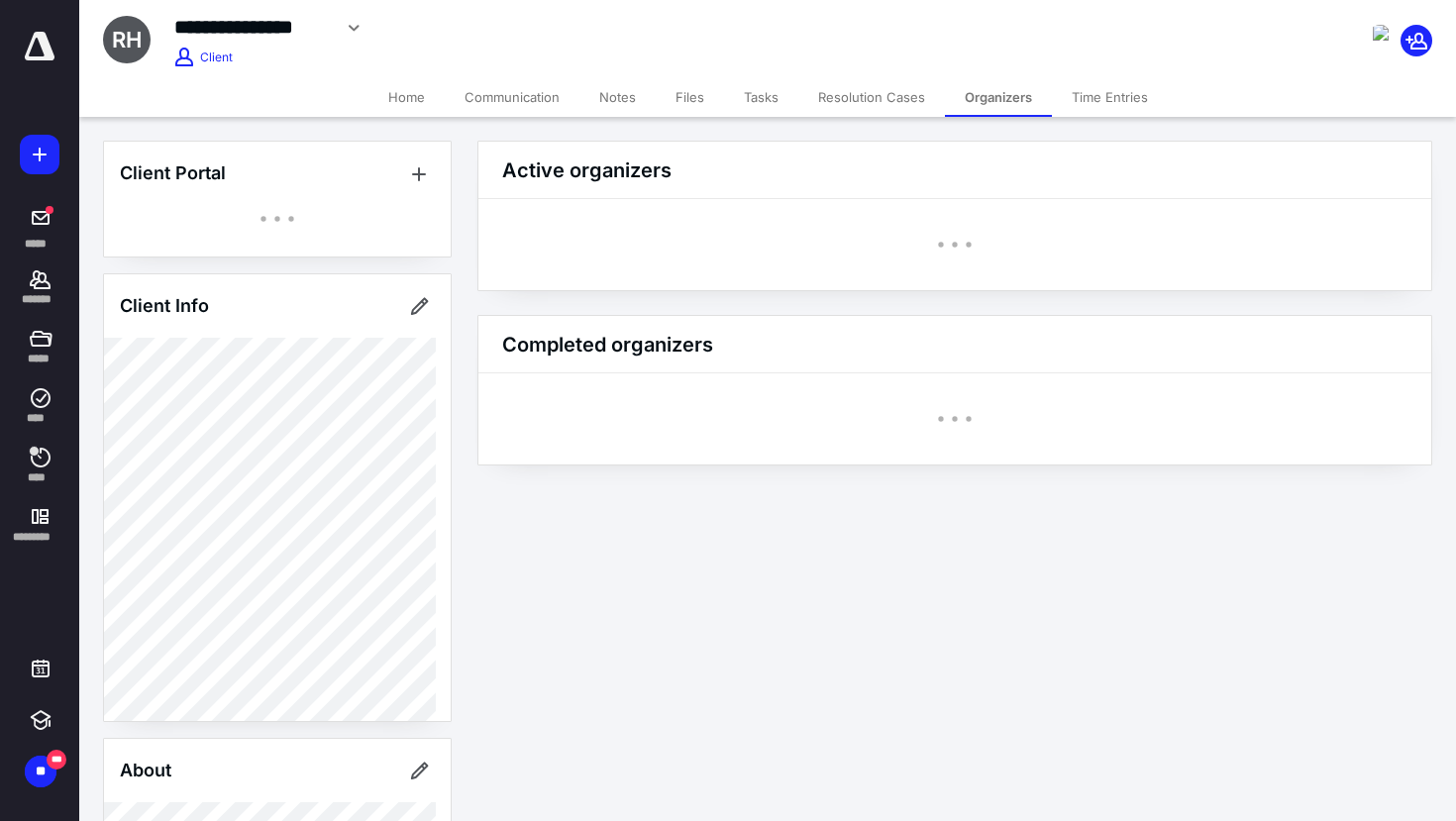click on "Organizers" at bounding box center (998, 97) 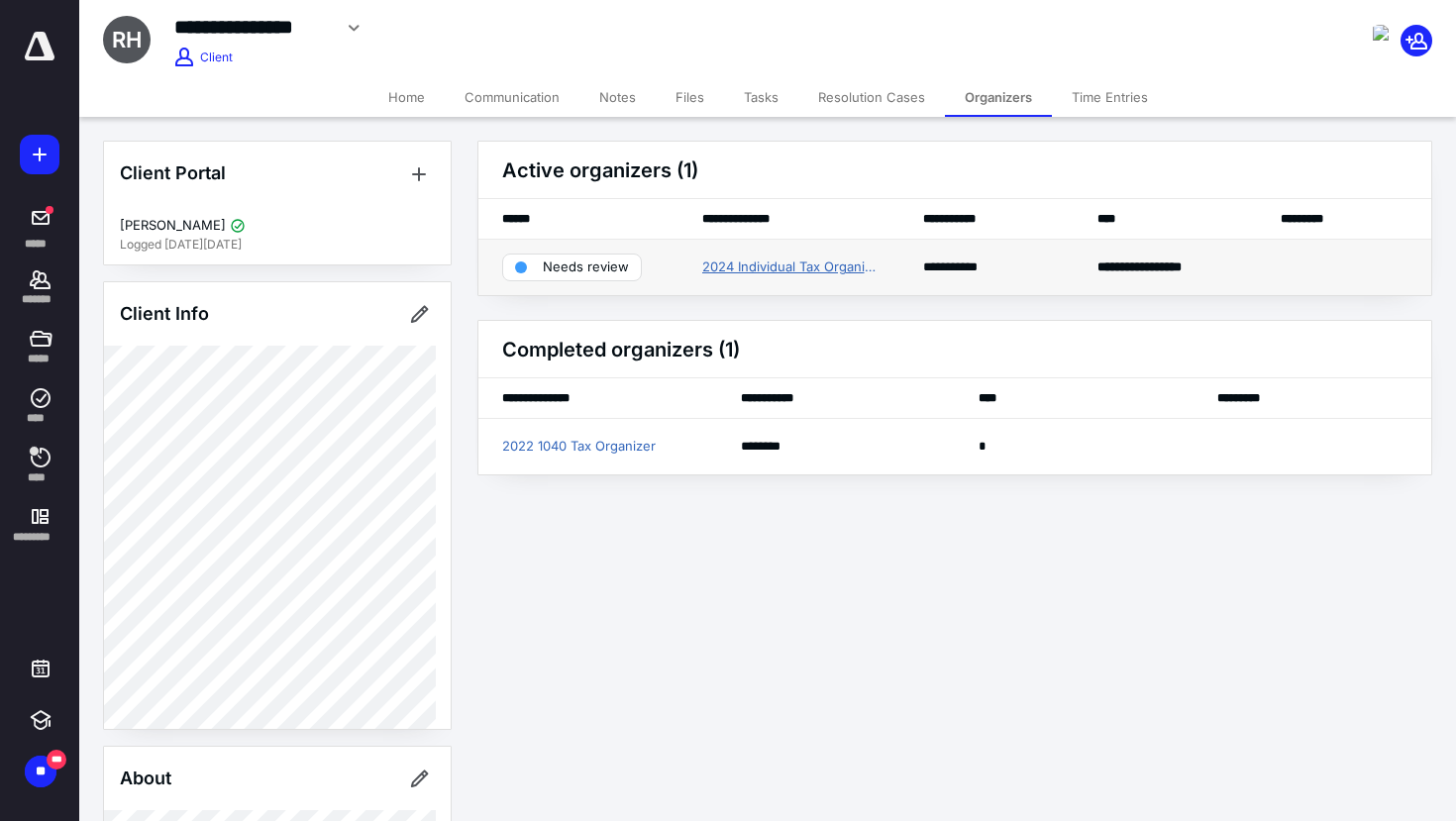 click on "2024 Individual Tax Organizer" at bounding box center (789, 267) 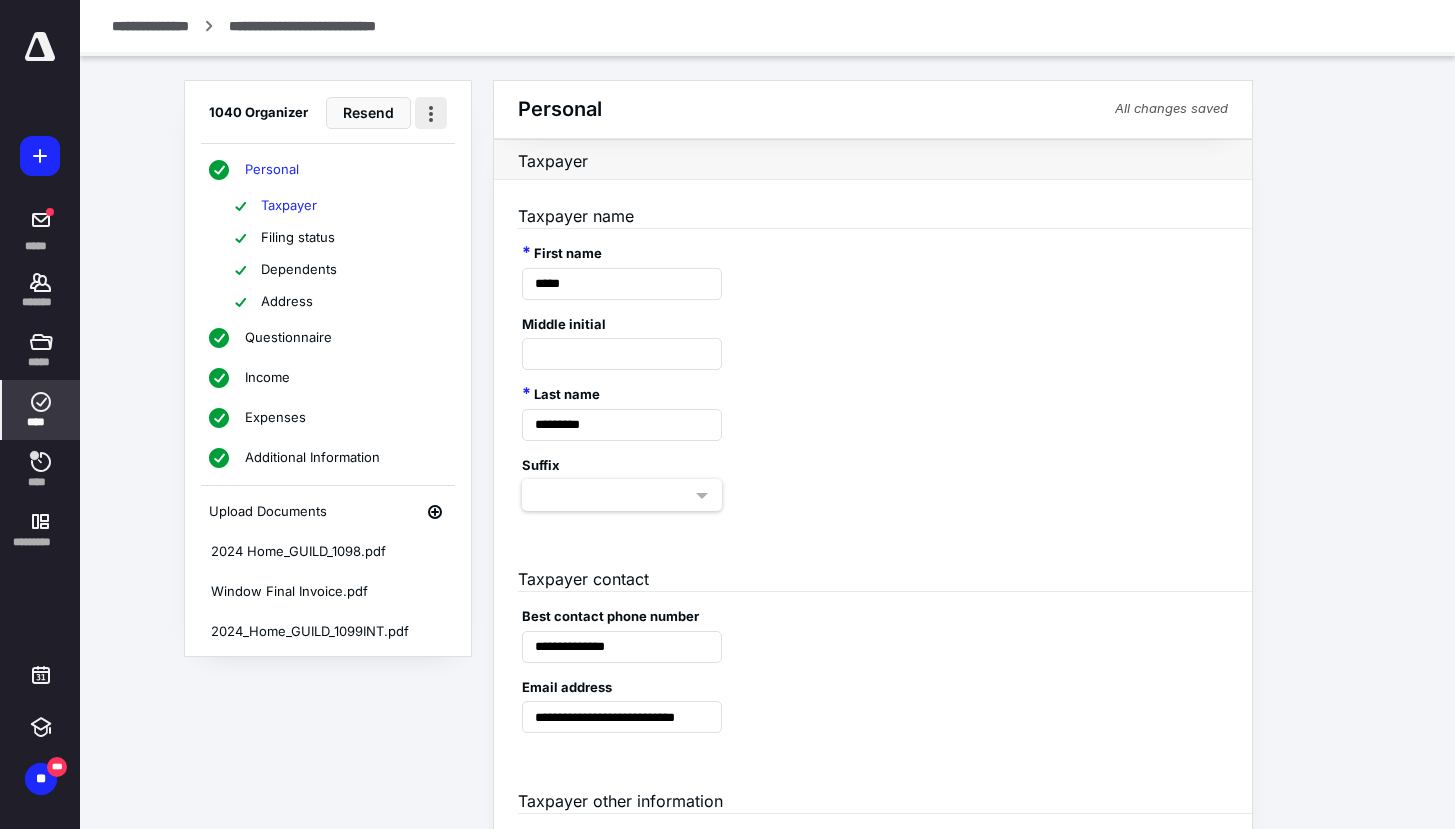 click at bounding box center [431, 113] 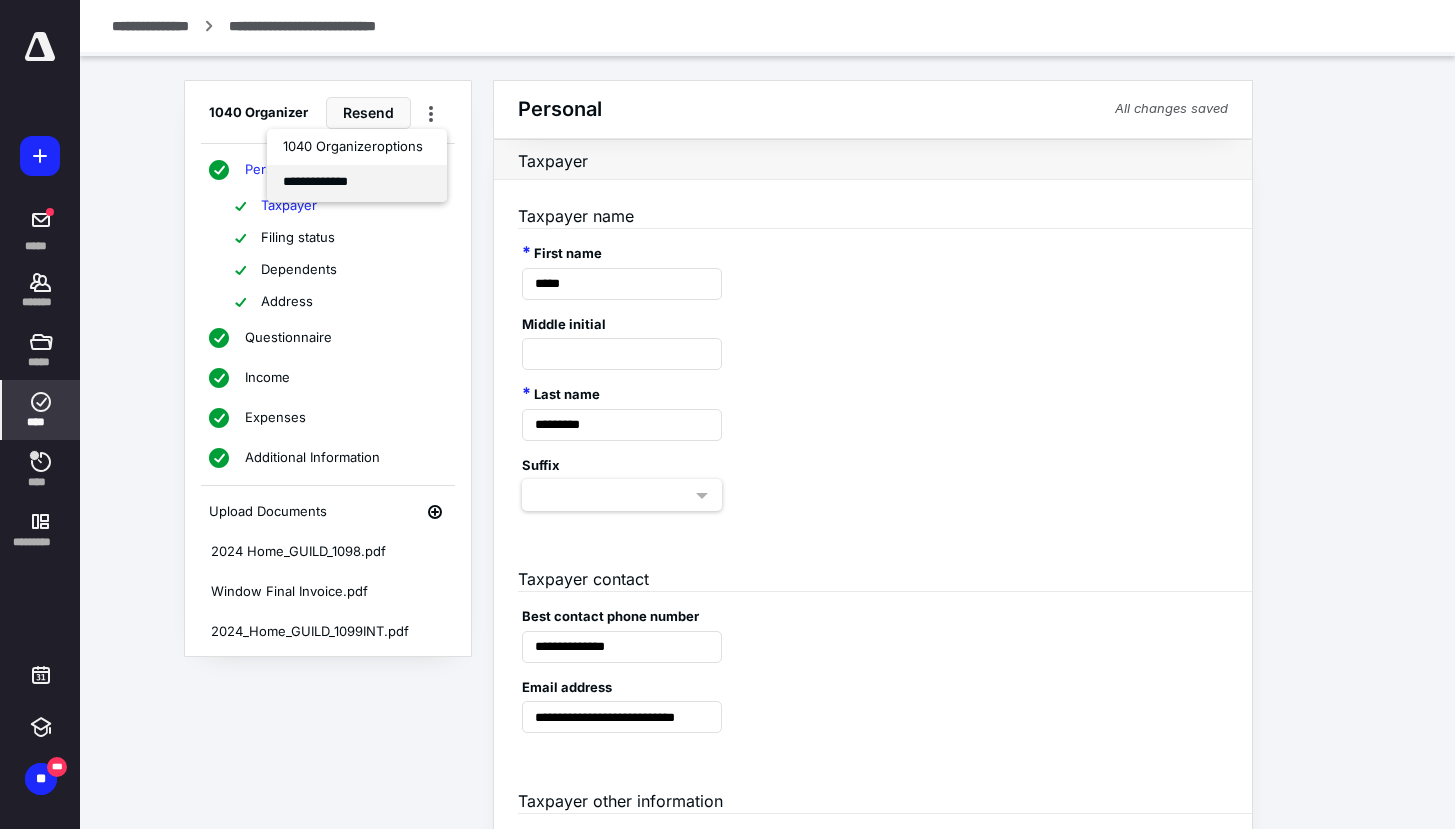 click on "**********" at bounding box center (357, 183) 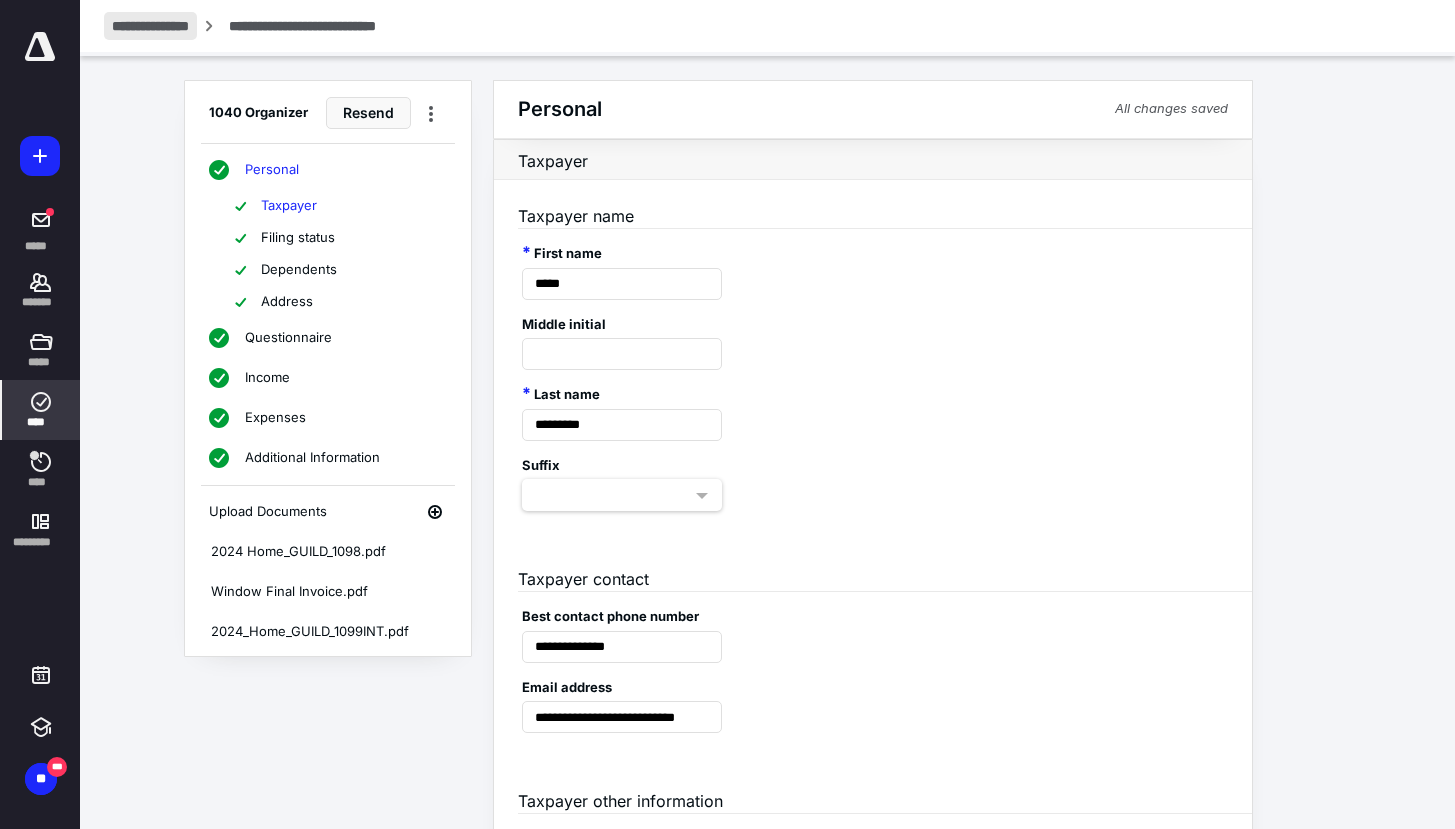 click on "**********" at bounding box center (150, 26) 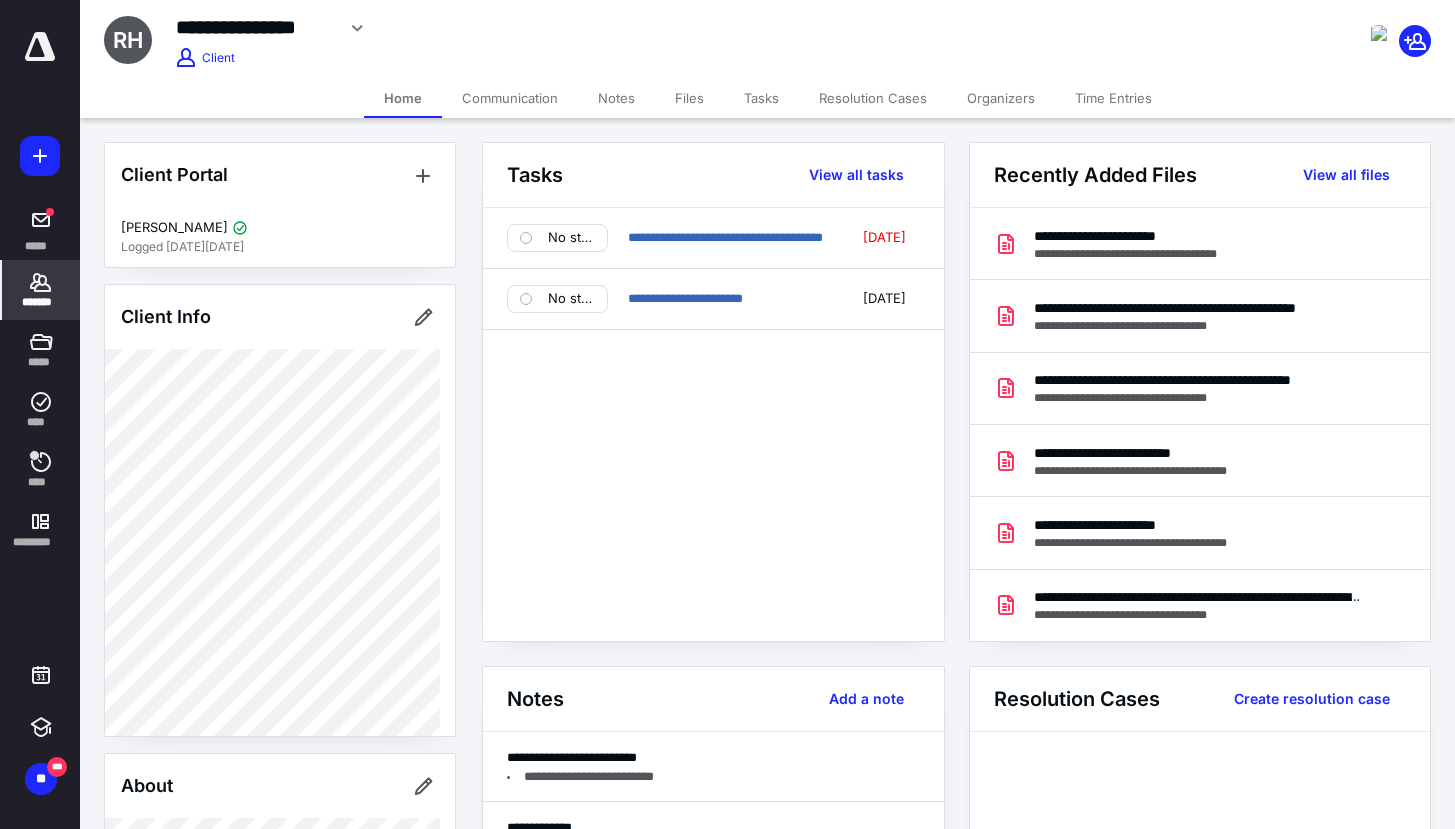 click on "Files" at bounding box center [689, 98] 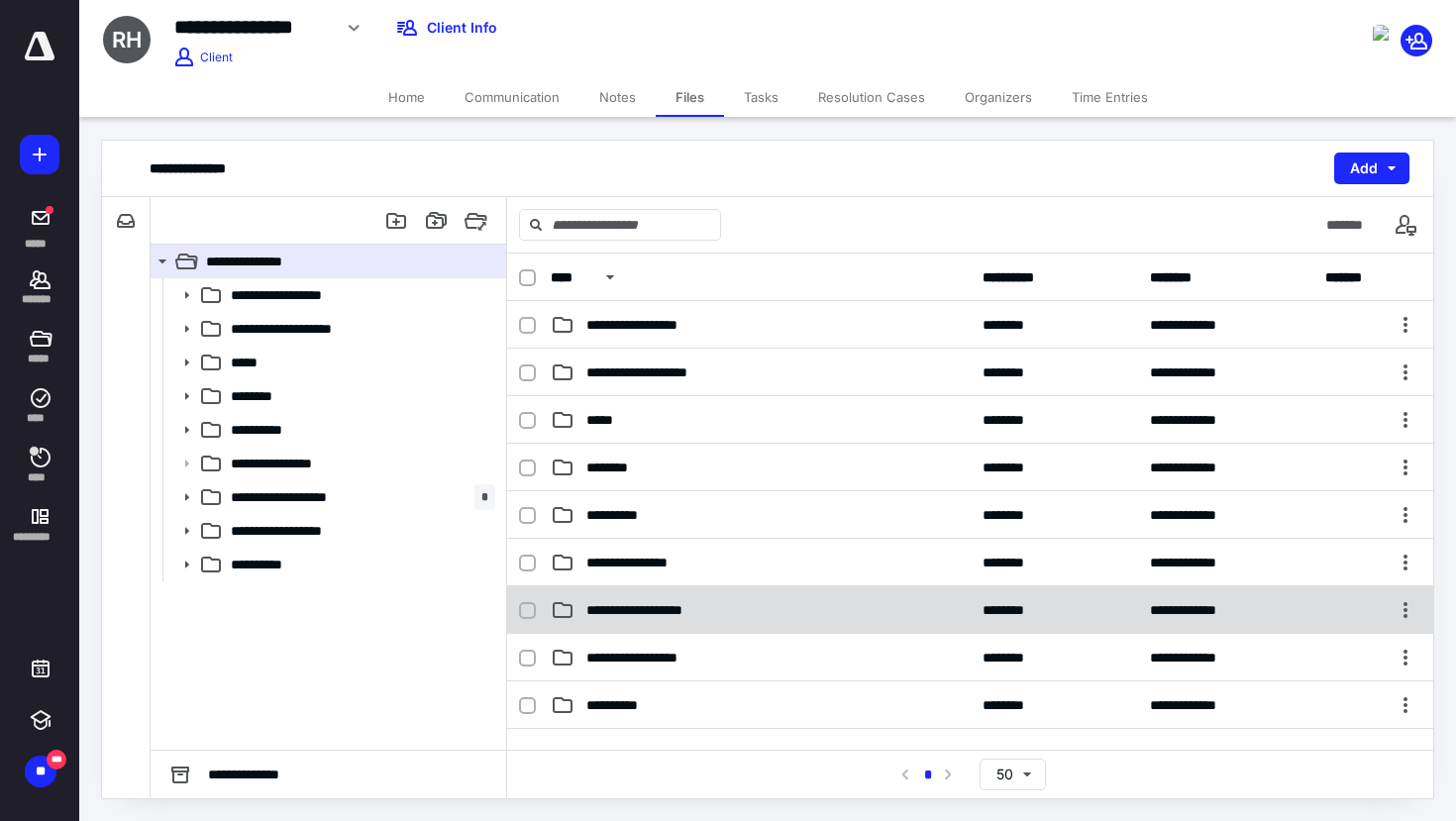 click on "**********" at bounding box center [655, 610] 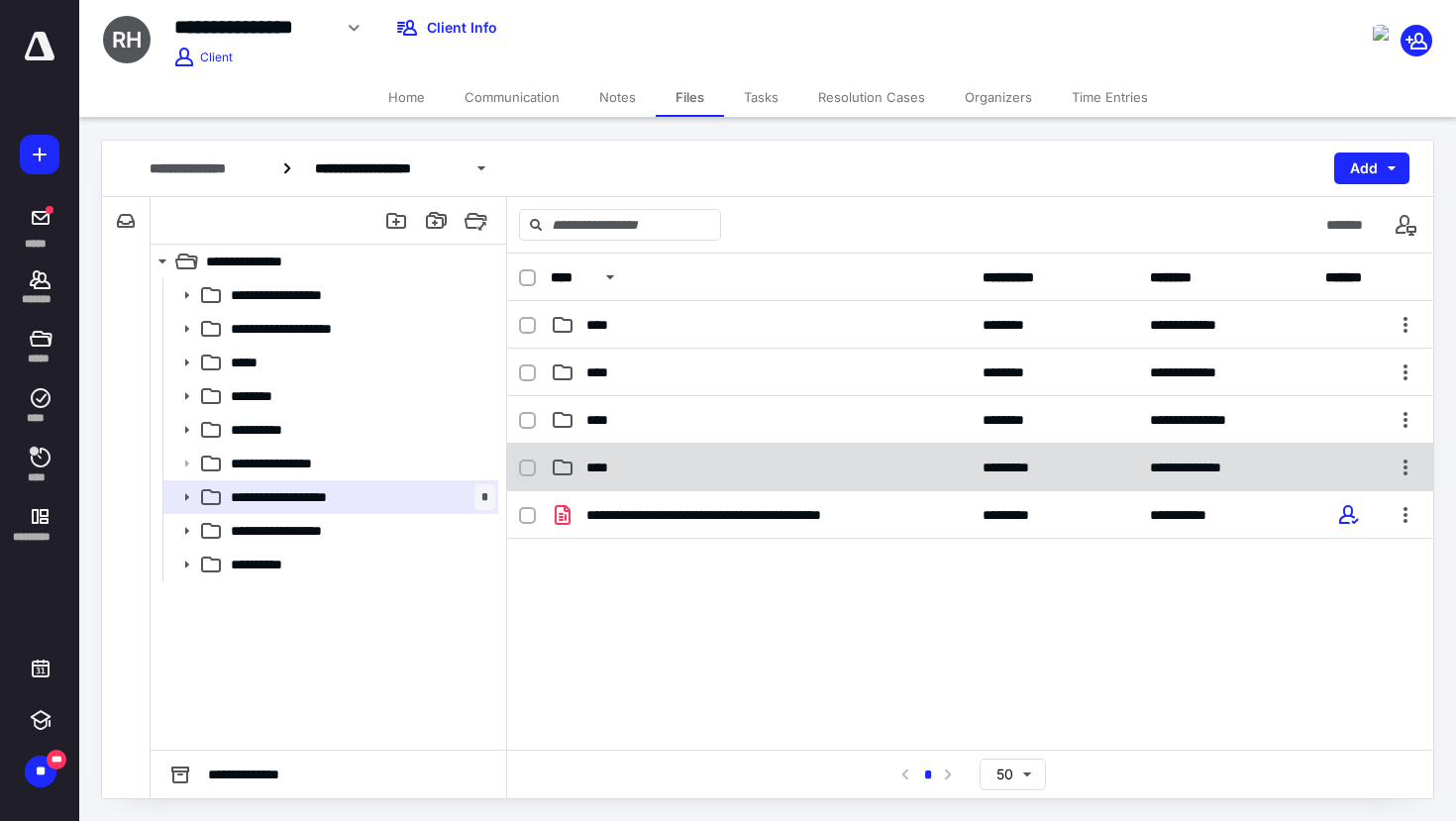 click on "****" at bounding box center (761, 467) 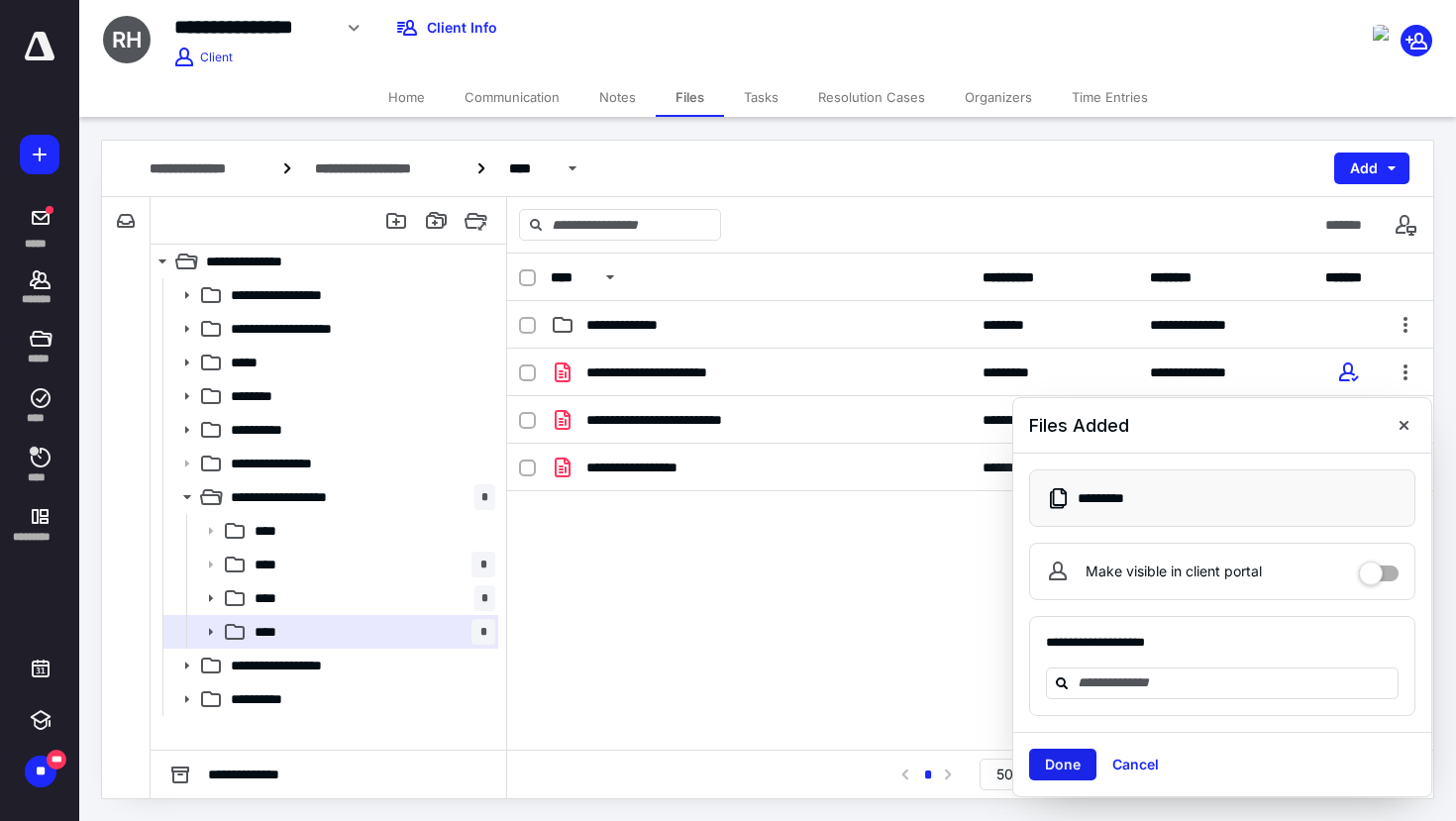 click on "Done" at bounding box center [1063, 765] 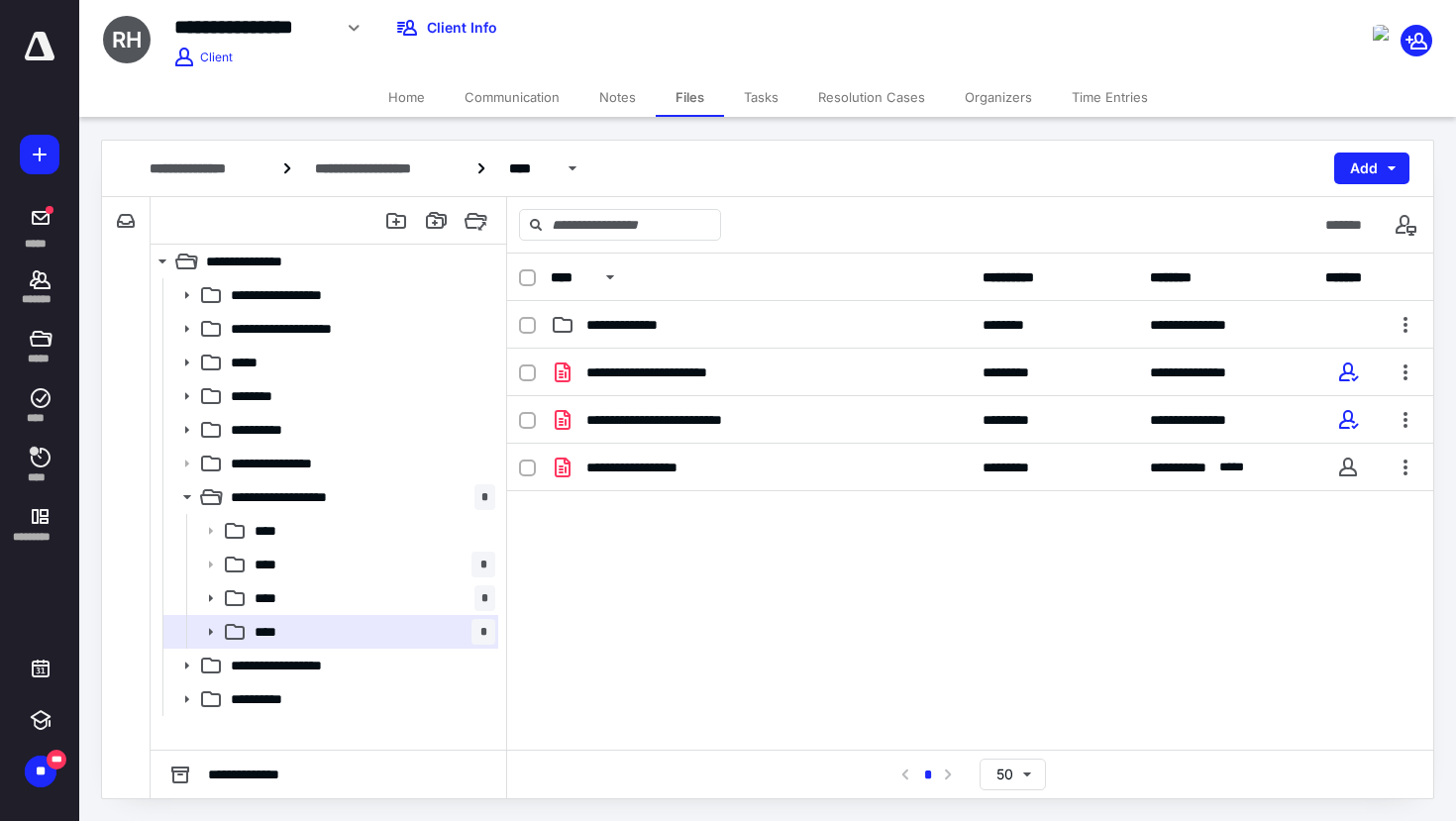click 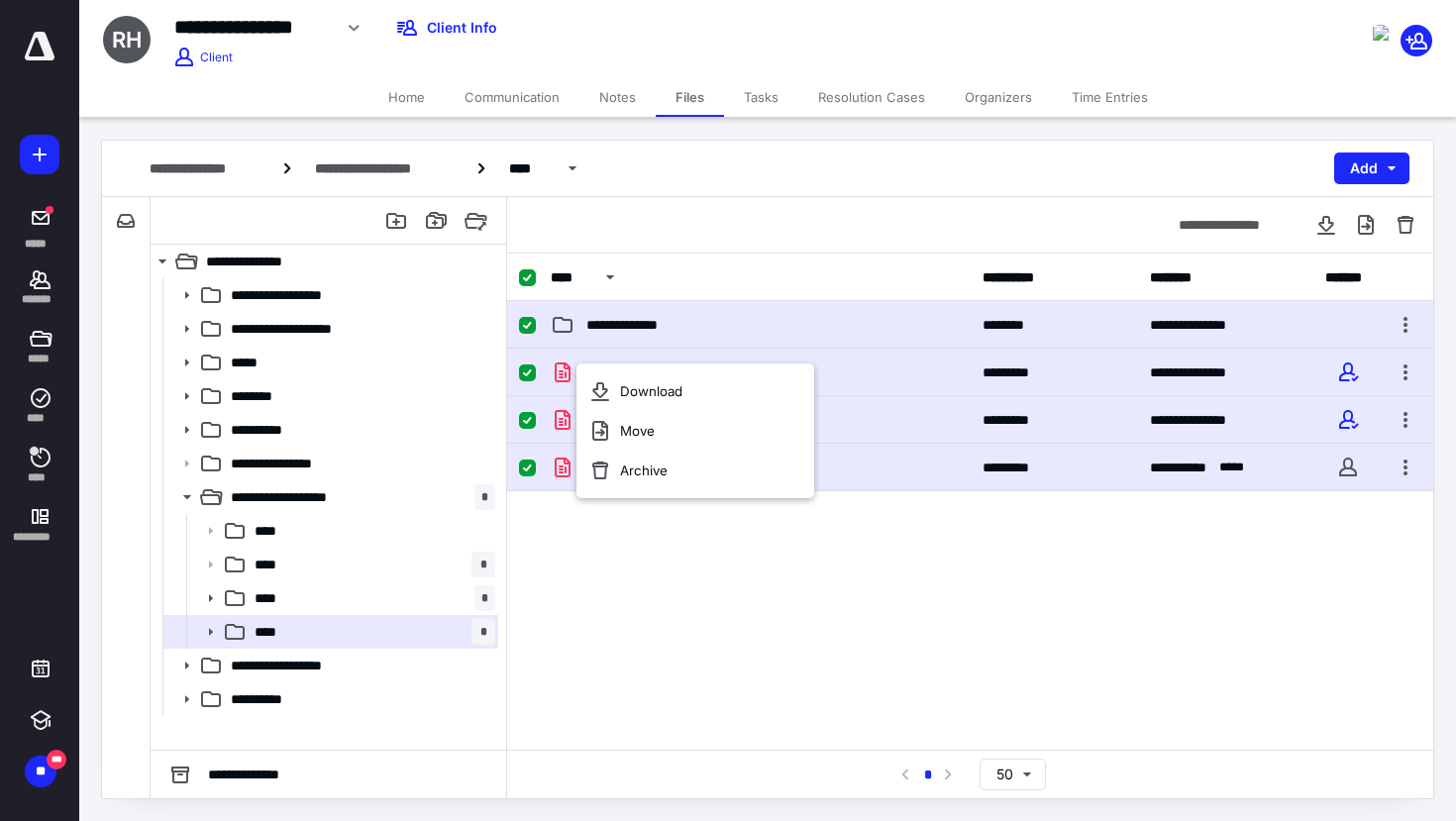 click on "**********" at bounding box center [970, 497] 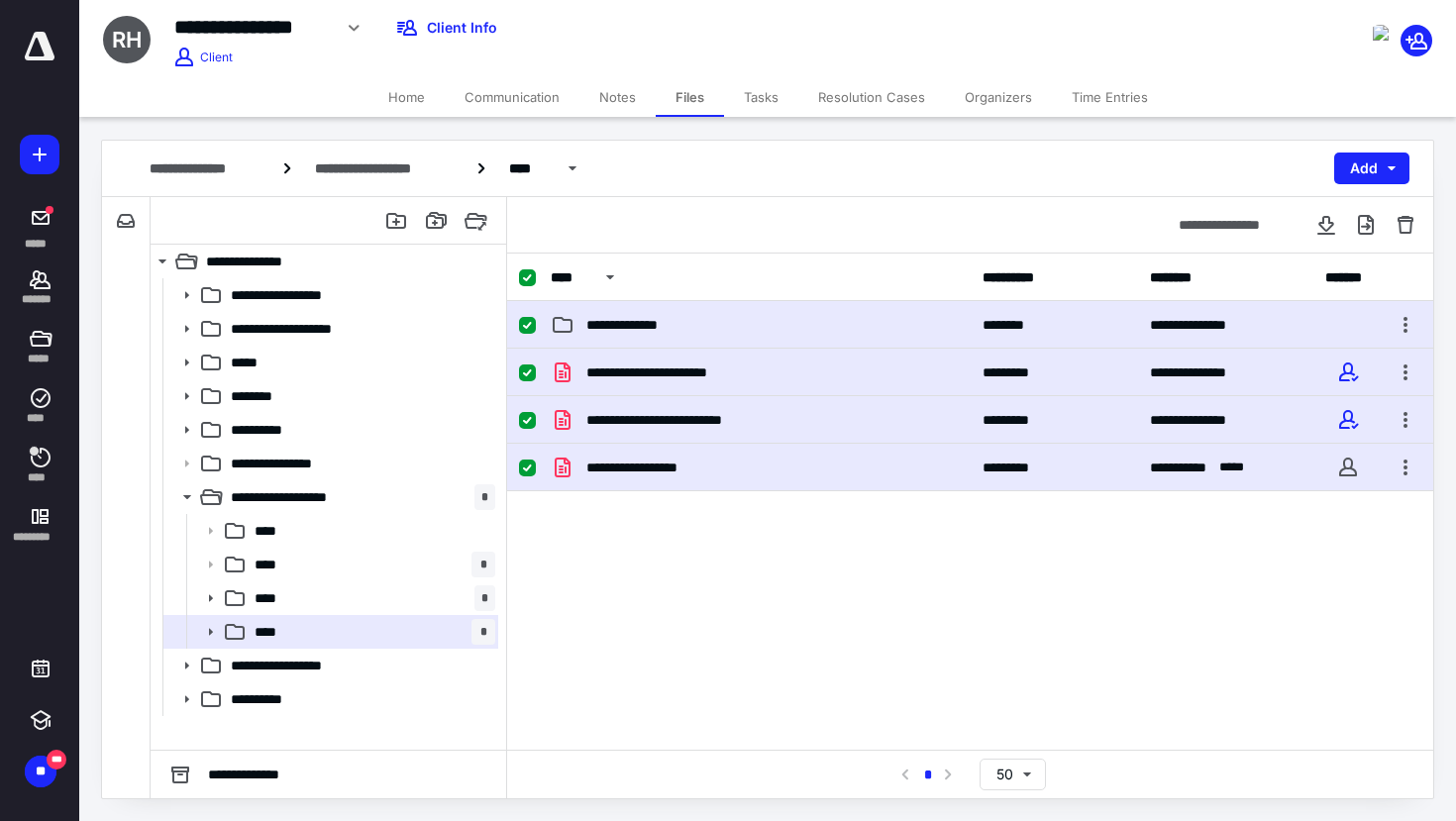 click 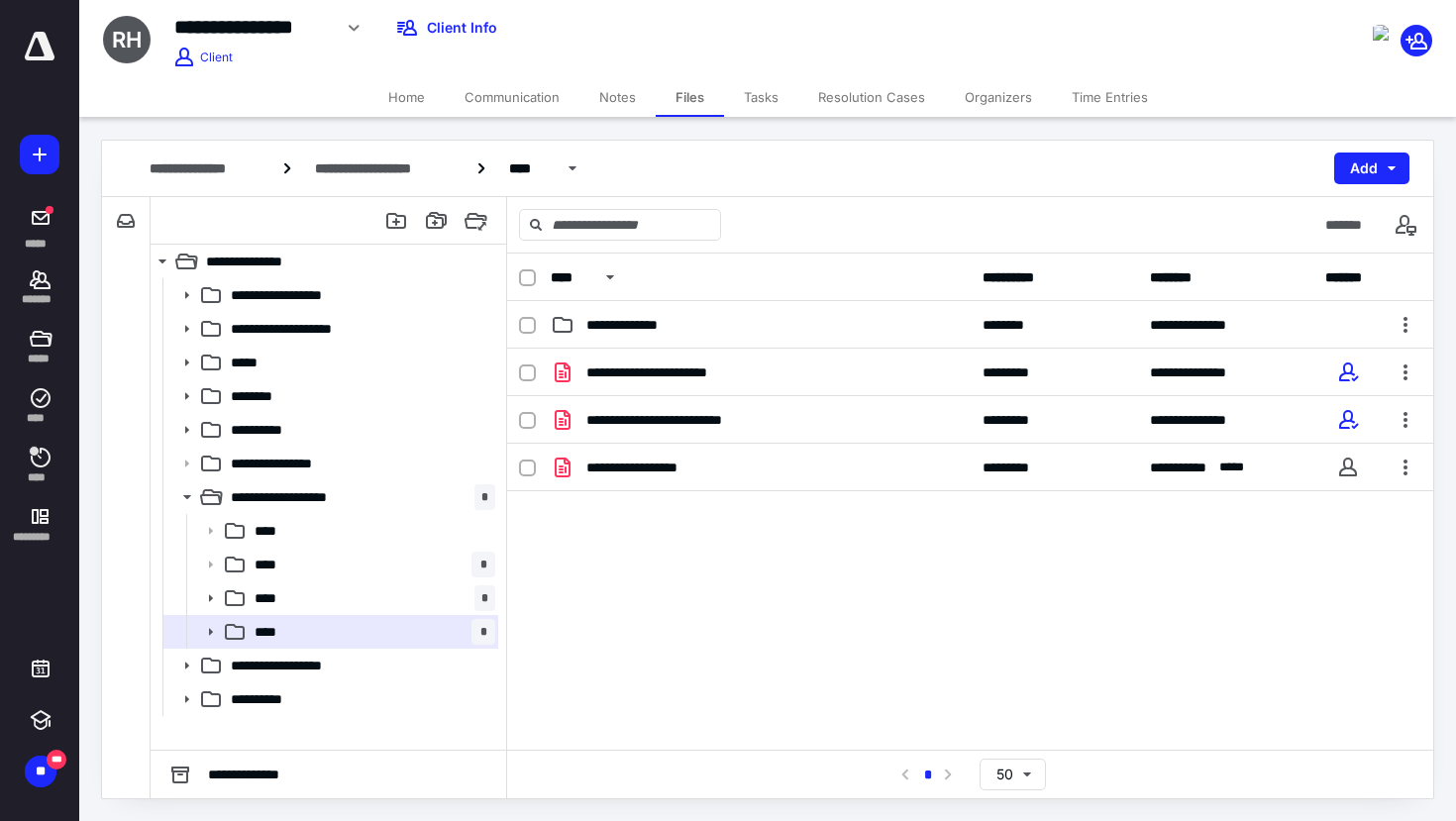 click 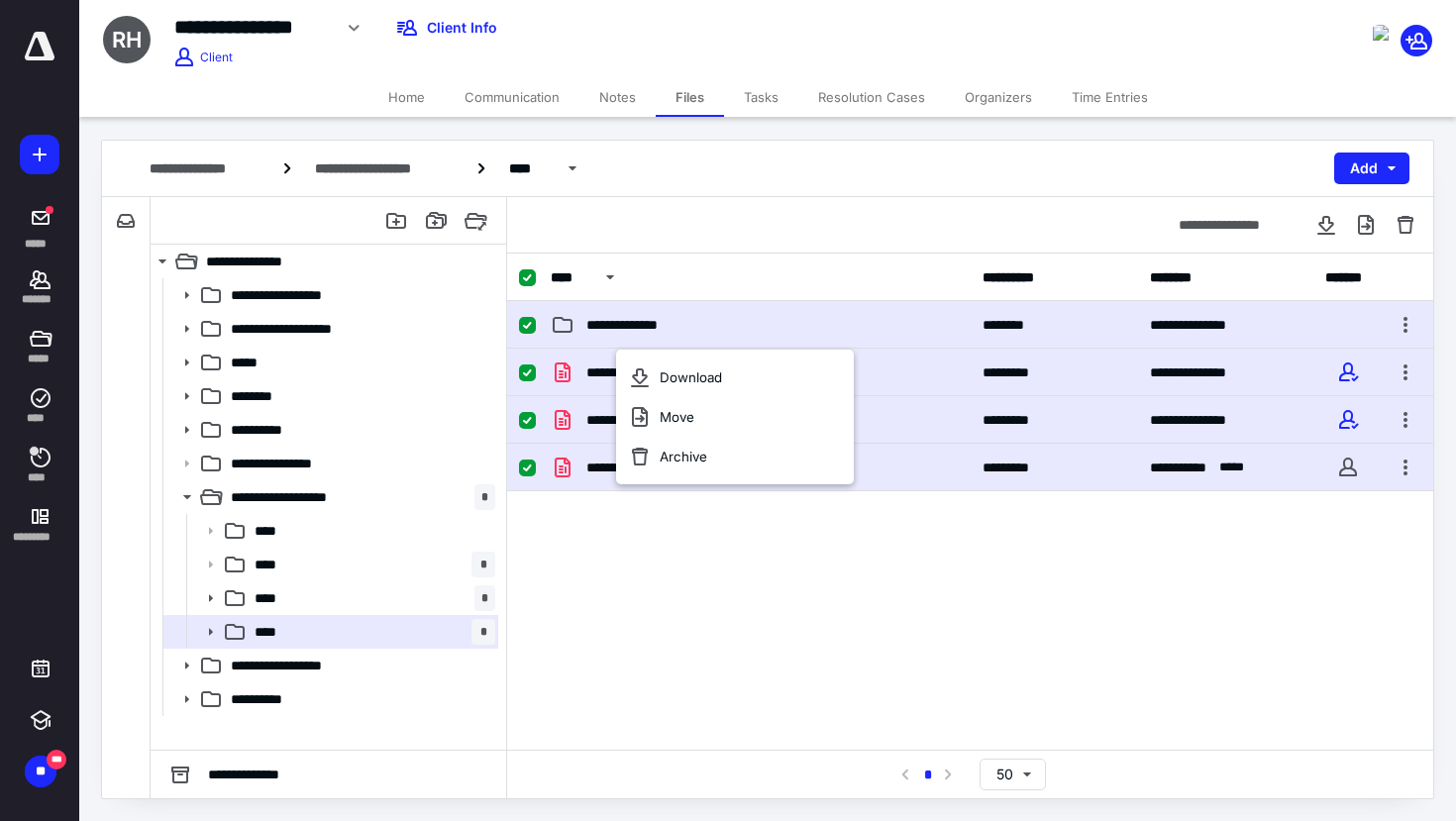 click at bounding box center (527, 278) 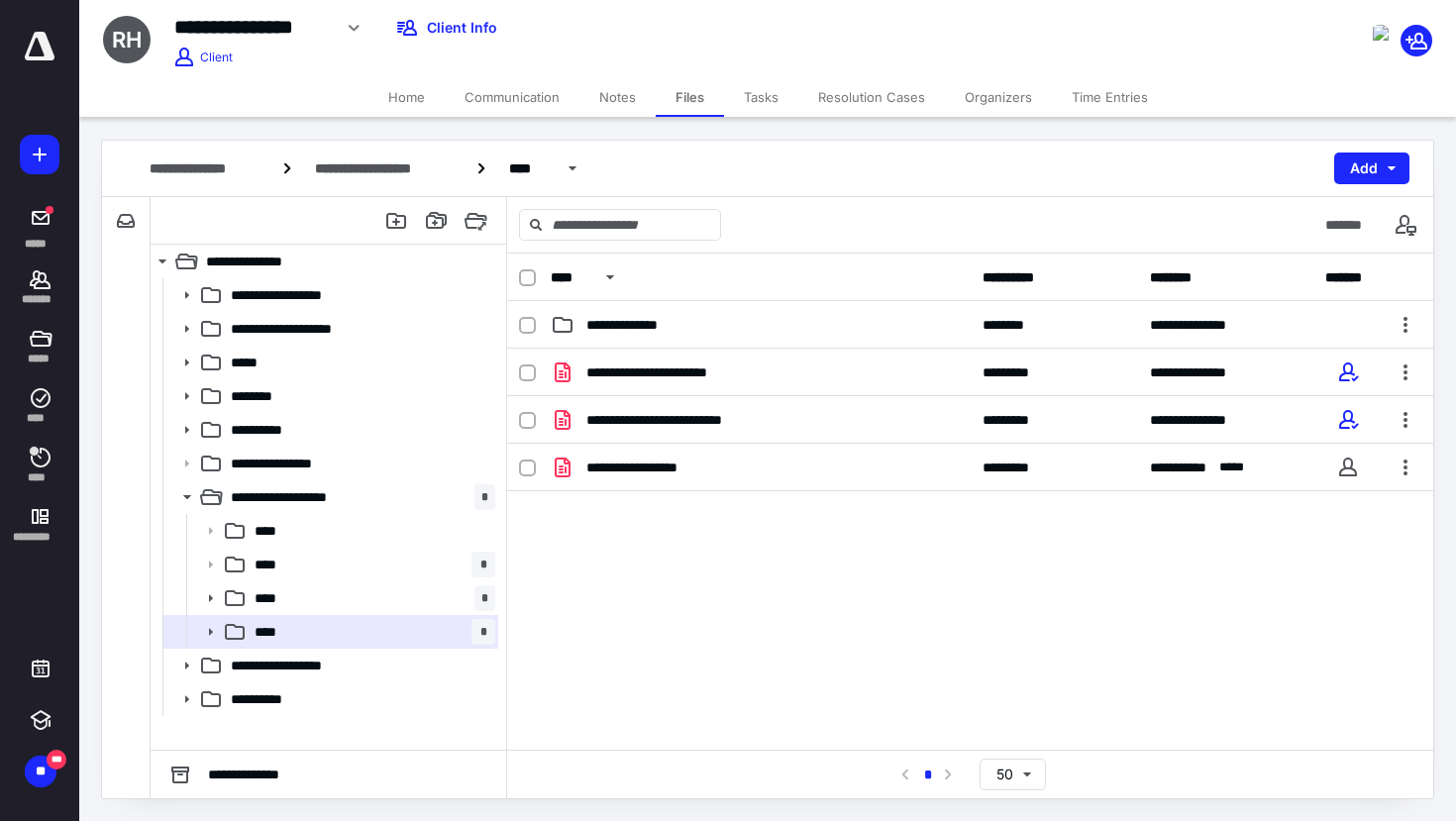 click at bounding box center [527, 278] 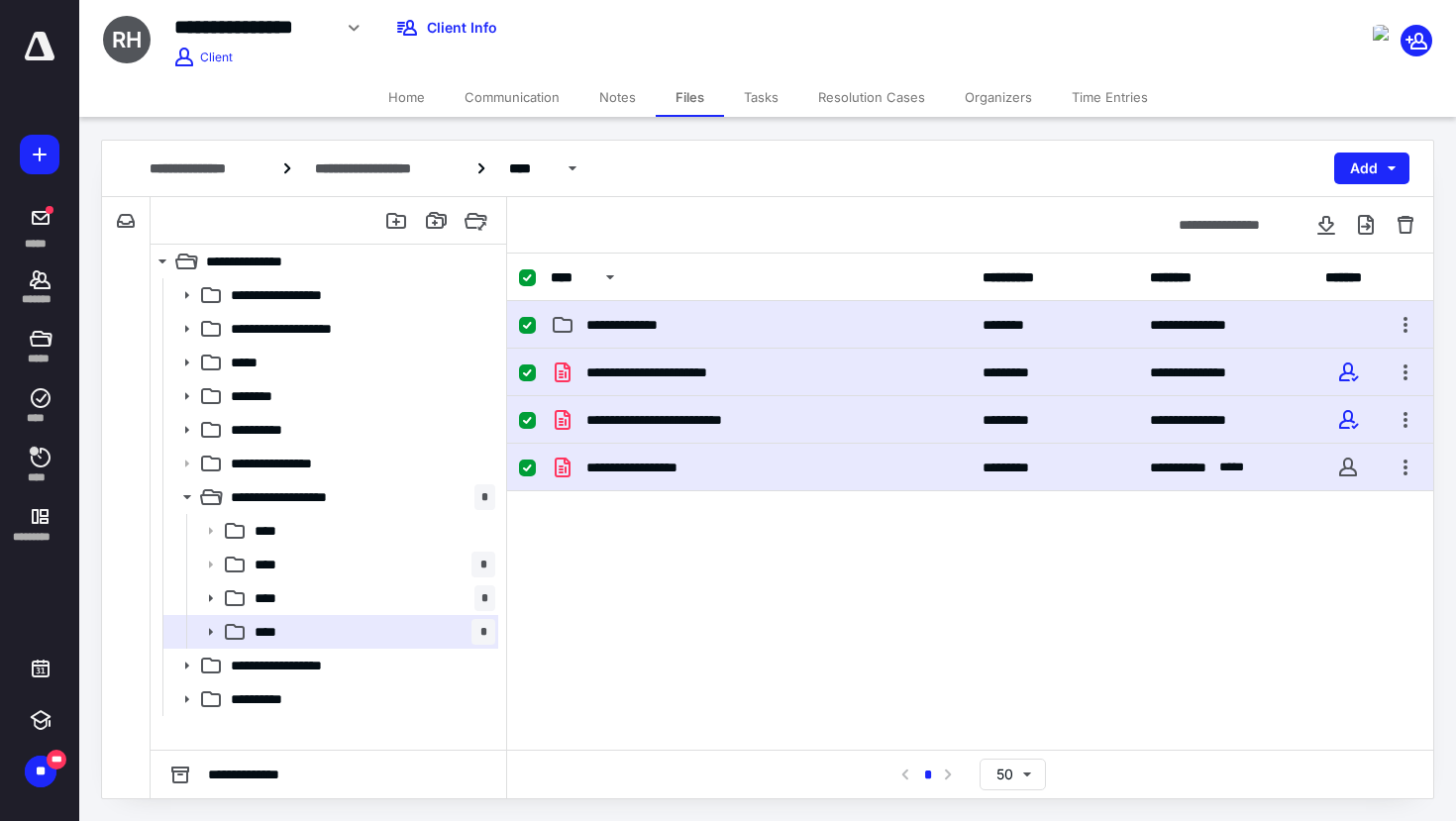 click 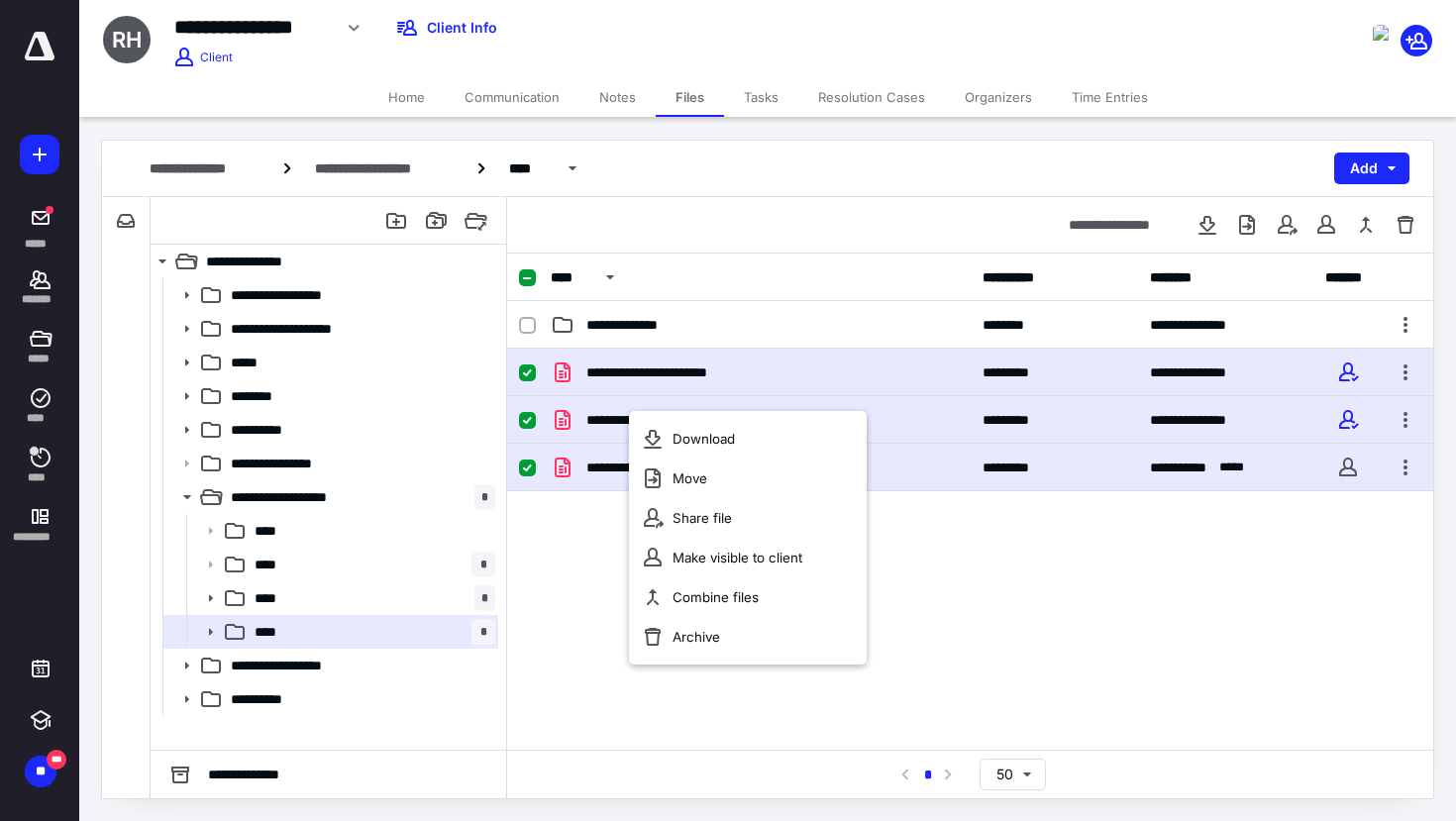 click on "**********" at bounding box center (970, 497) 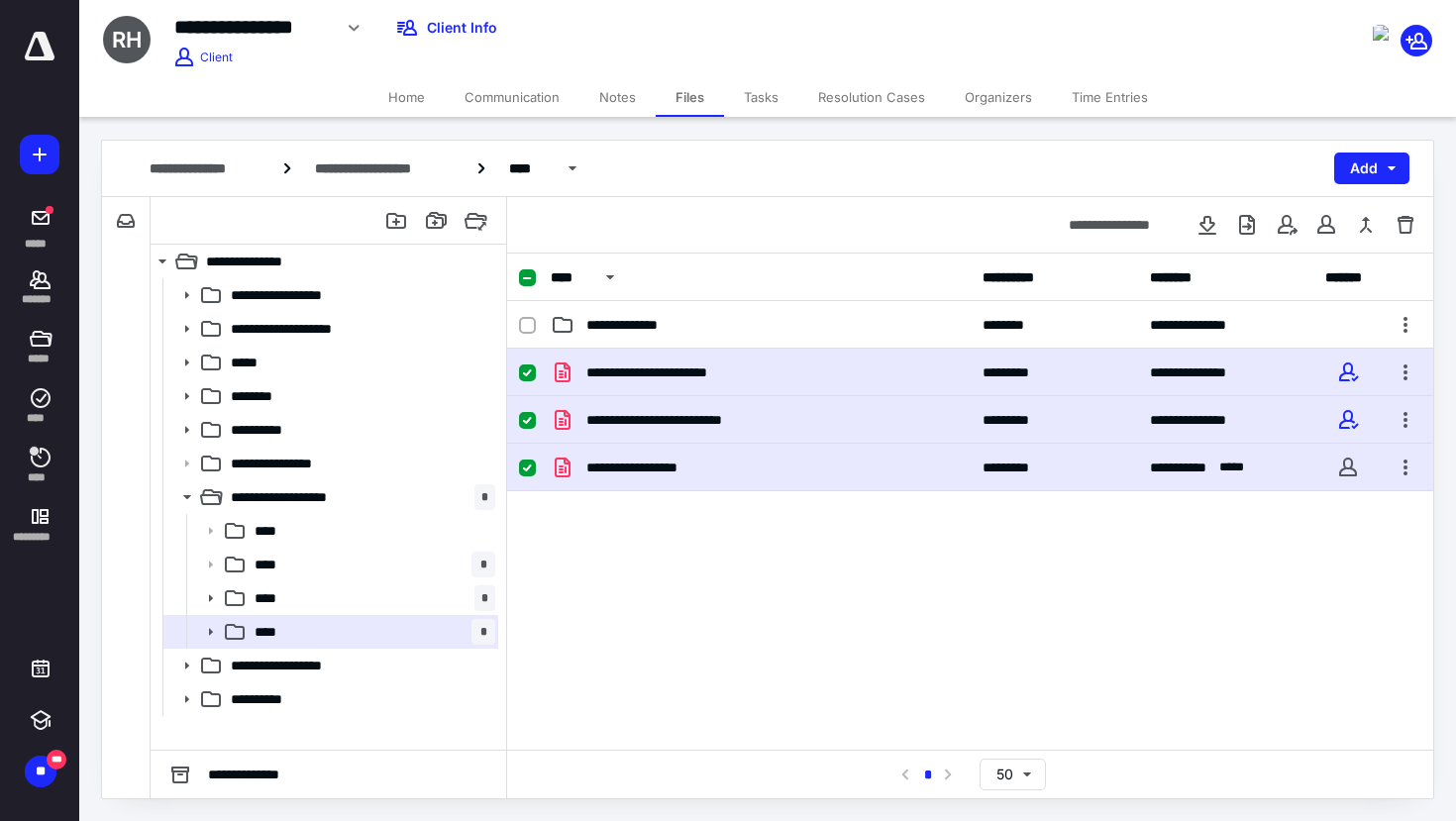 click 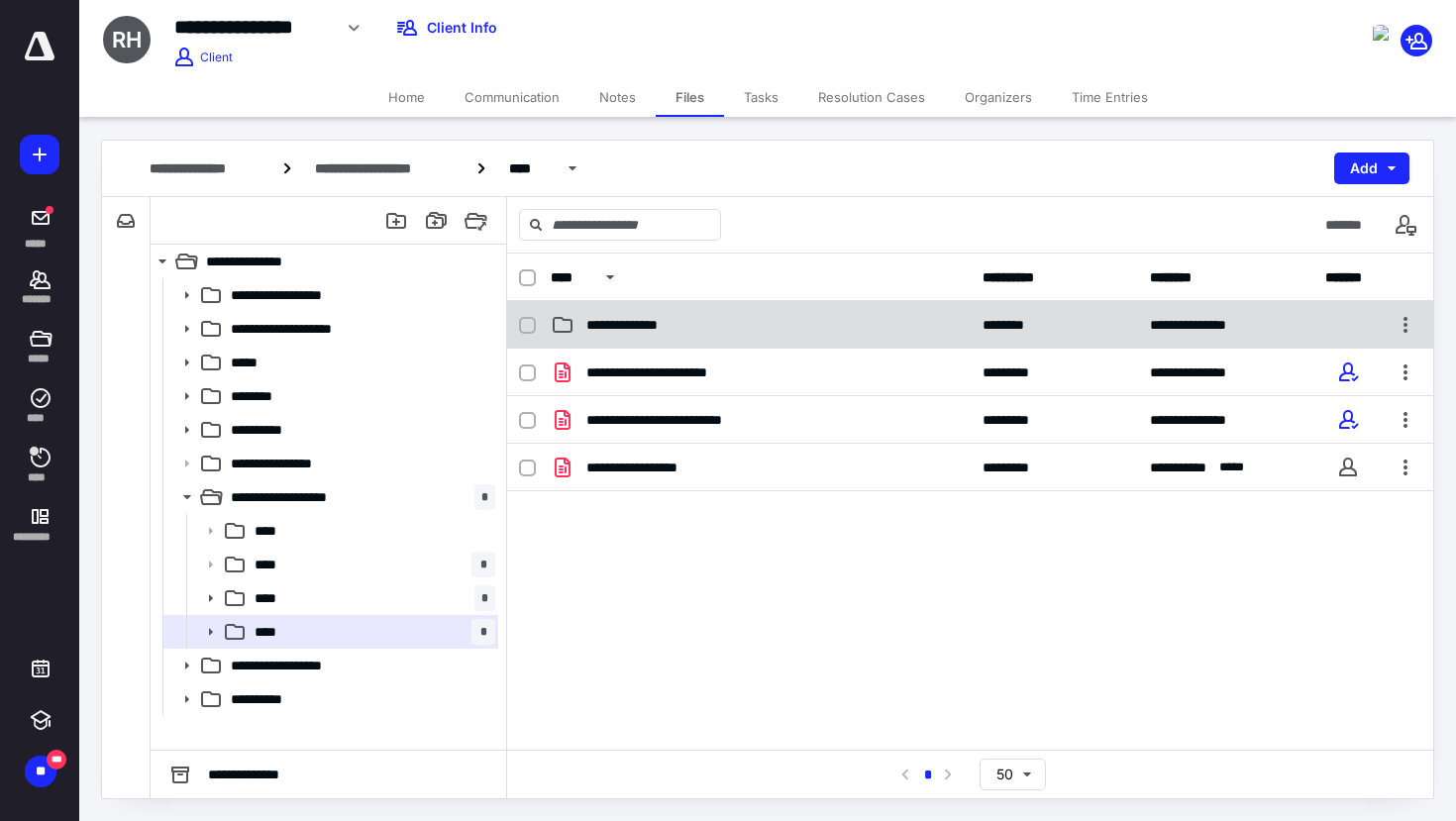 click on "**********" at bounding box center (639, 325) 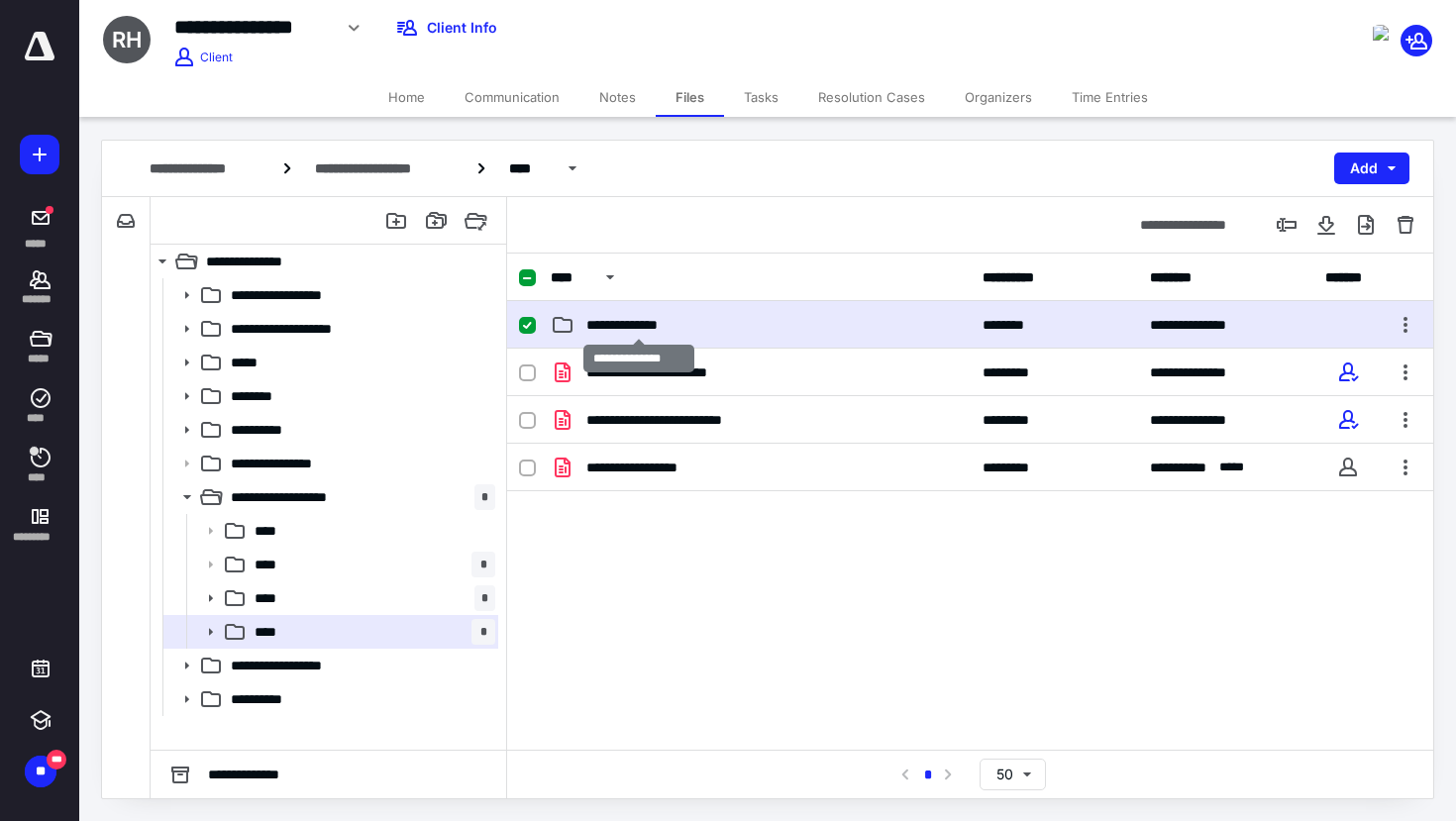 click on "**********" at bounding box center (639, 325) 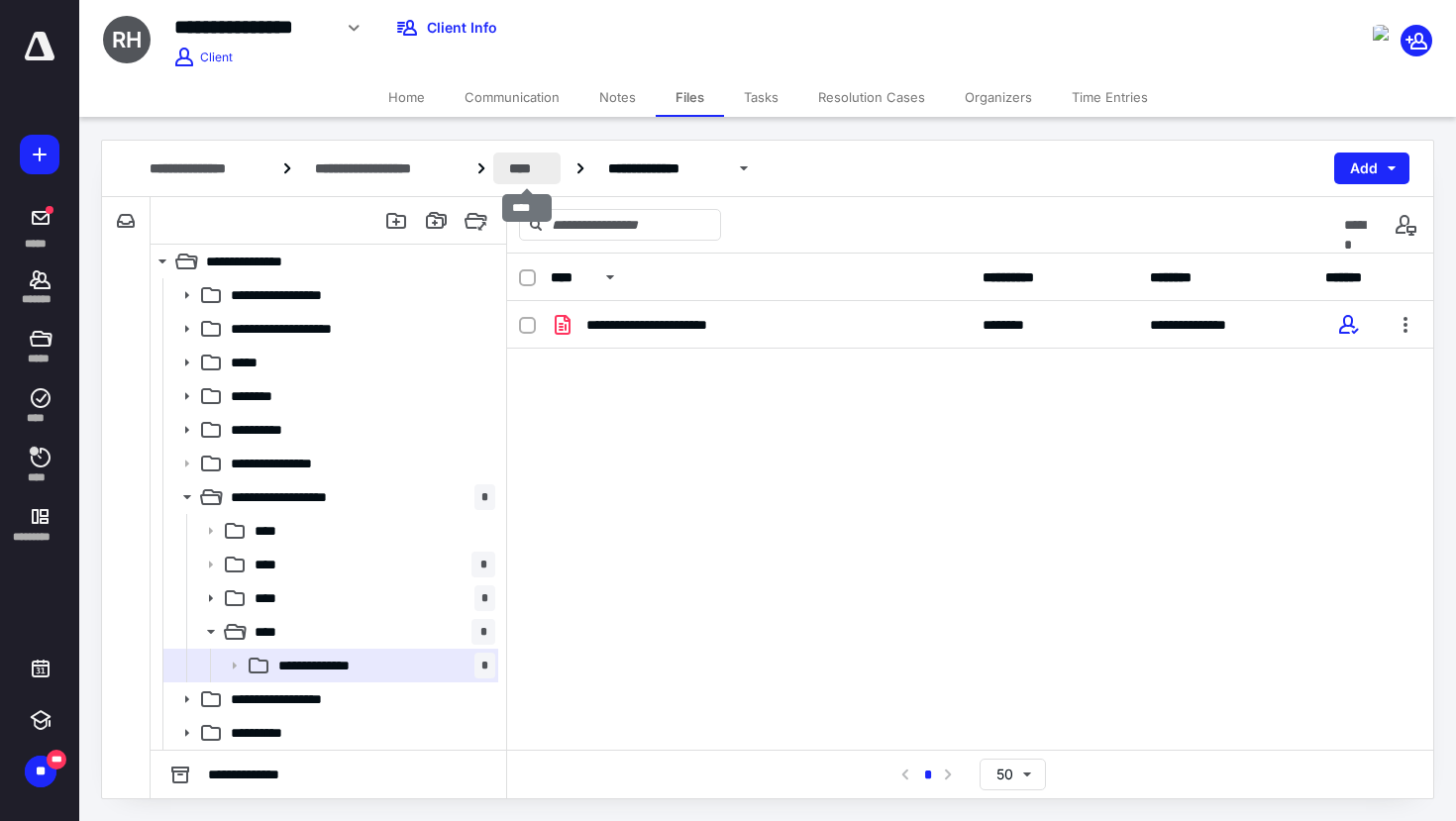 click on "****" at bounding box center [527, 168] 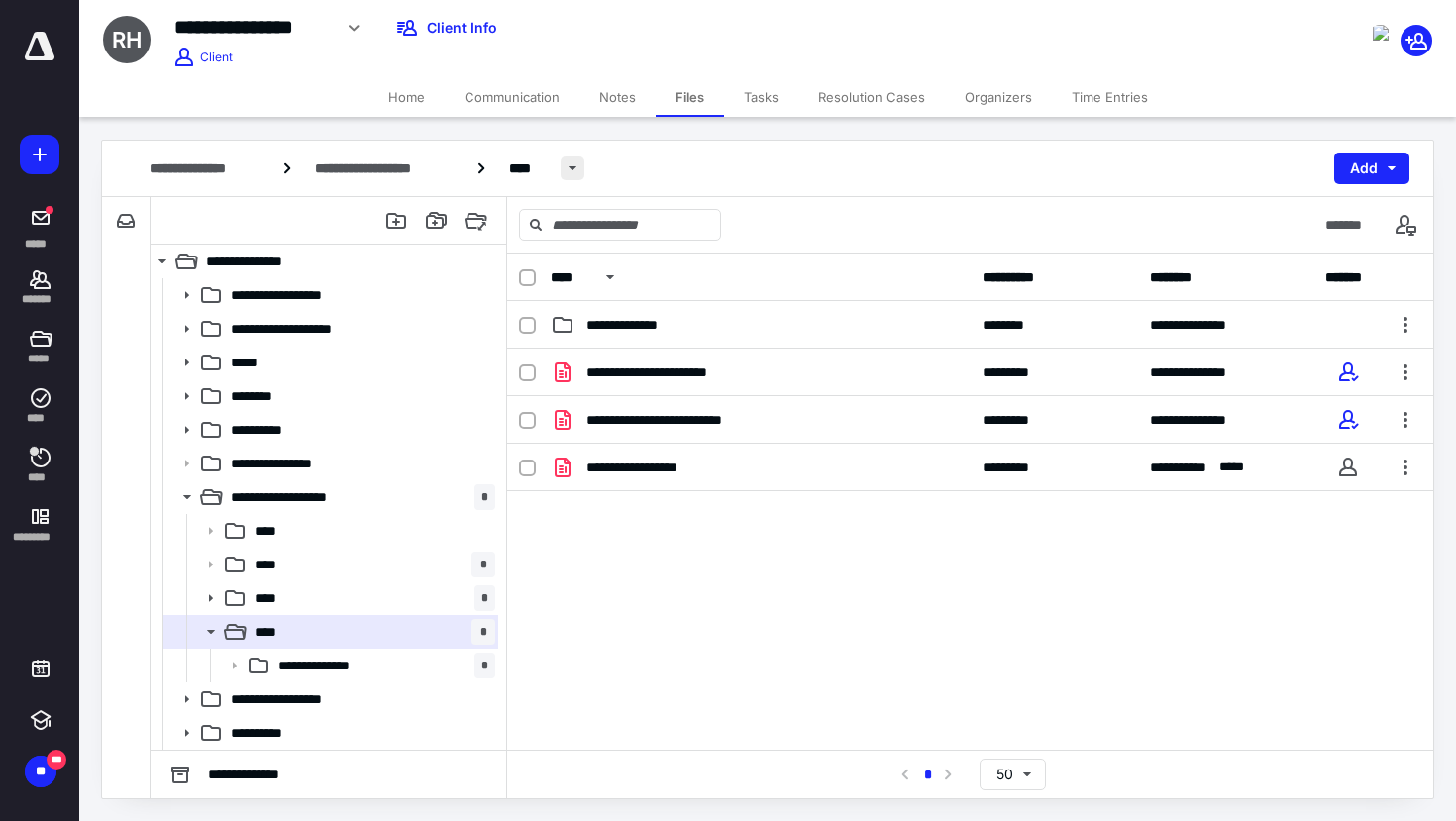 click at bounding box center [572, 168] 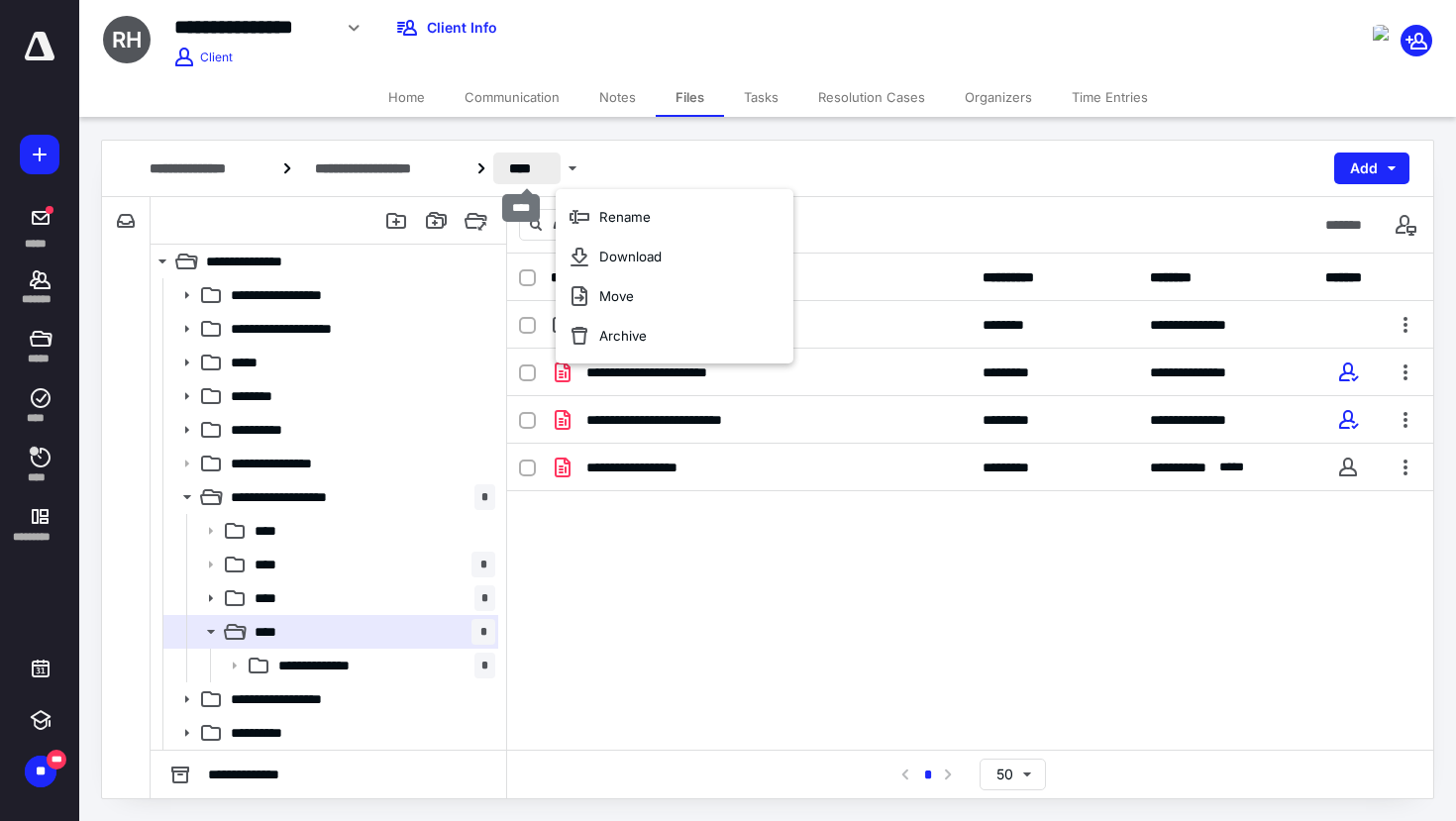 click on "****" at bounding box center [527, 168] 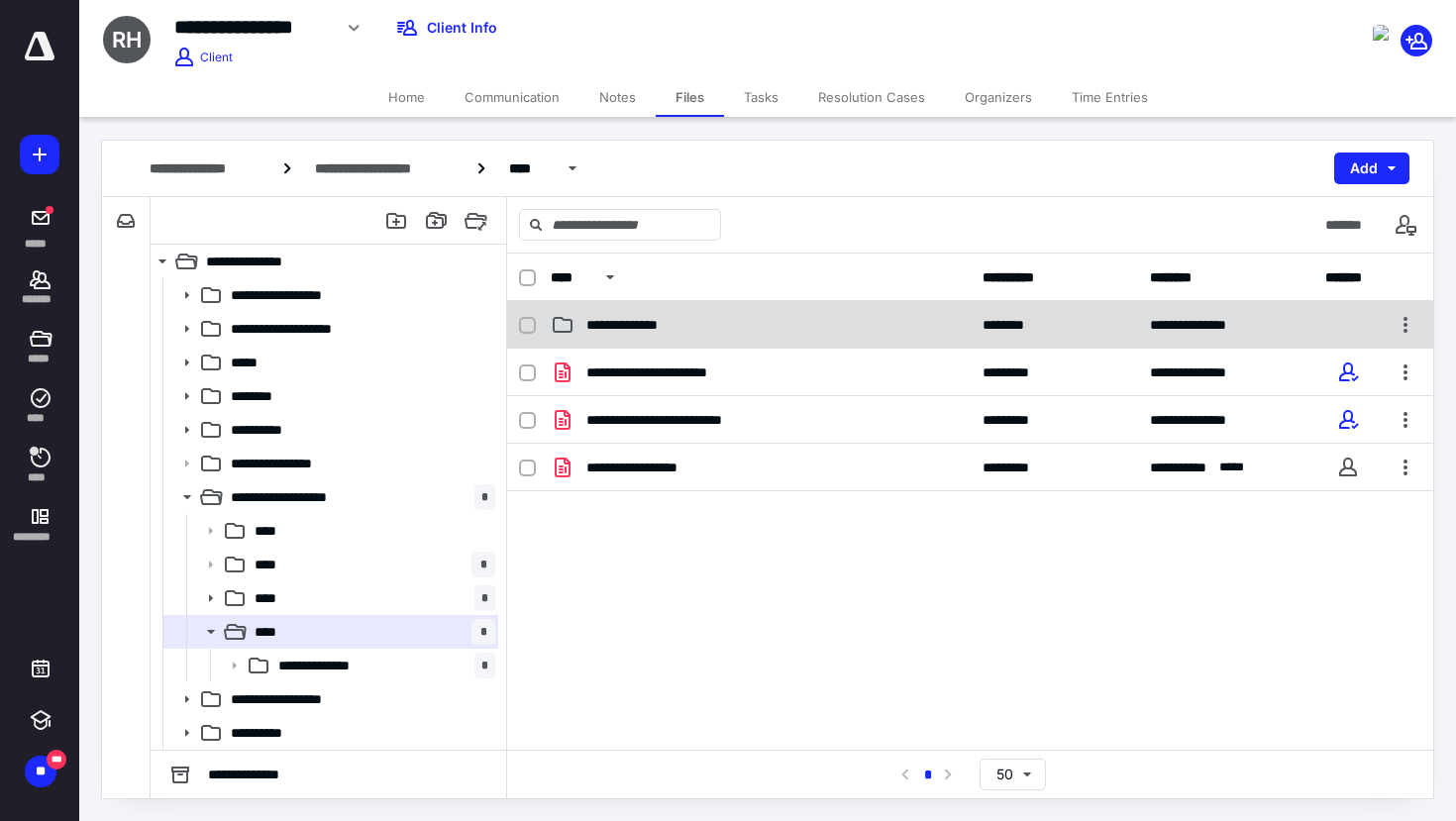 click on "**********" at bounding box center (639, 325) 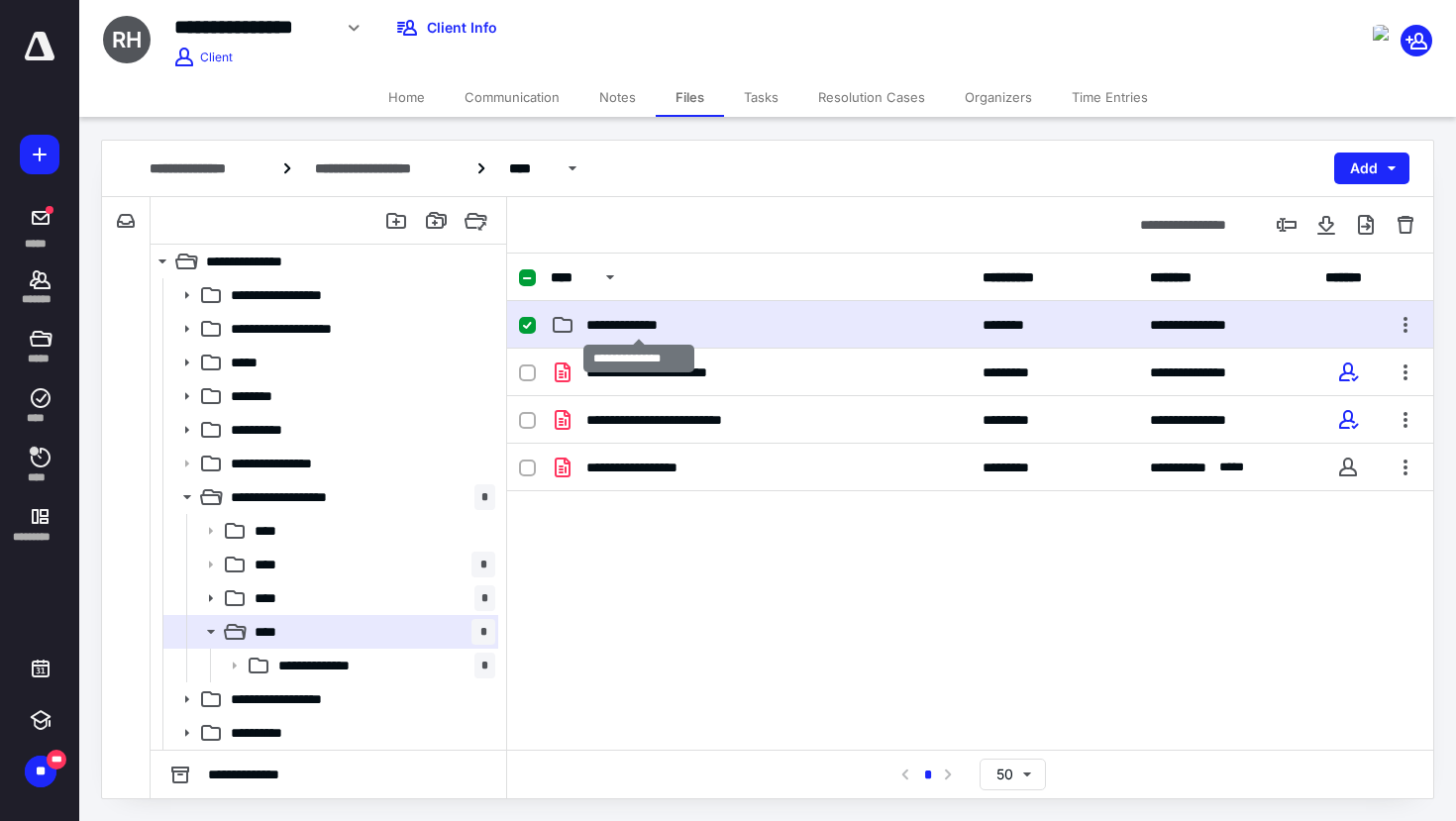 click on "**********" at bounding box center [639, 325] 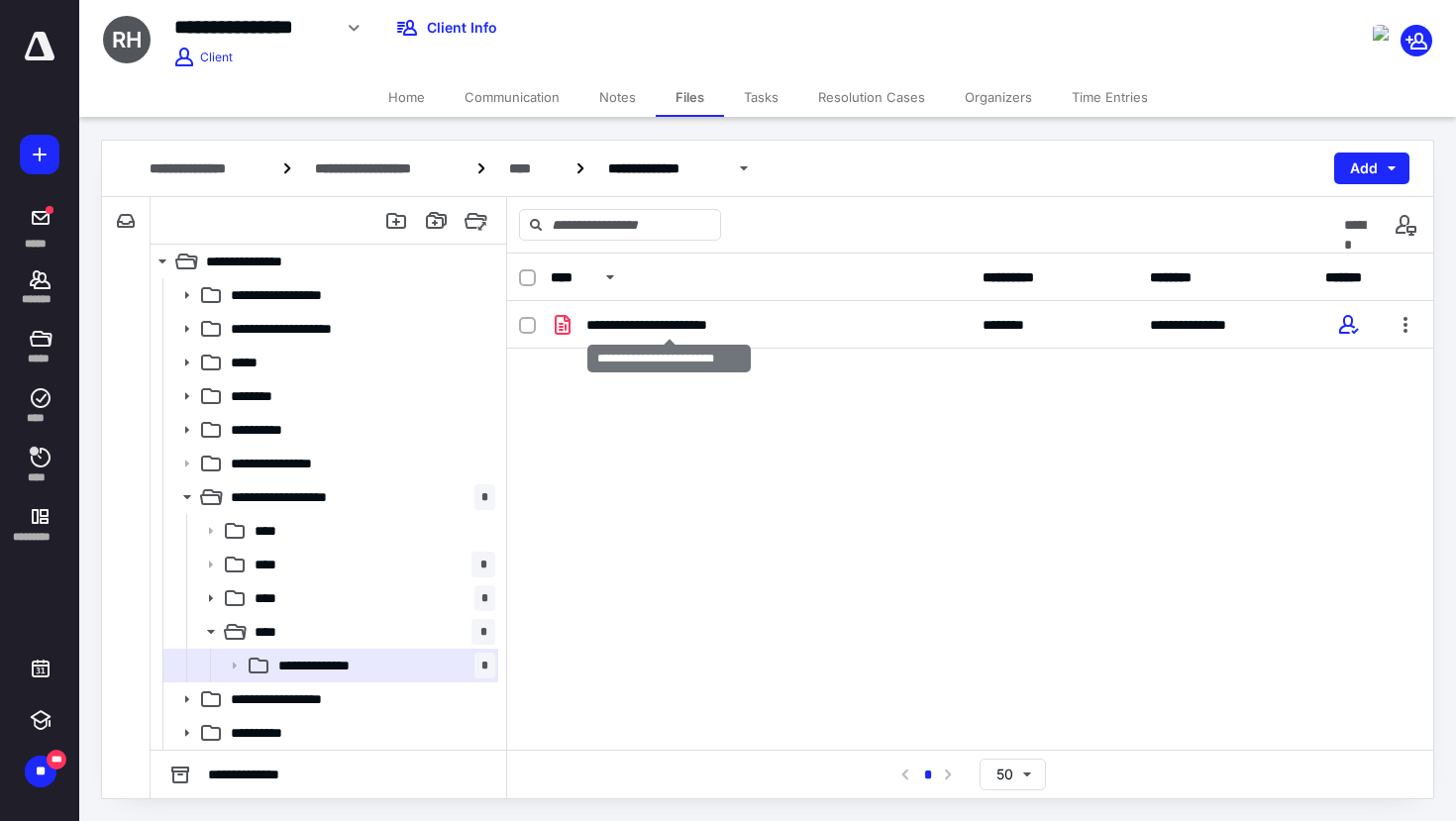 checkbox on "true" 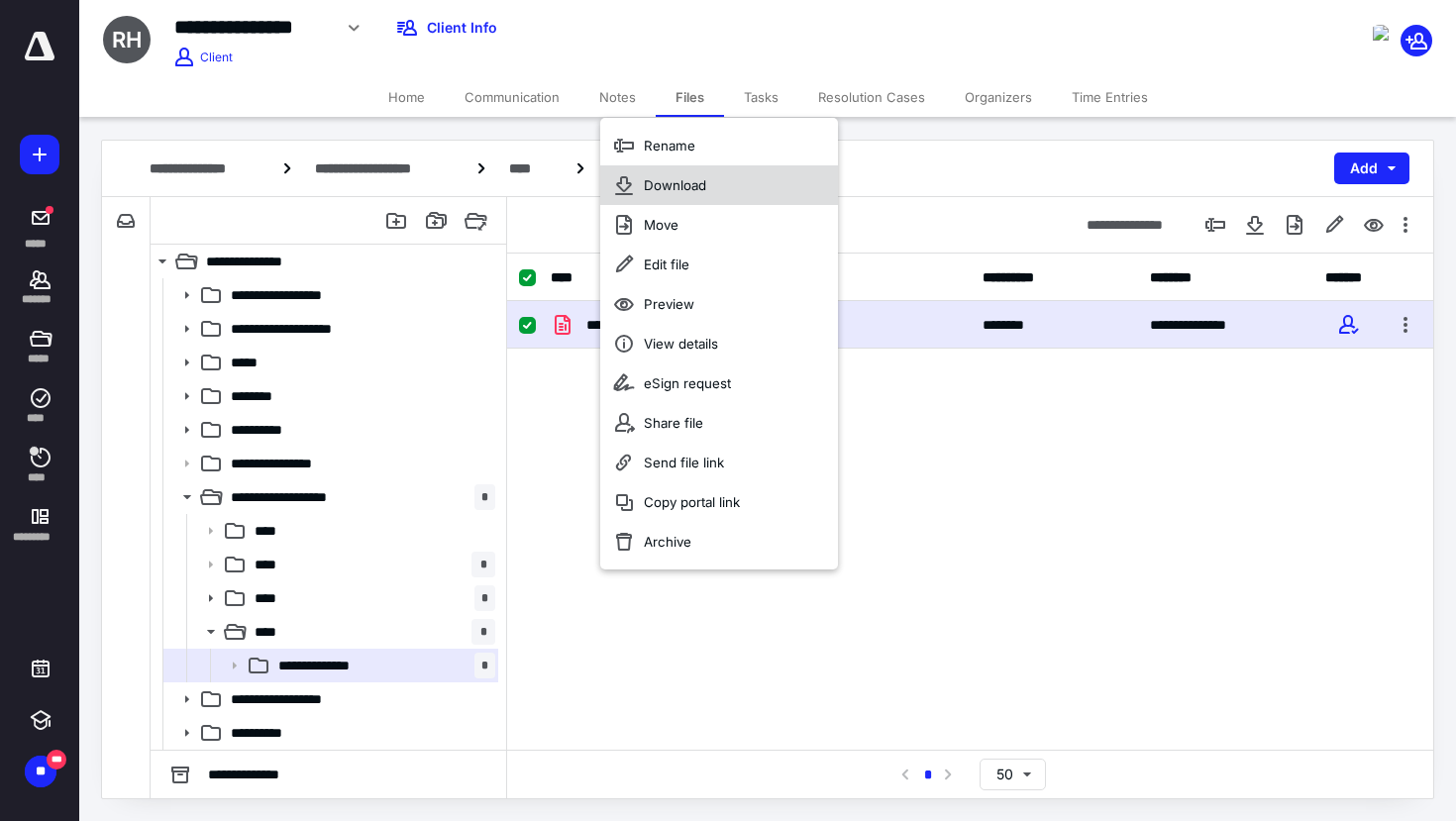 click on "Download" at bounding box center [675, 185] 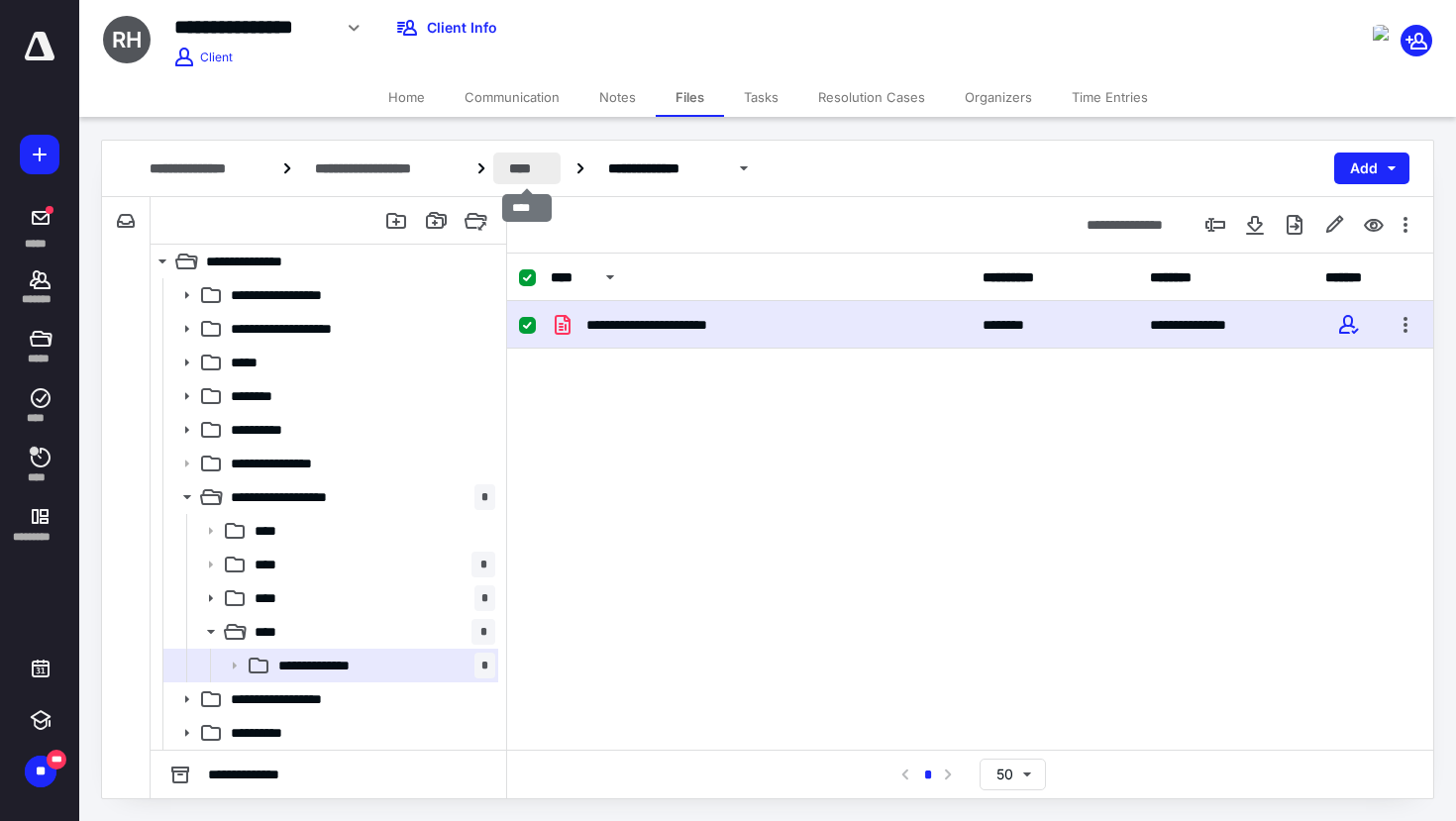 click on "****" at bounding box center (527, 168) 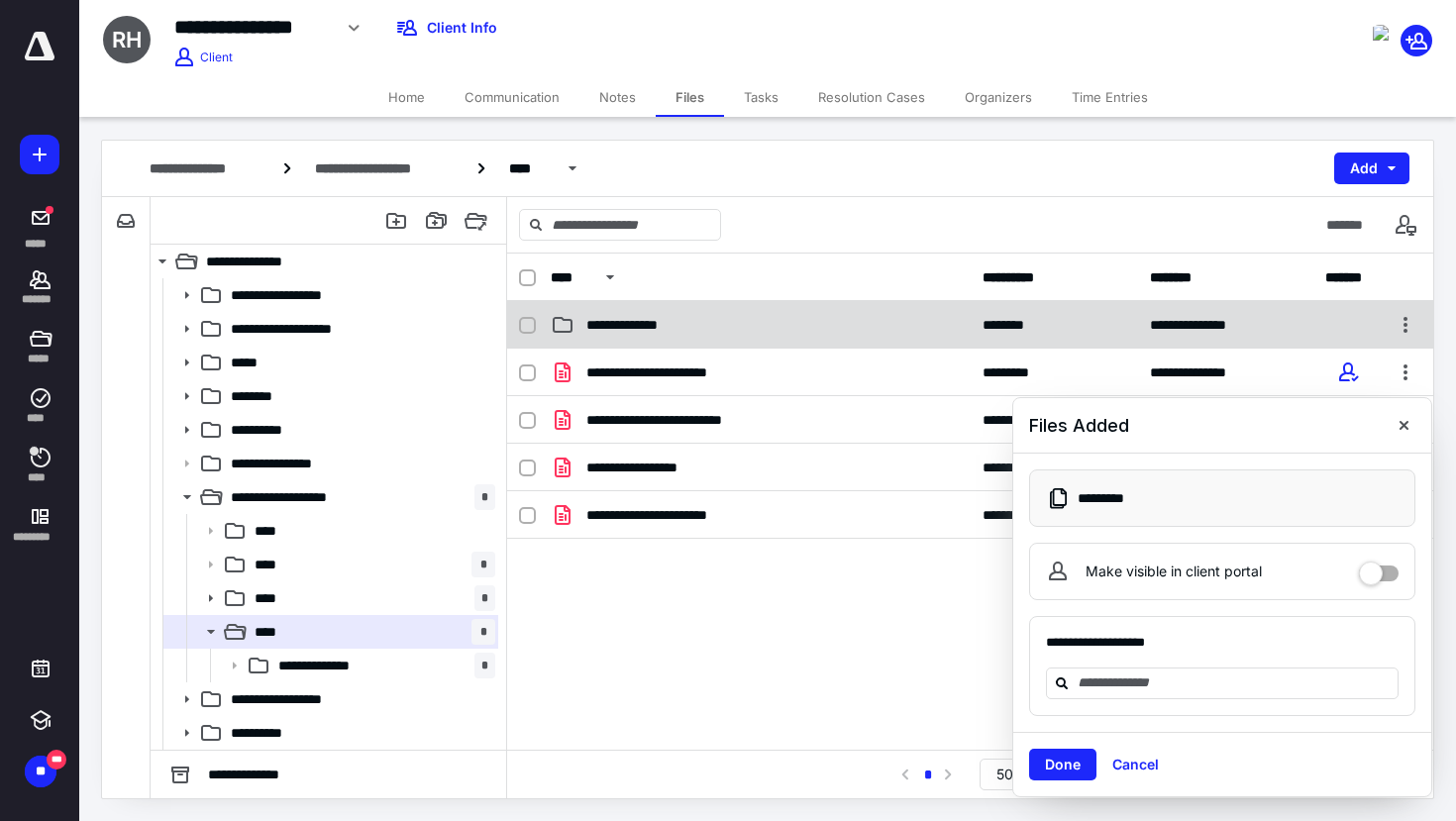 click on "**********" at bounding box center [639, 325] 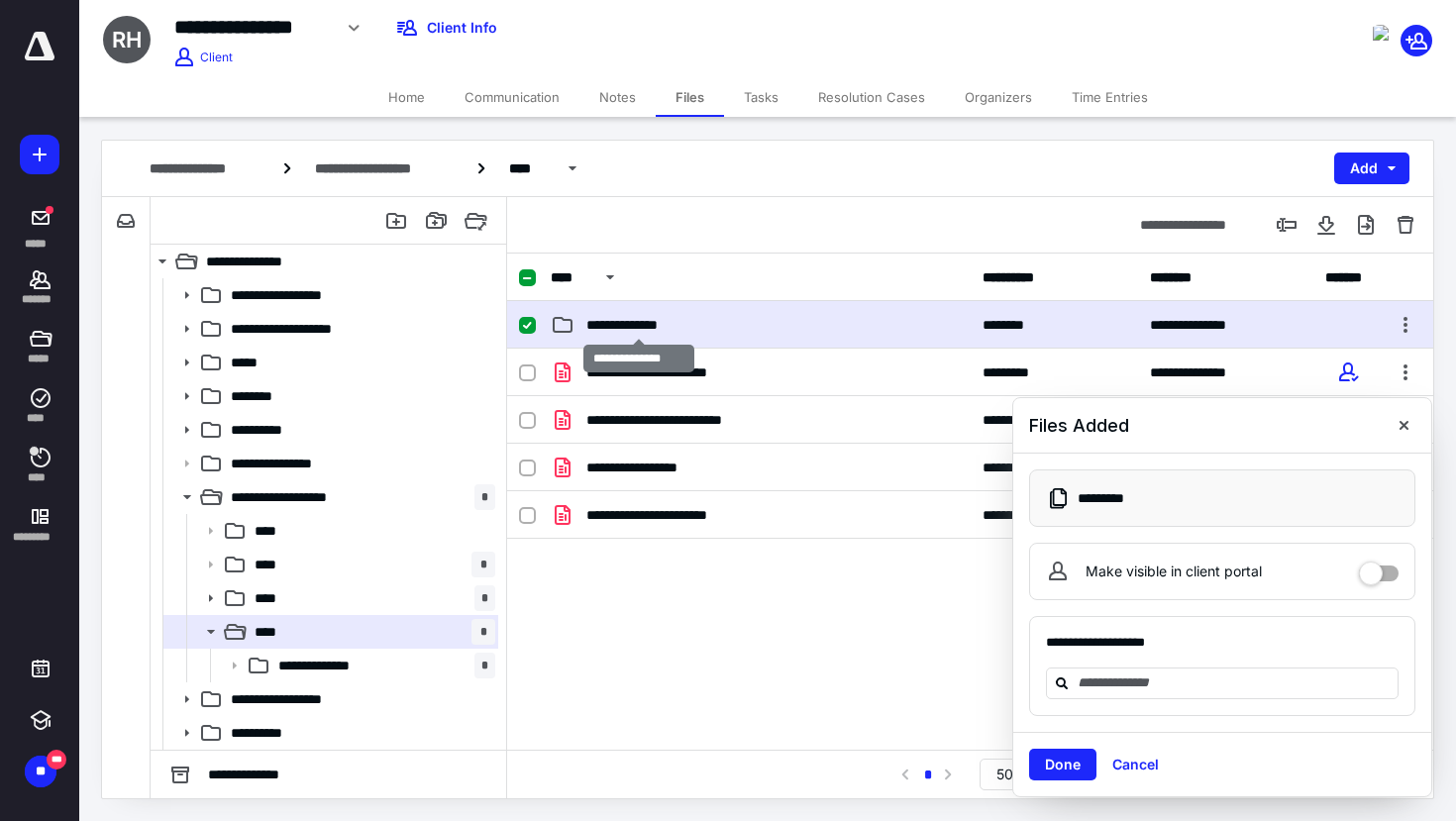 click on "**********" at bounding box center [639, 325] 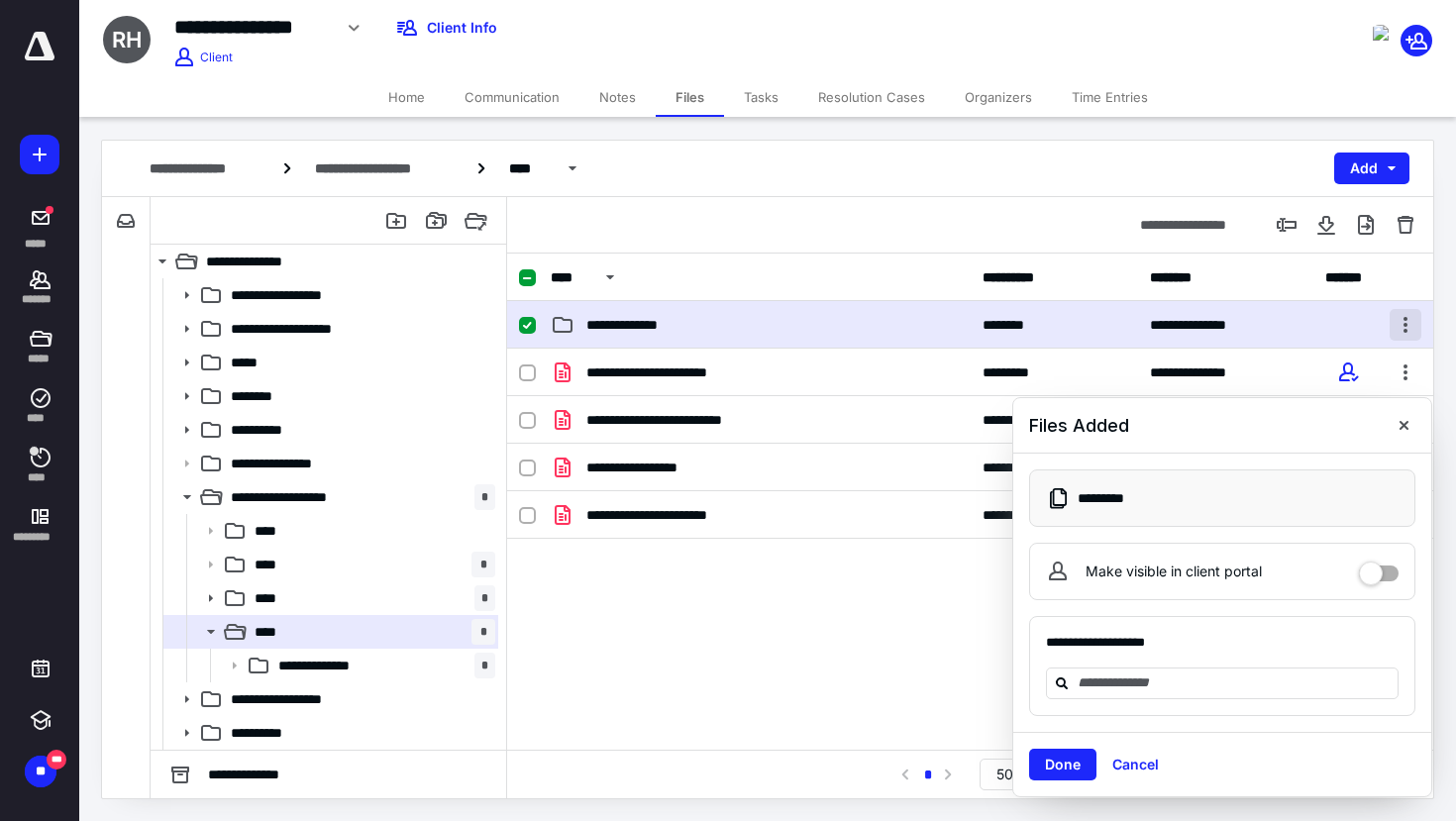 click at bounding box center [1405, 325] 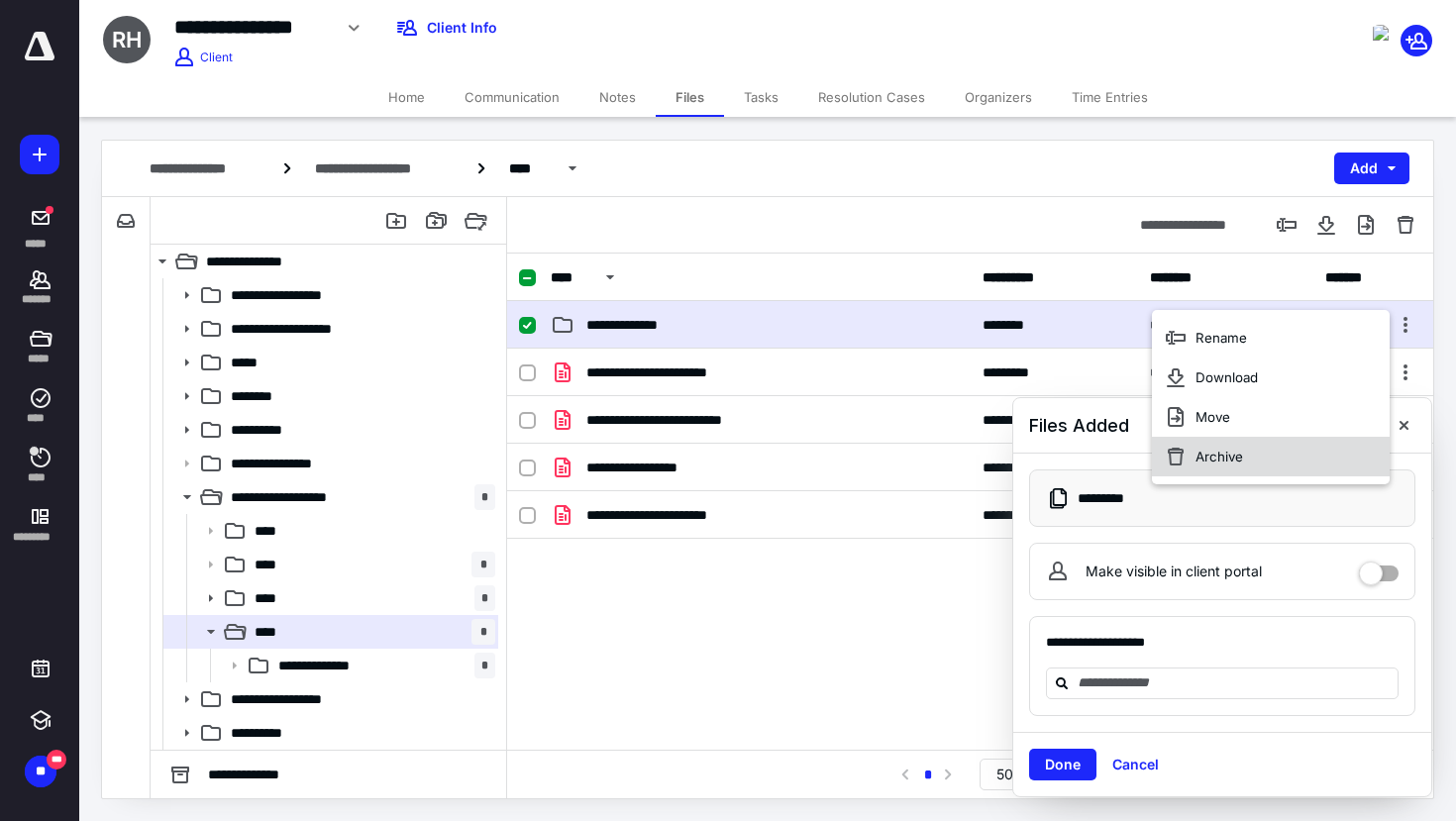click on "Archive" at bounding box center (1219, 457) 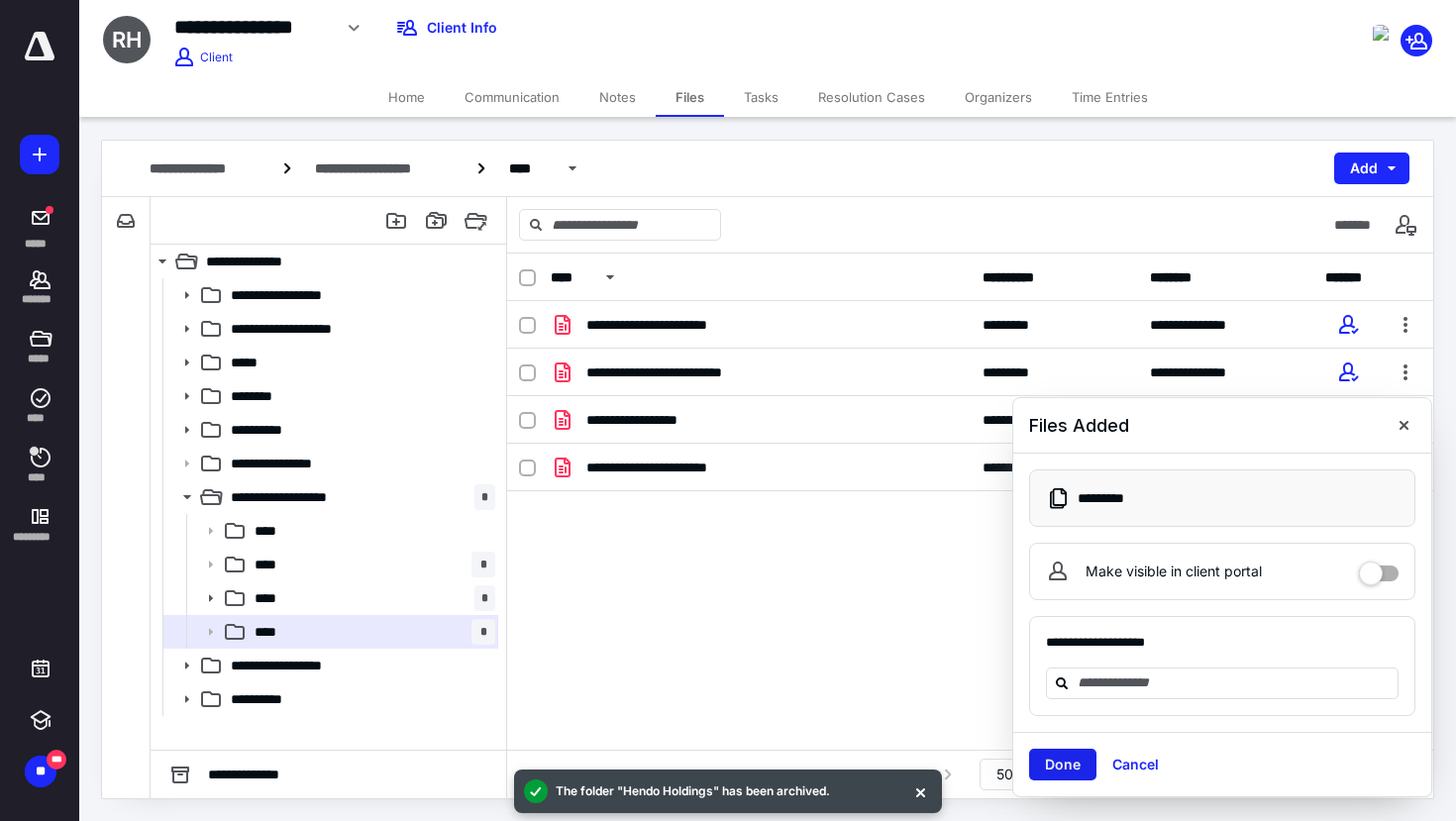 click on "Done" at bounding box center (1063, 765) 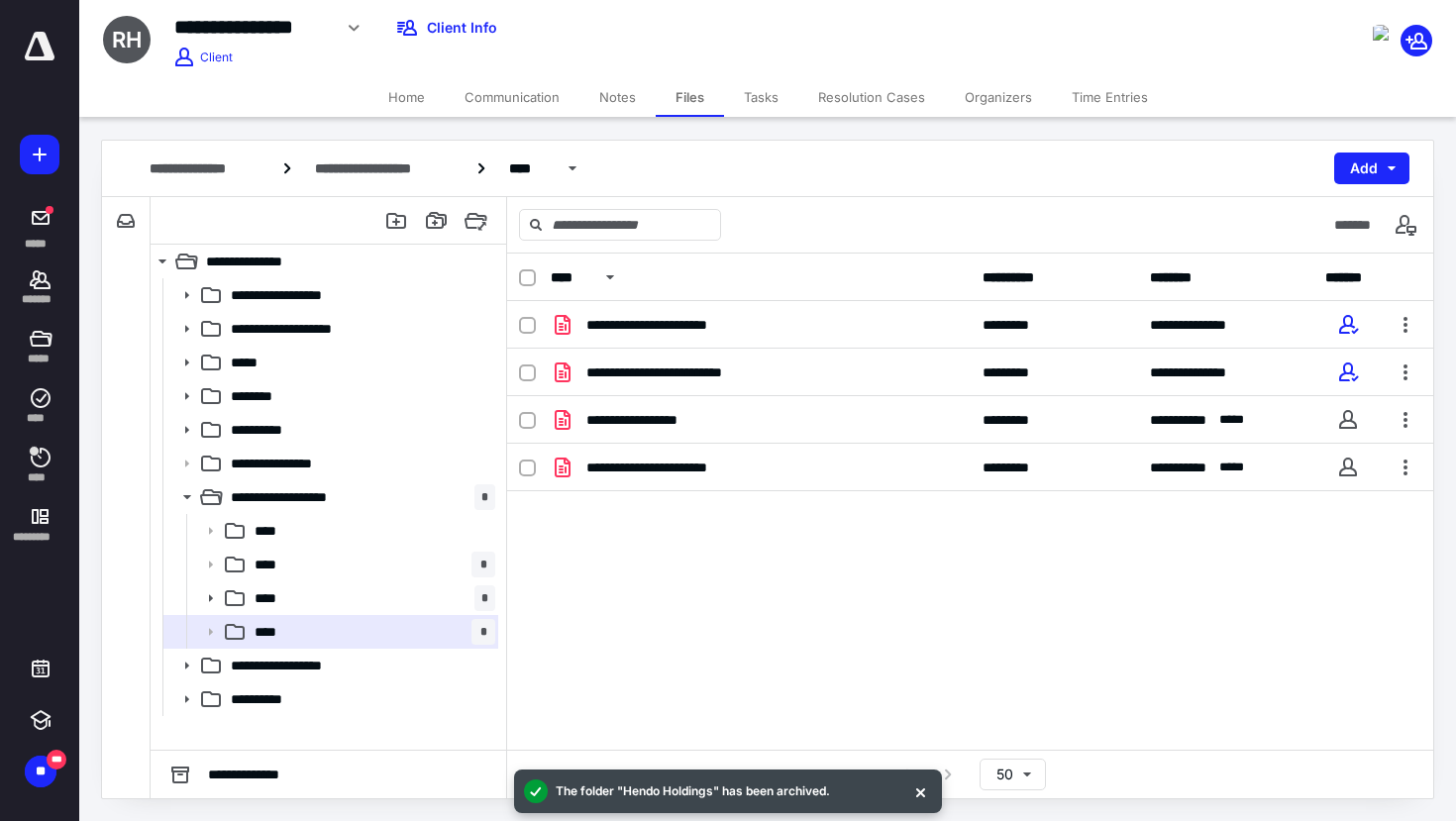 click at bounding box center [527, 278] 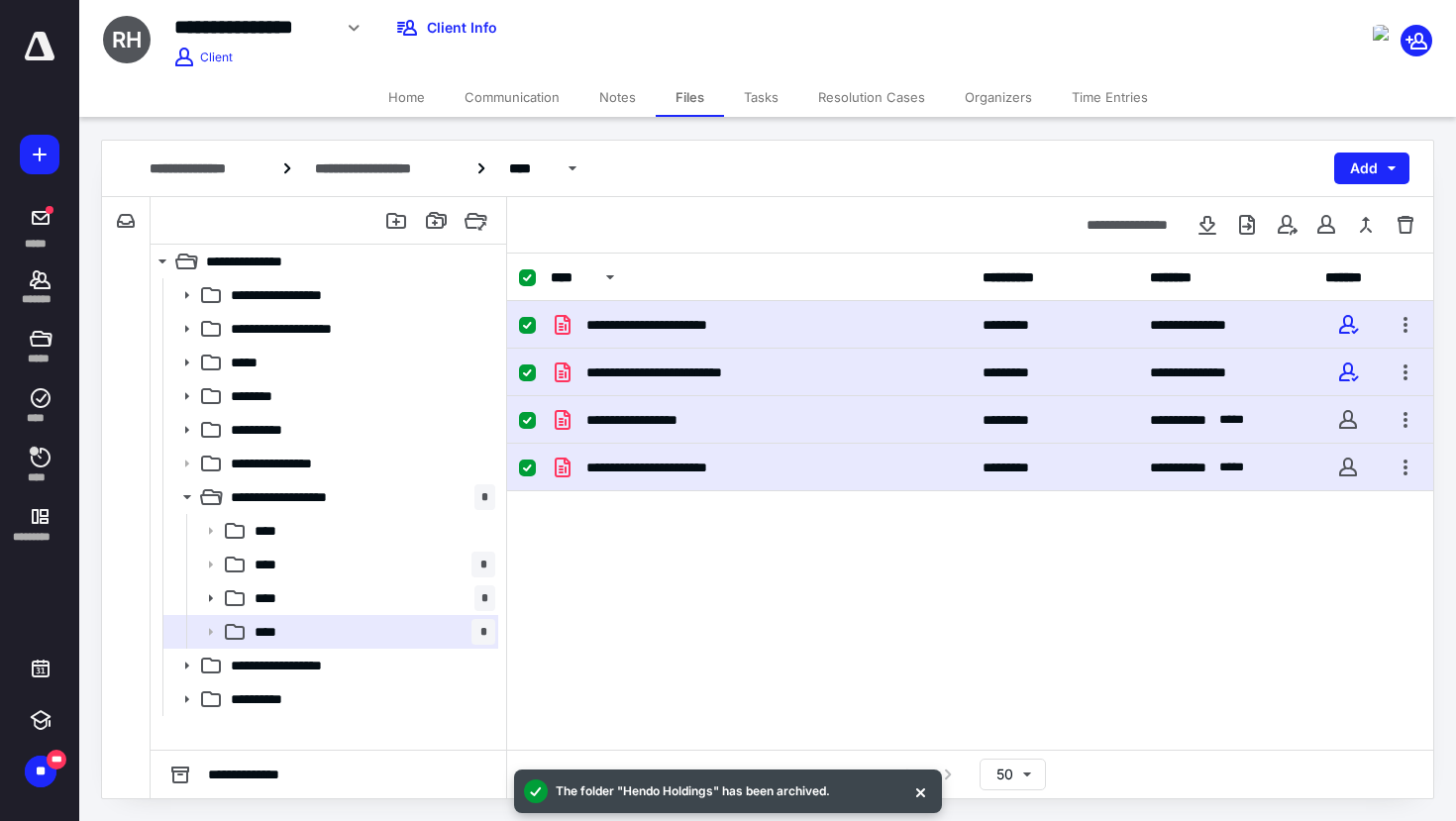 checkbox on "true" 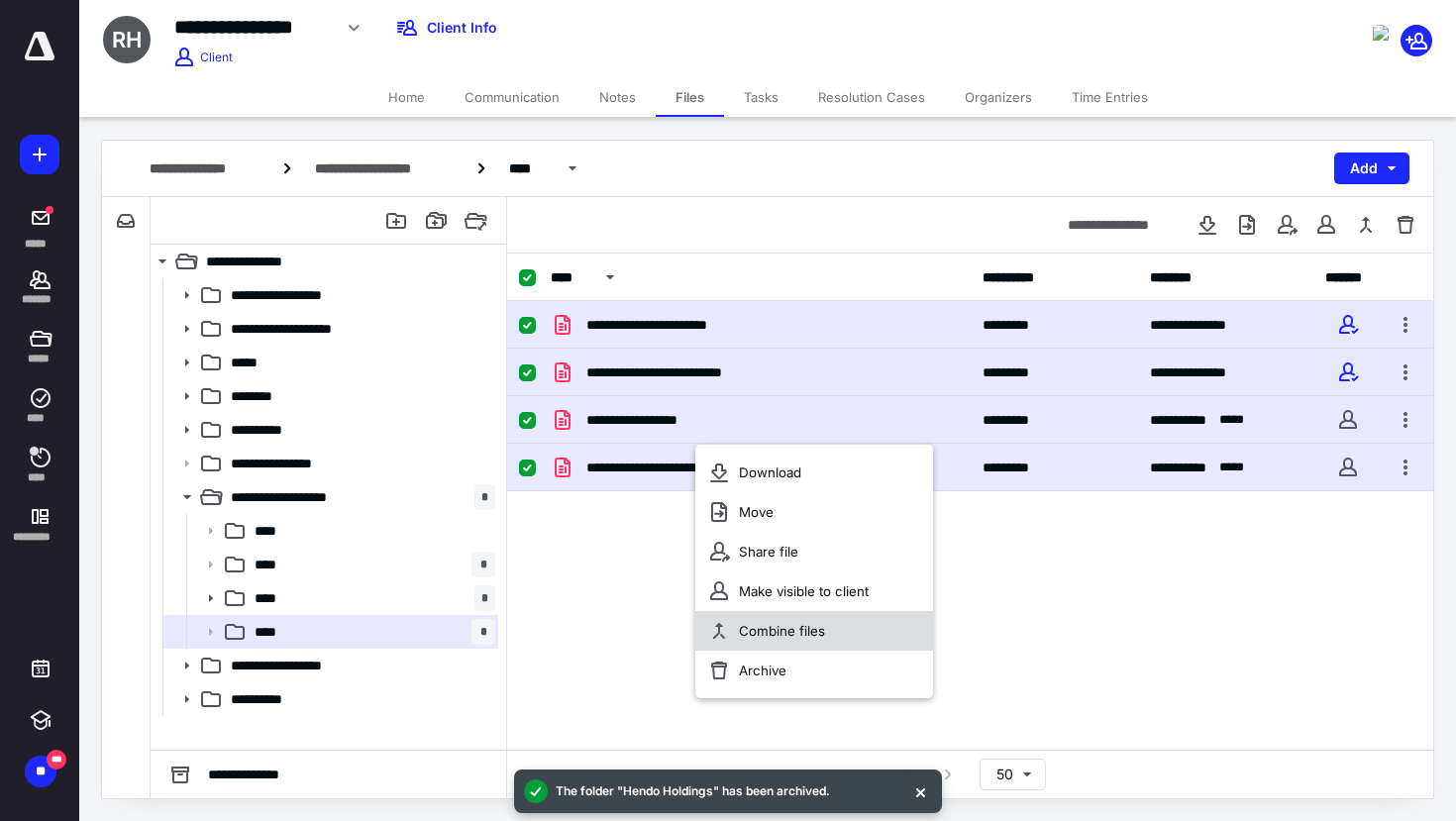click on "Combine files" at bounding box center (781, 631) 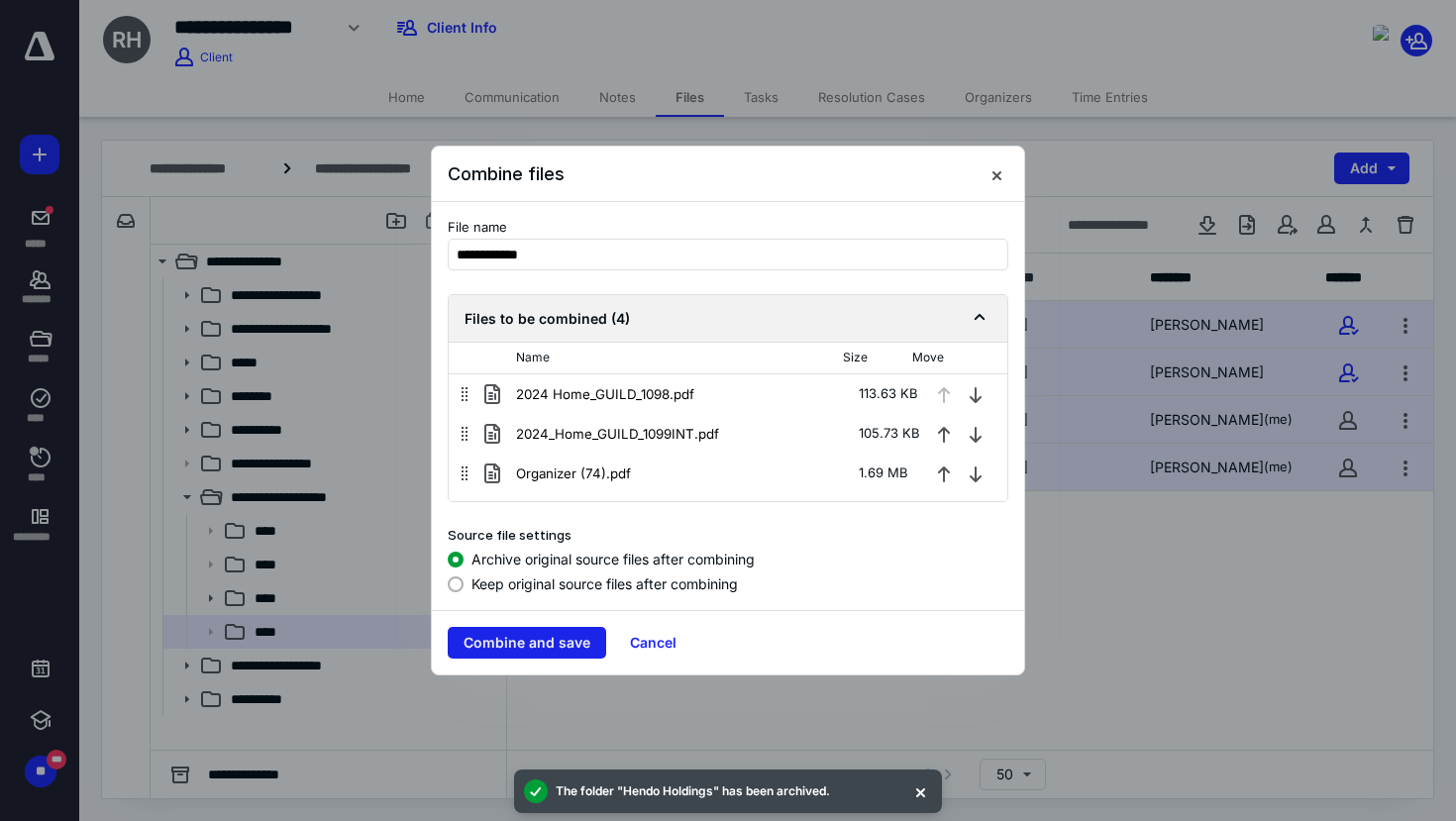 click on "Combine and save" at bounding box center (527, 643) 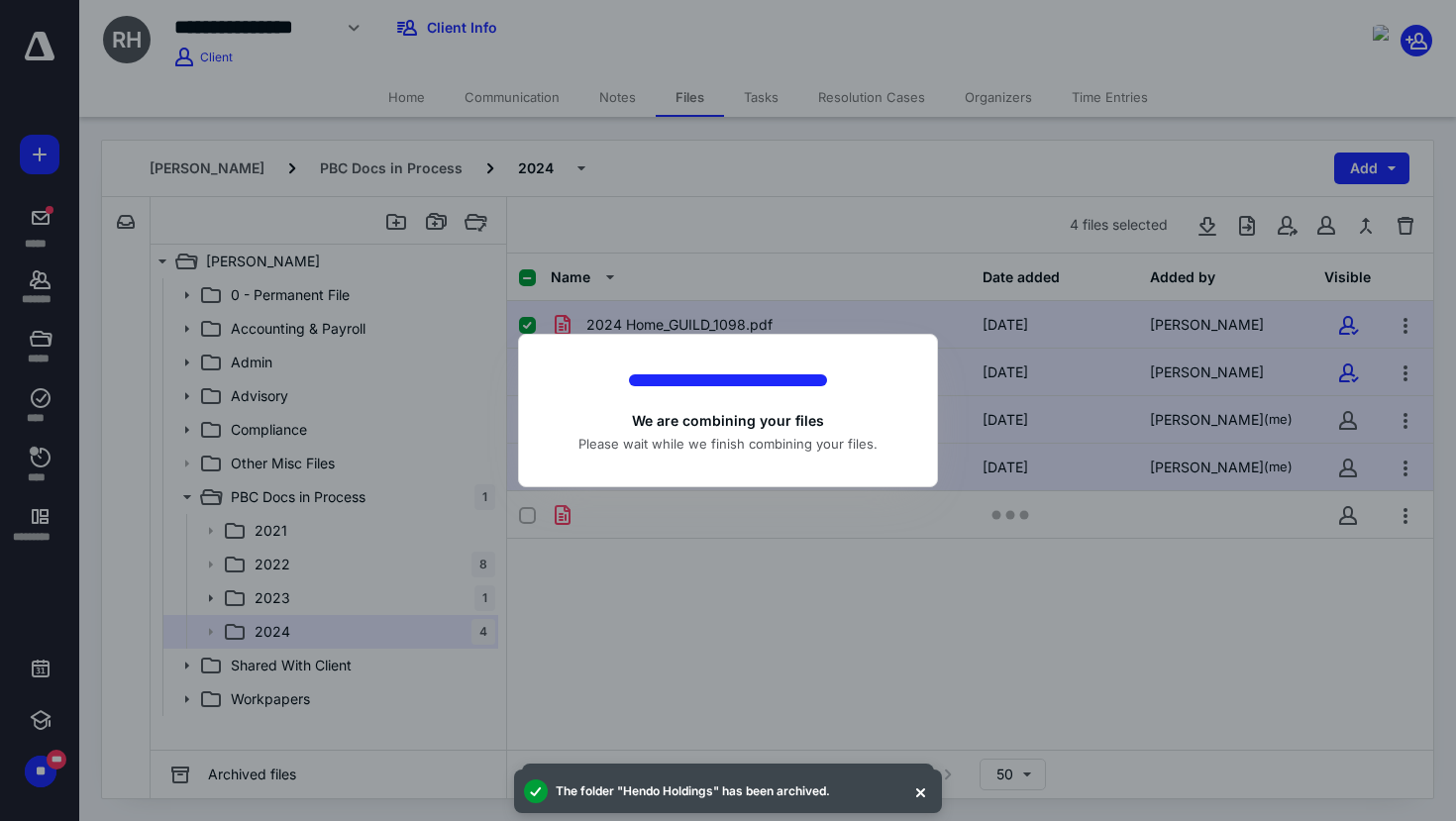 checkbox on "false" 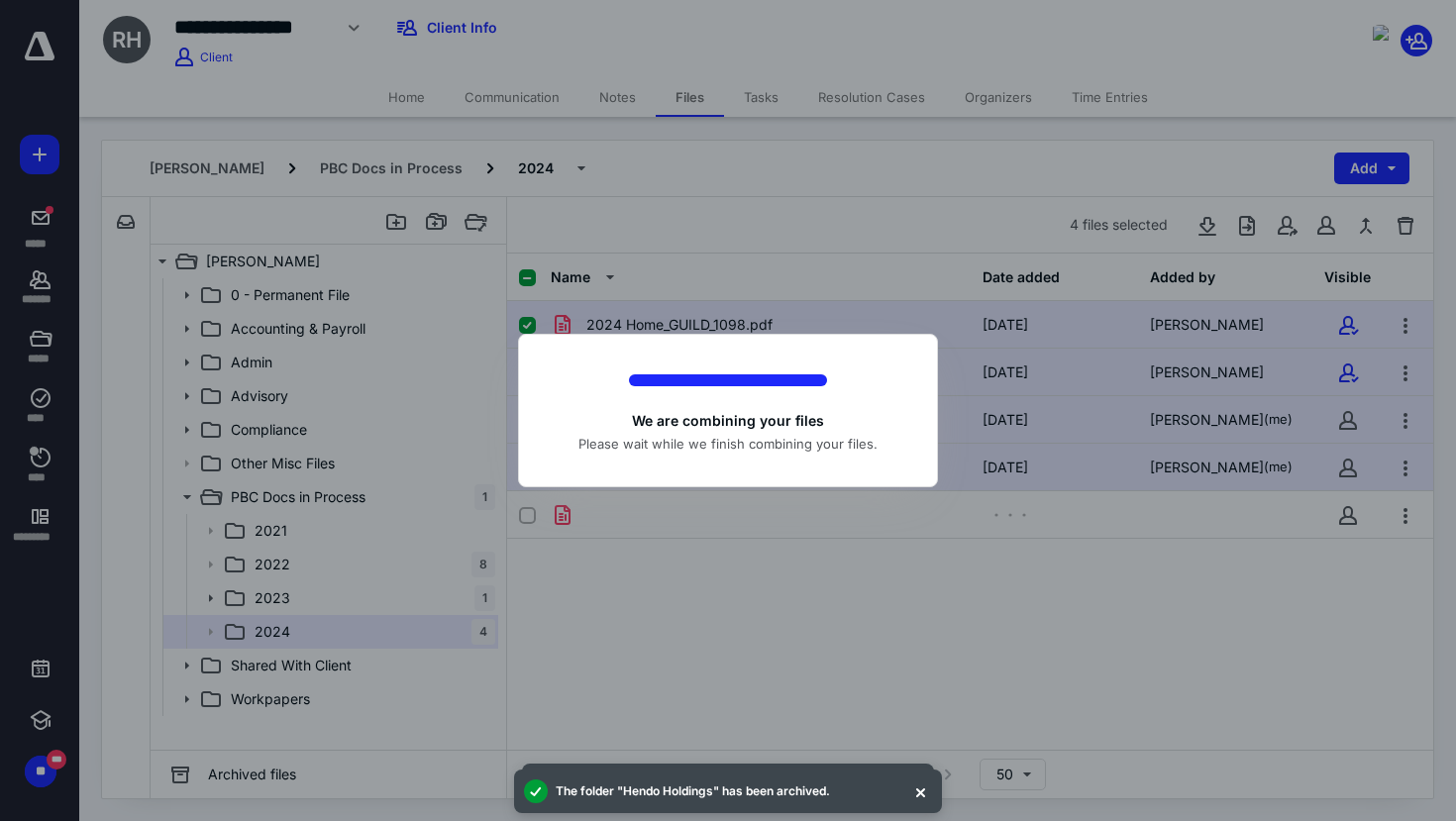 checkbox on "false" 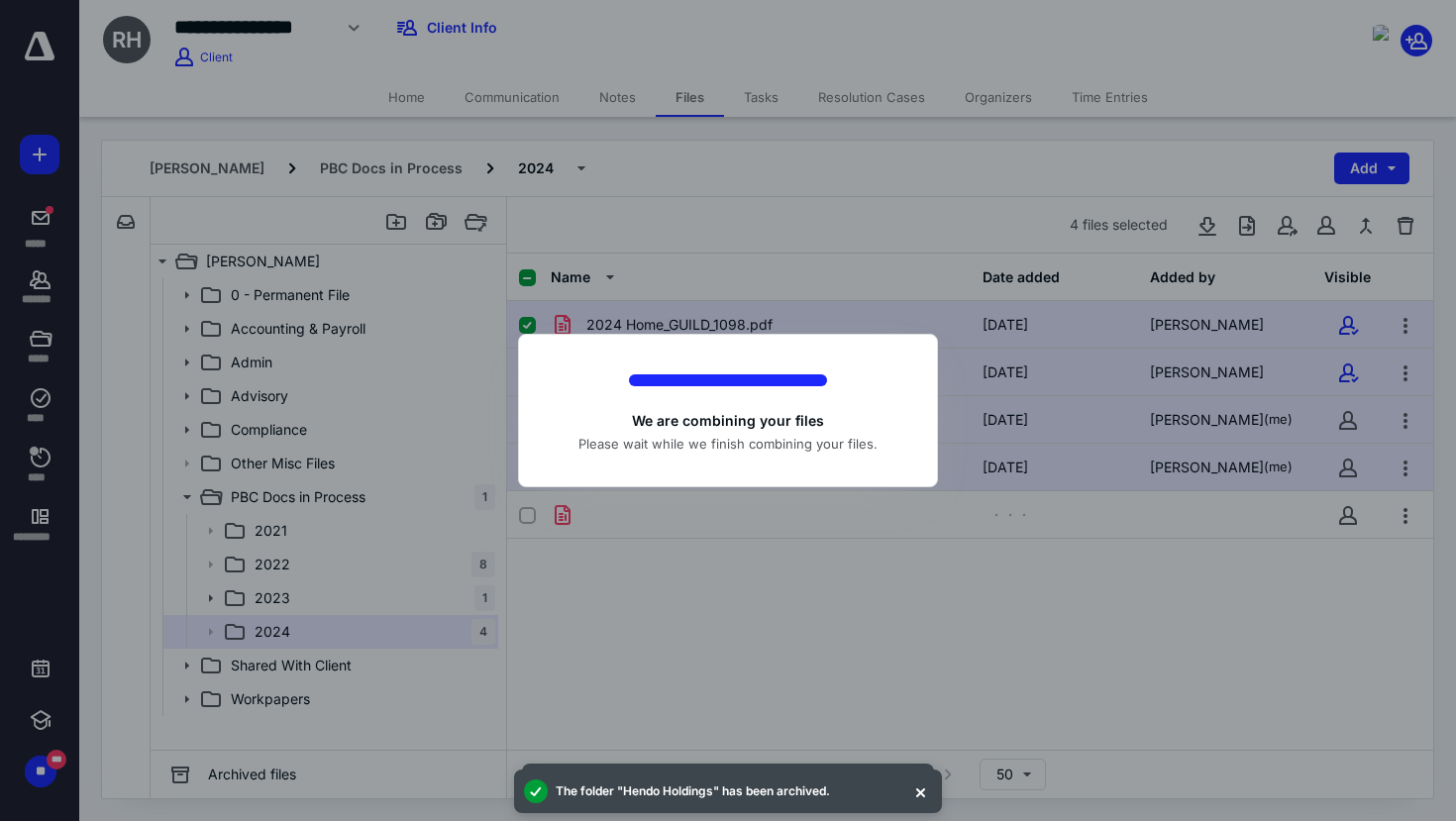 checkbox on "false" 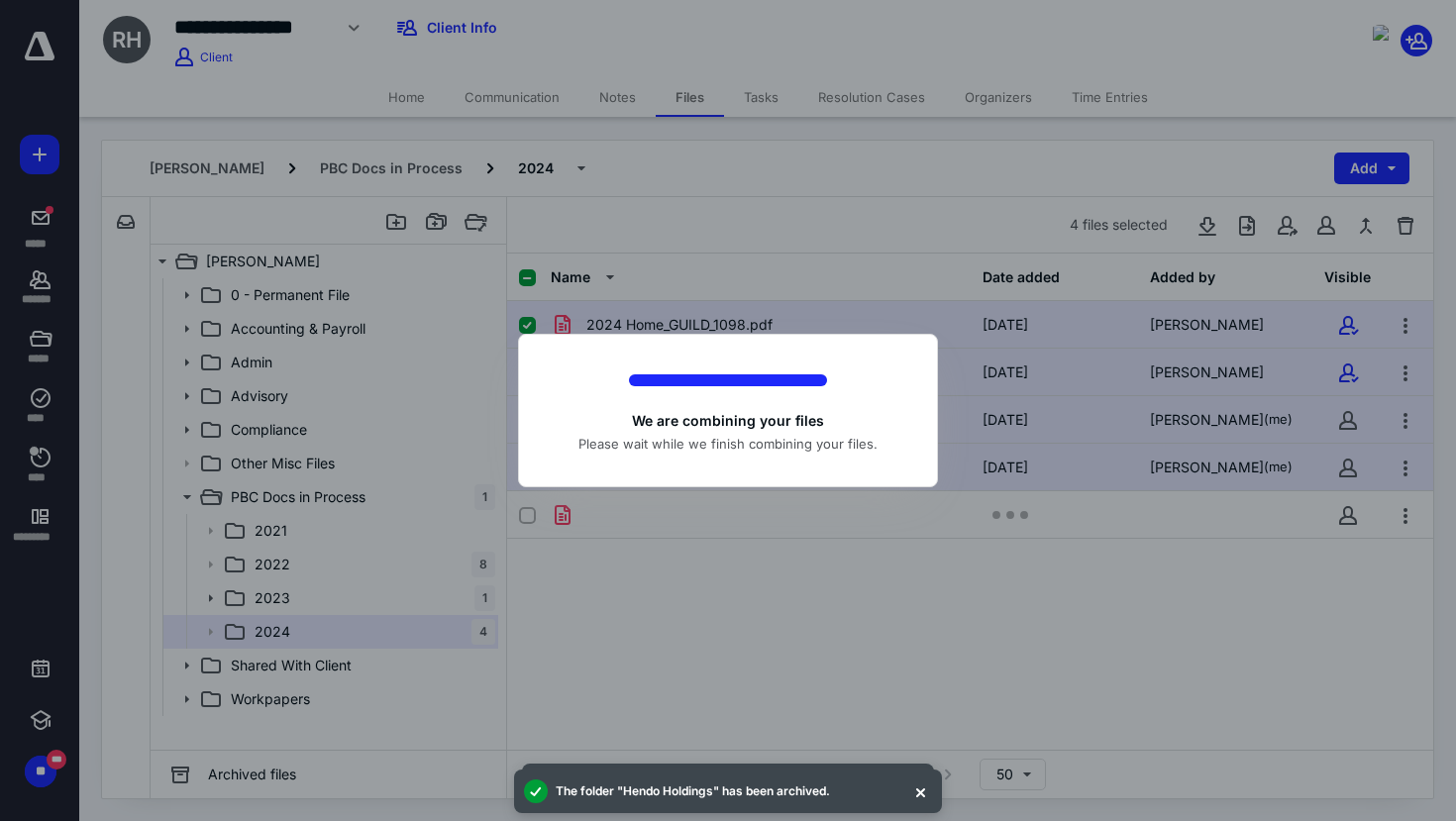 checkbox on "false" 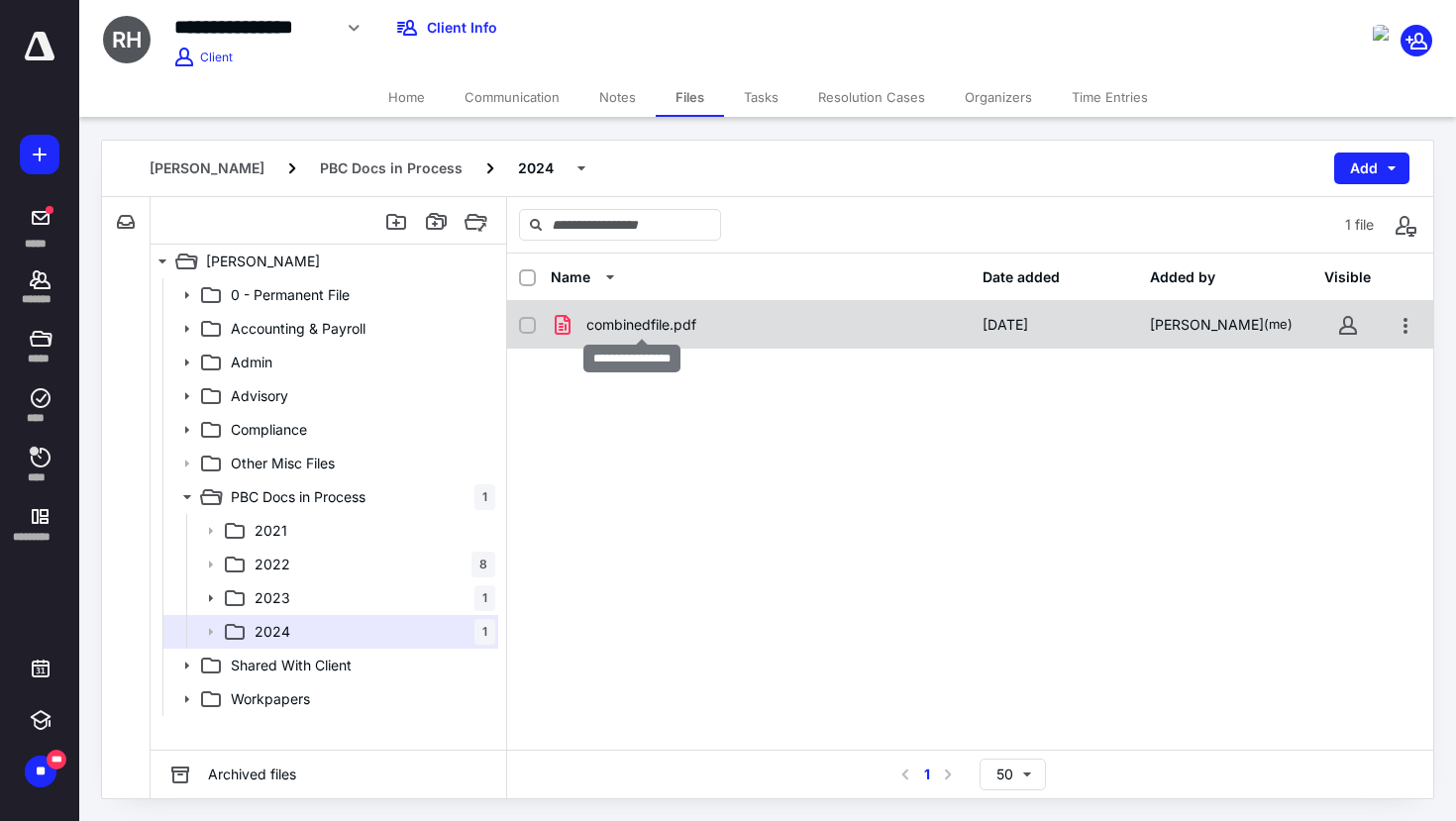 checkbox on "true" 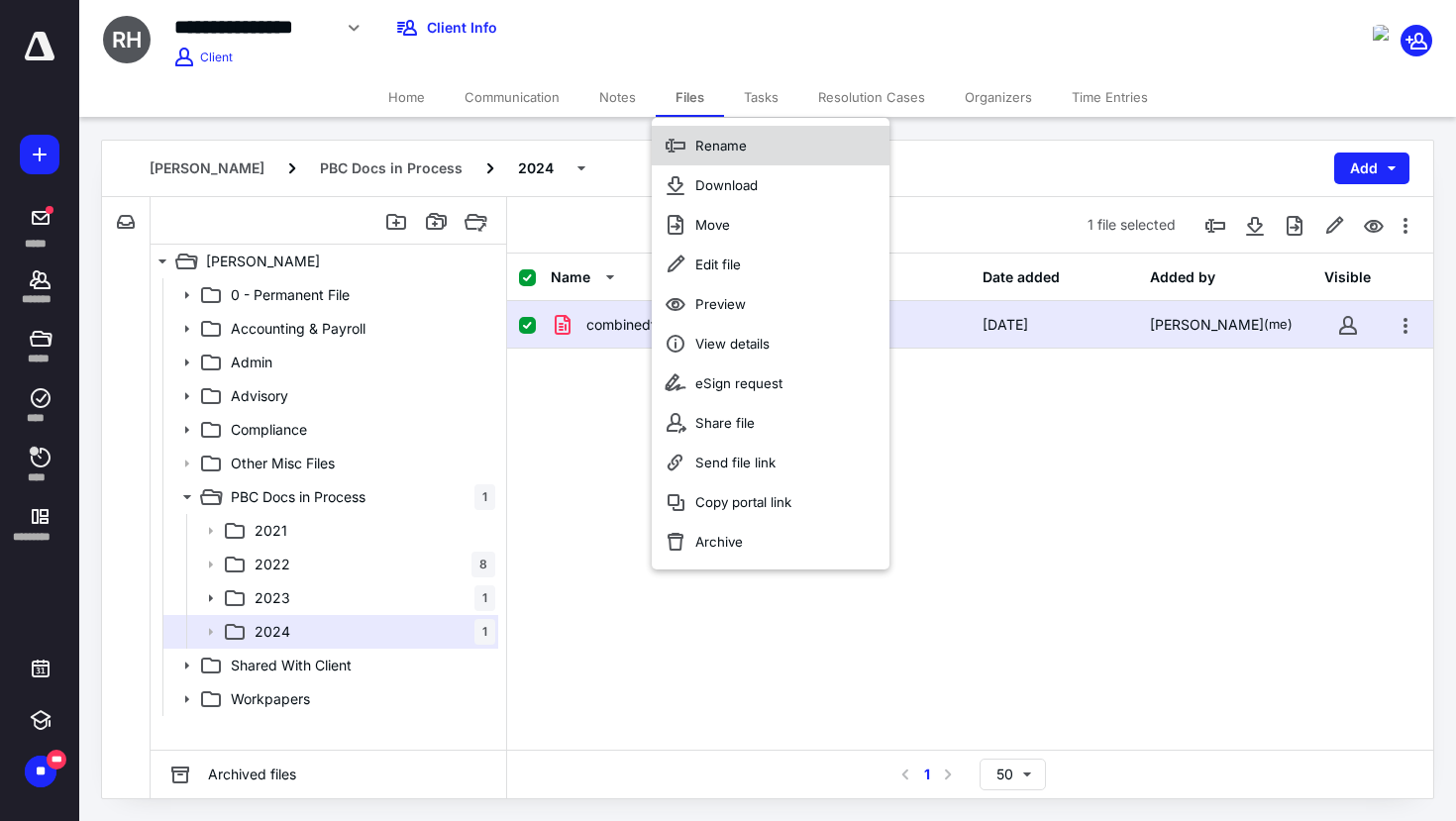 click on "Rename" at bounding box center (721, 146) 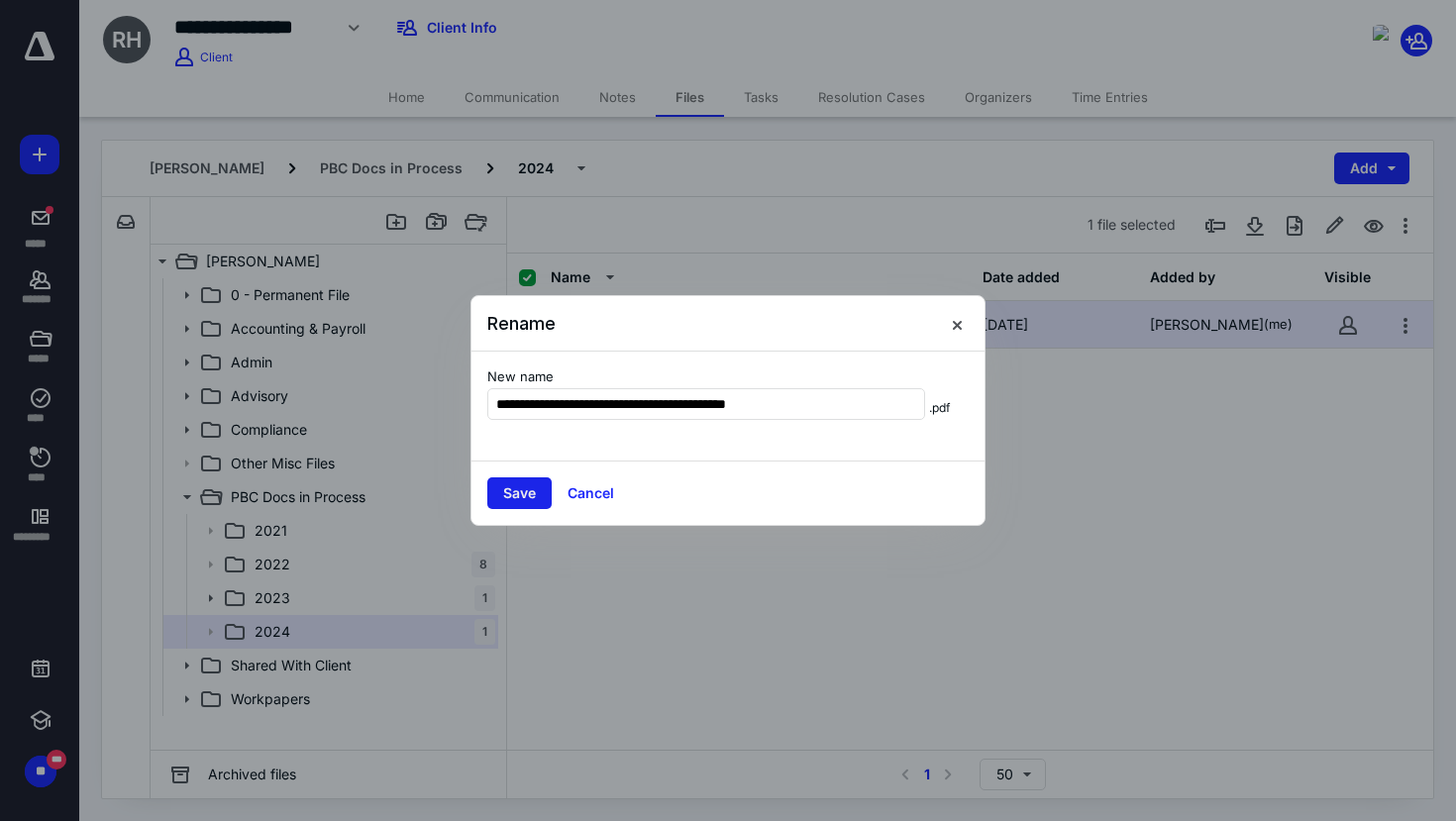 type on "**********" 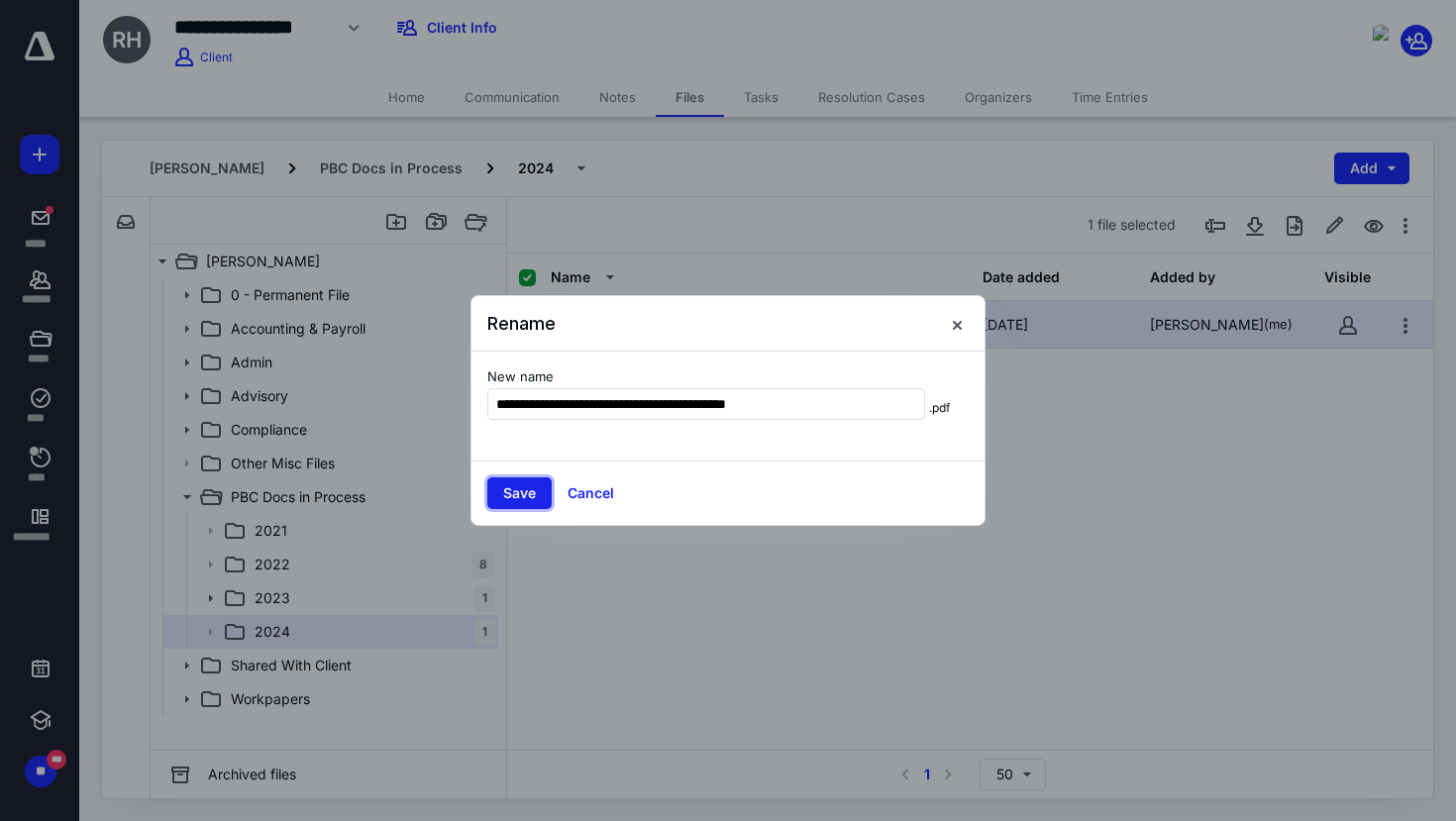 click on "Save" at bounding box center (519, 493) 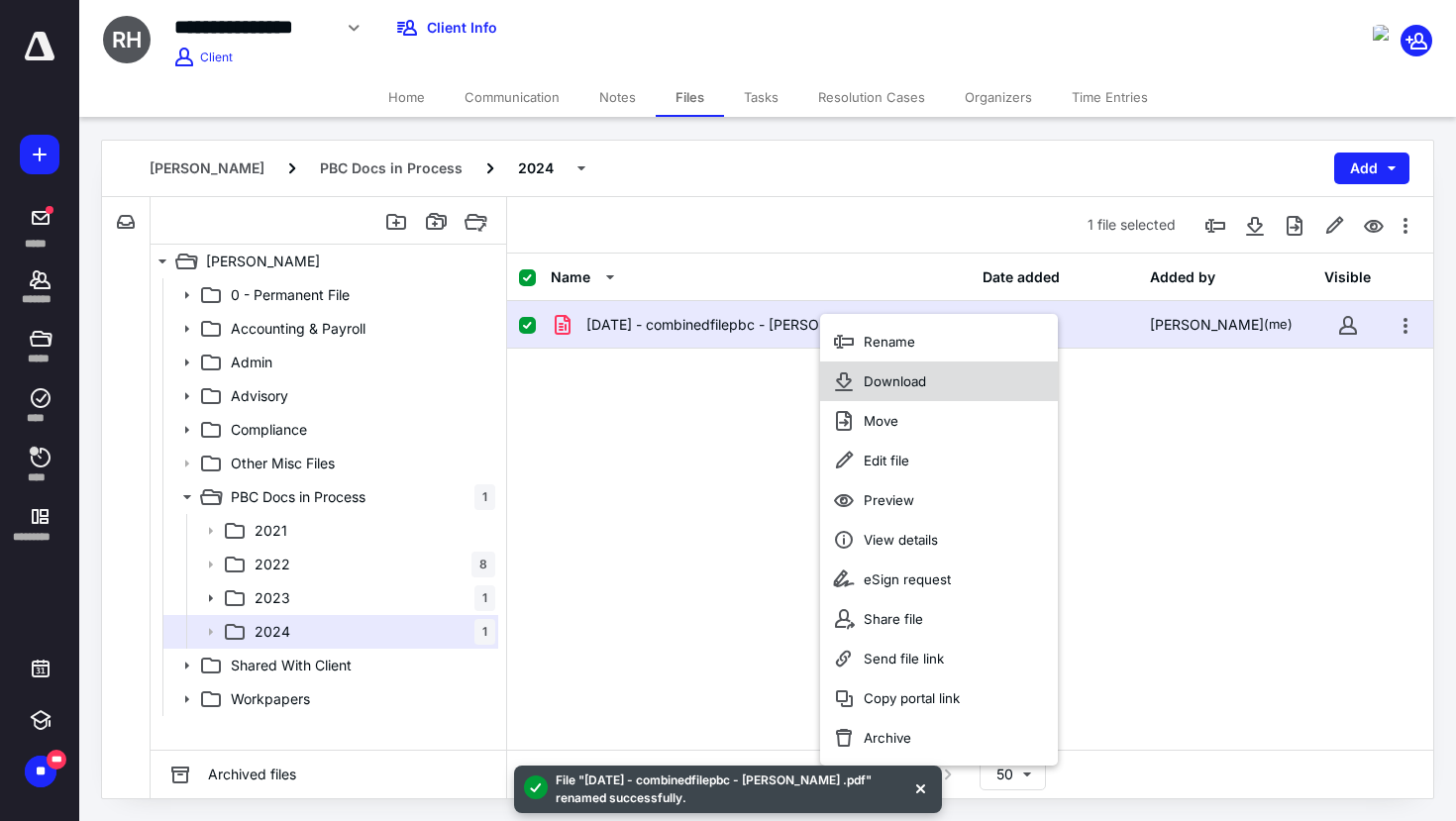 click on "Download" at bounding box center (894, 381) 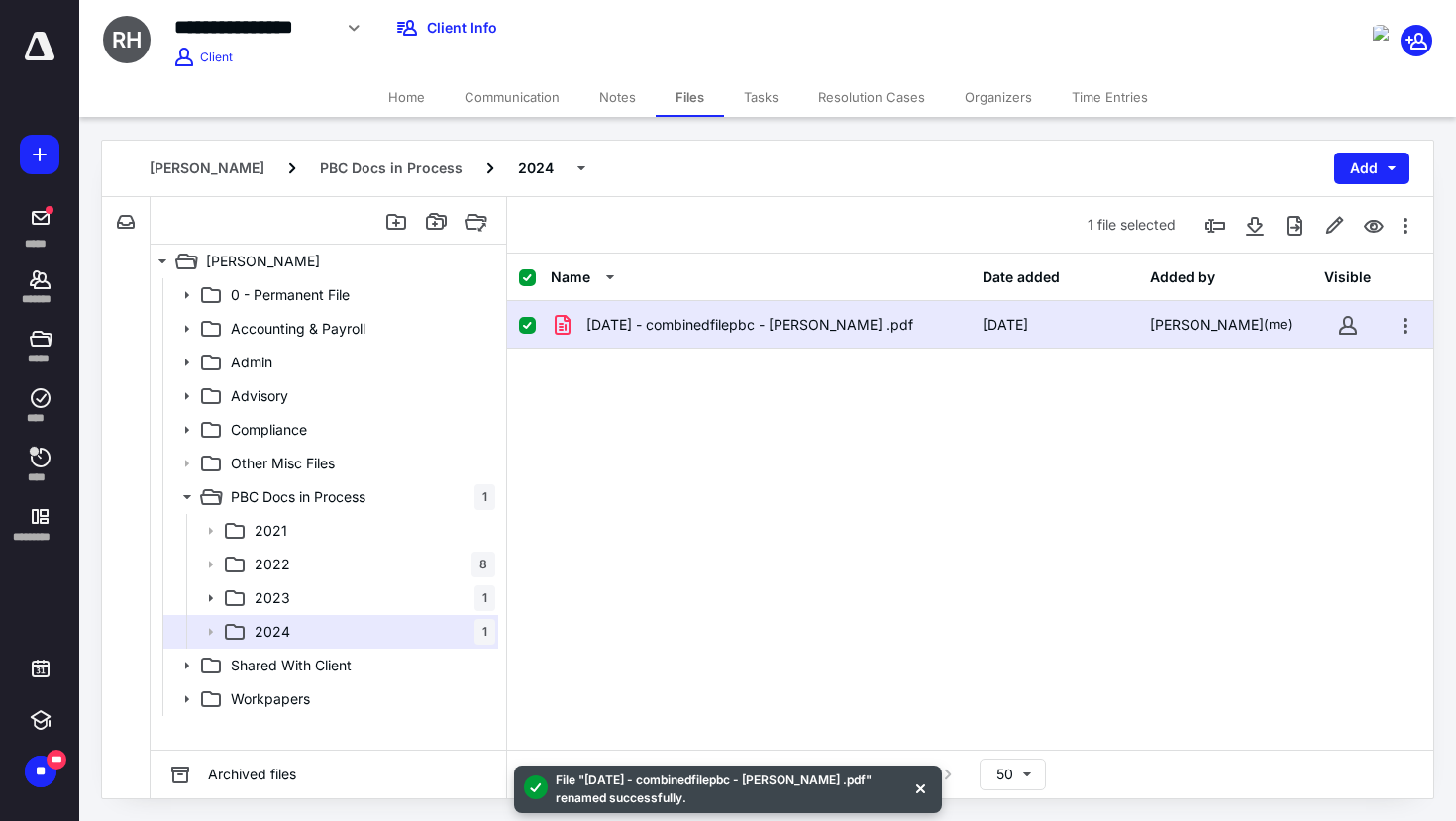 click on "Home" at bounding box center (406, 97) 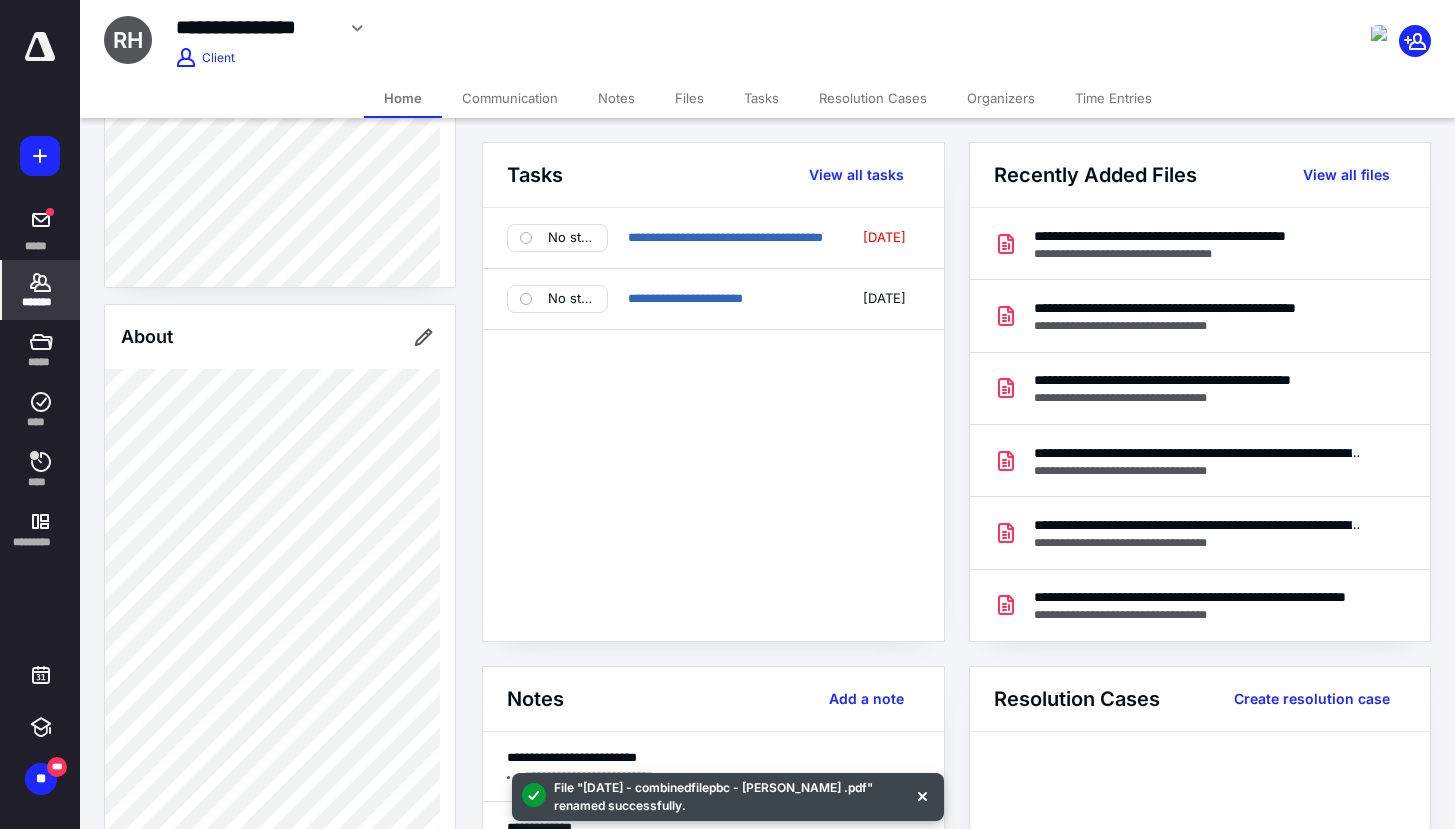 scroll, scrollTop: 493, scrollLeft: 0, axis: vertical 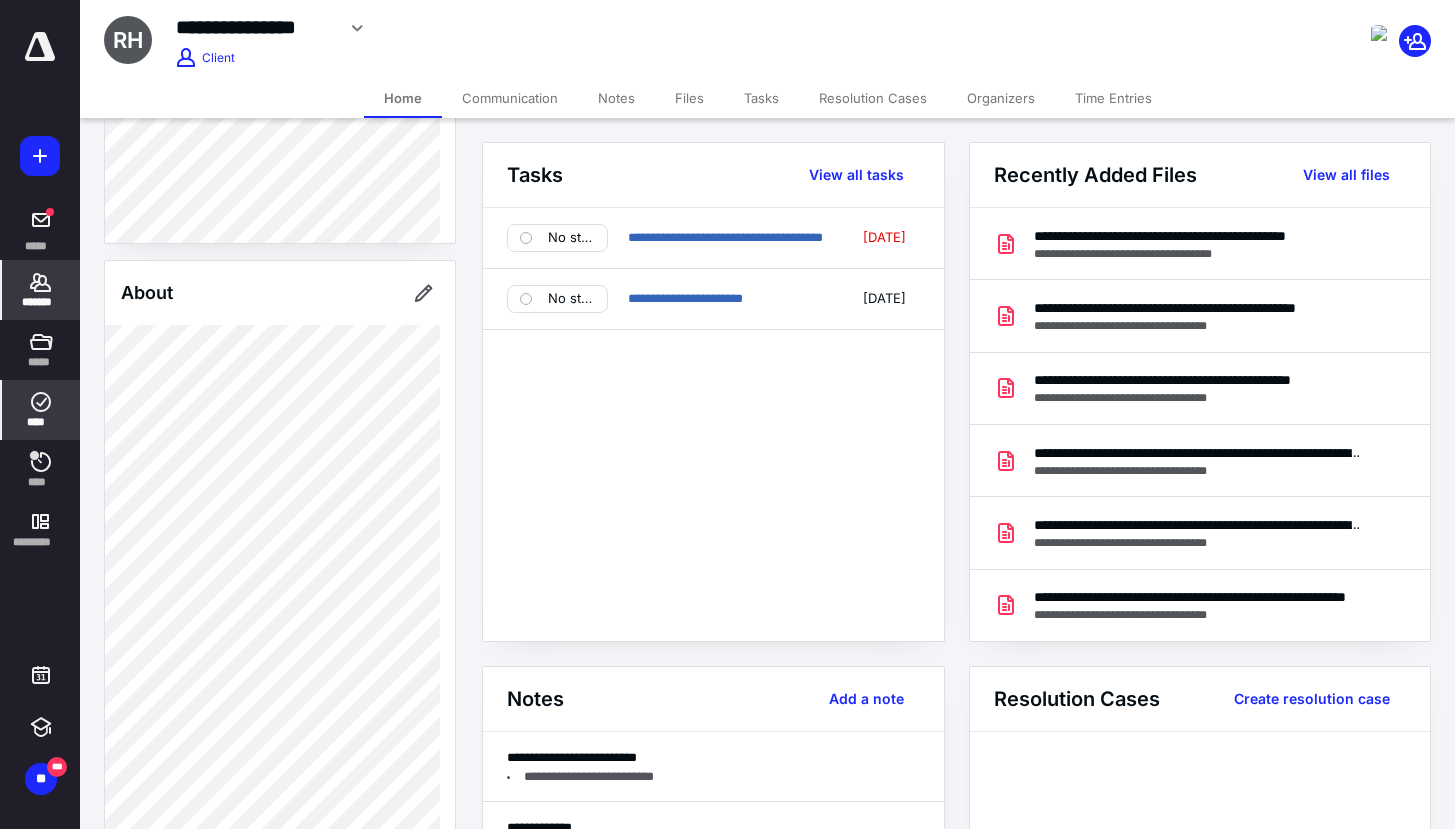click on "****" at bounding box center [41, 422] 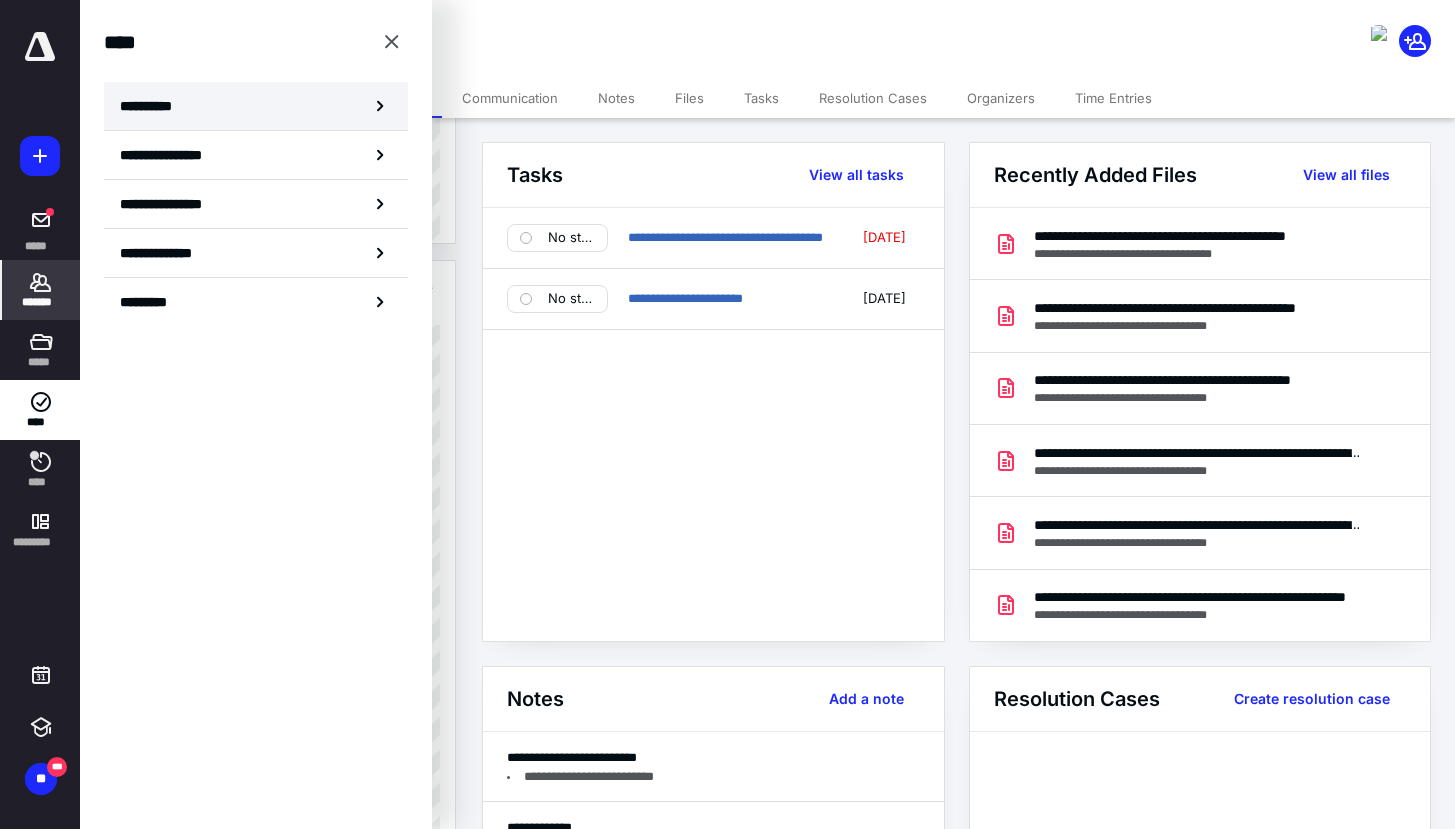 click on "**********" at bounding box center (256, 106) 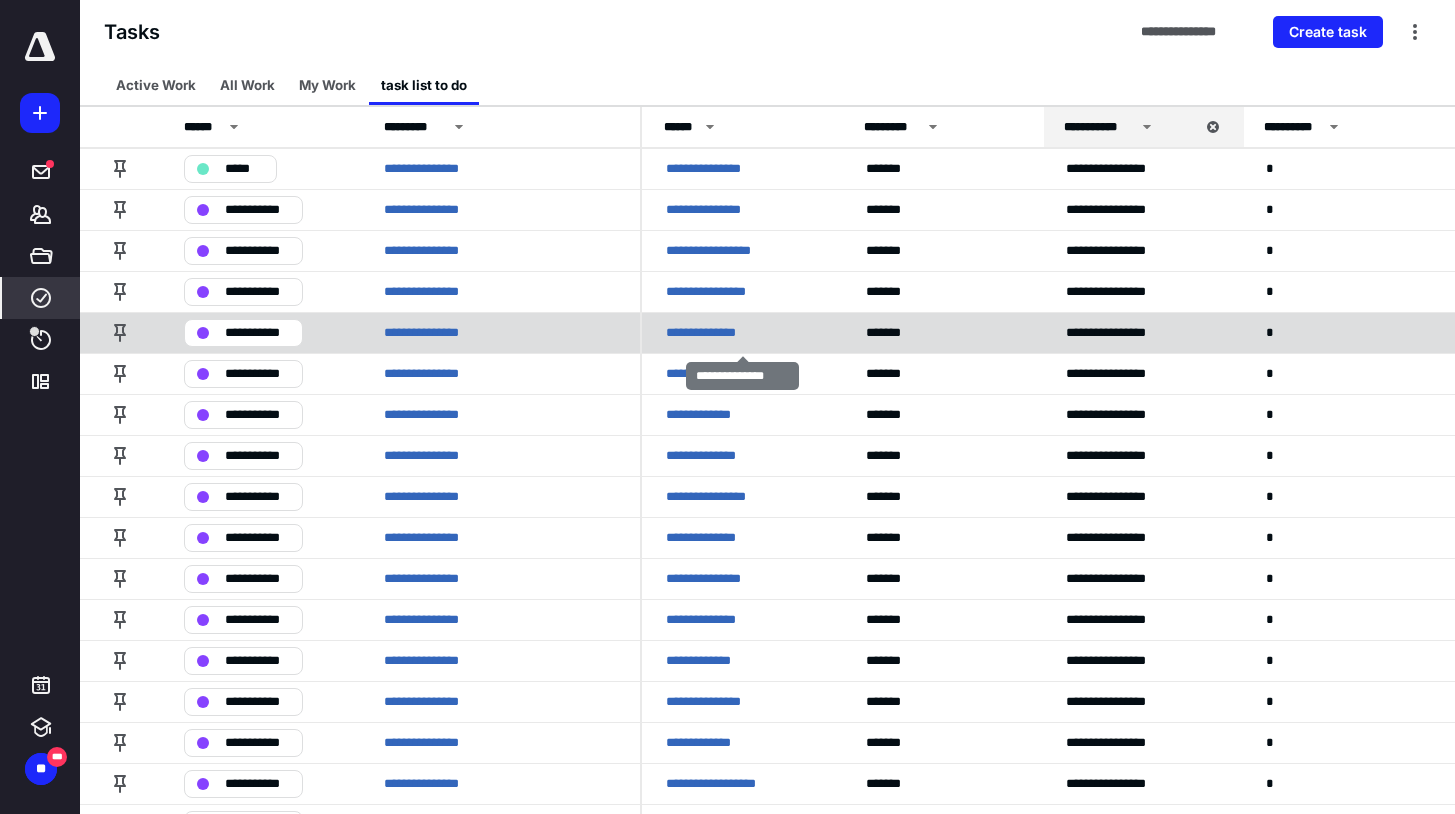 click on "**********" at bounding box center [742, 332] 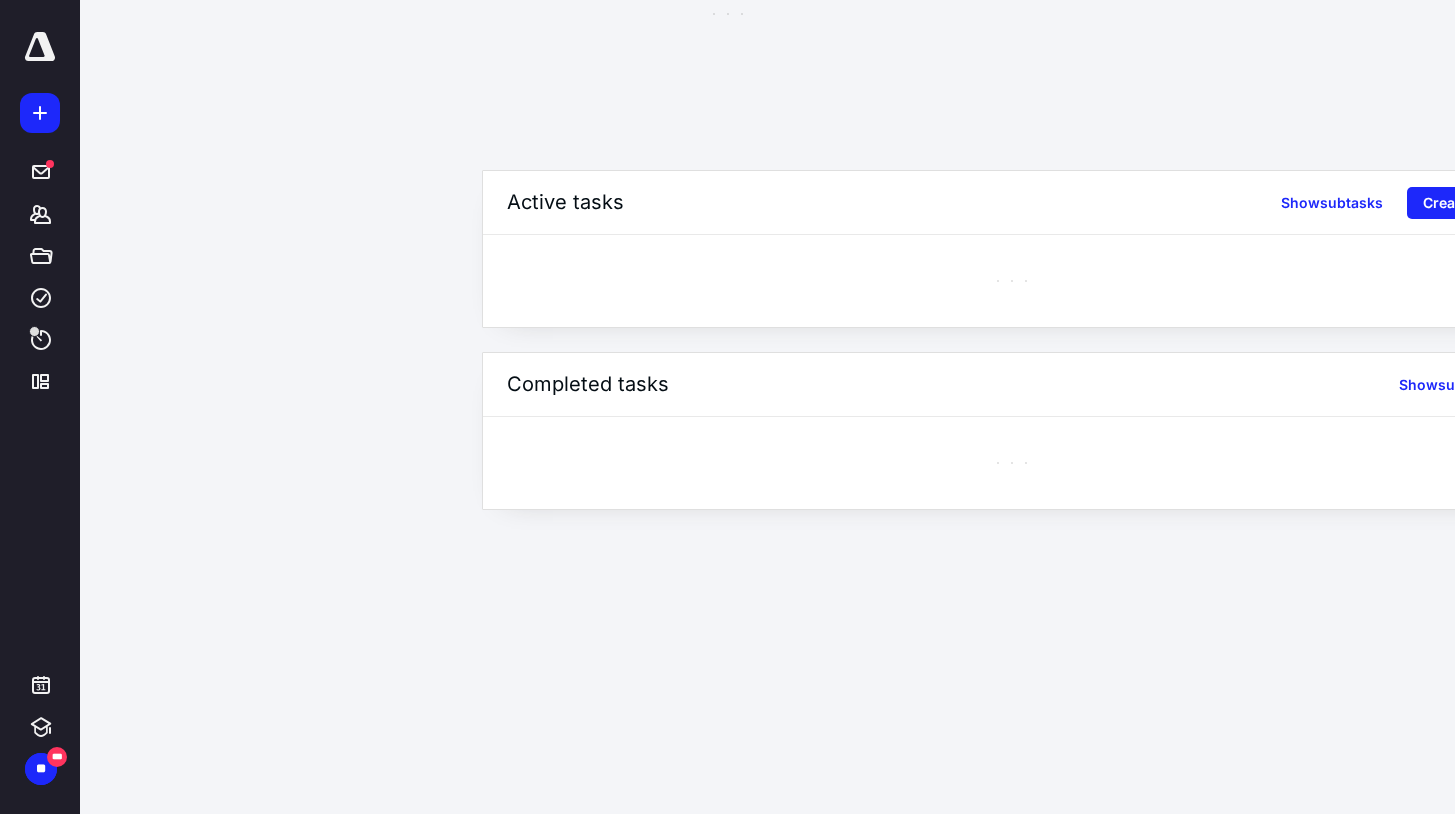 click on "Active   tasks   Show  subtasks Create task Completed   tasks   Show  subtasks" at bounding box center (956, 340) 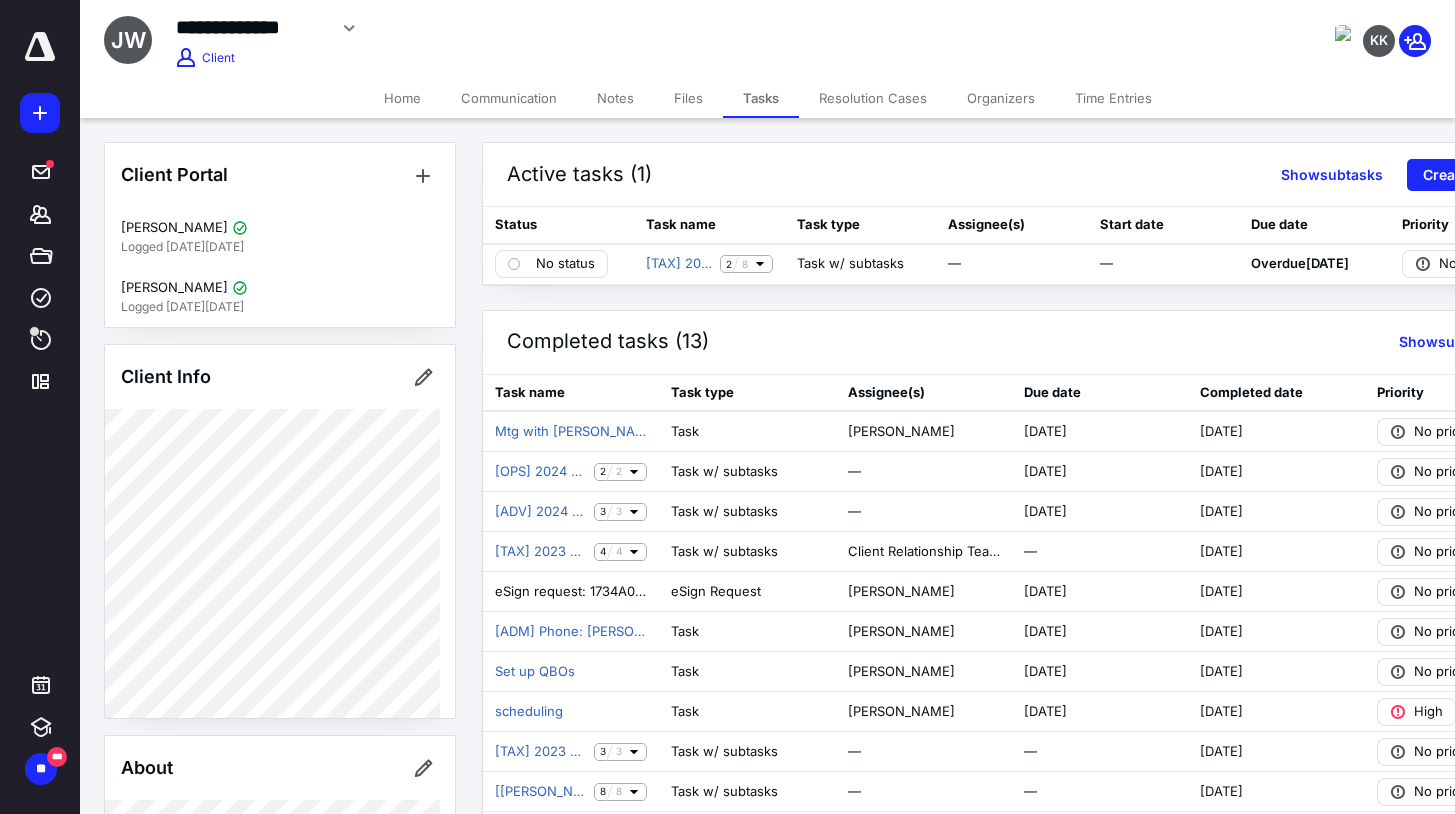 click on "Files" at bounding box center (688, 98) 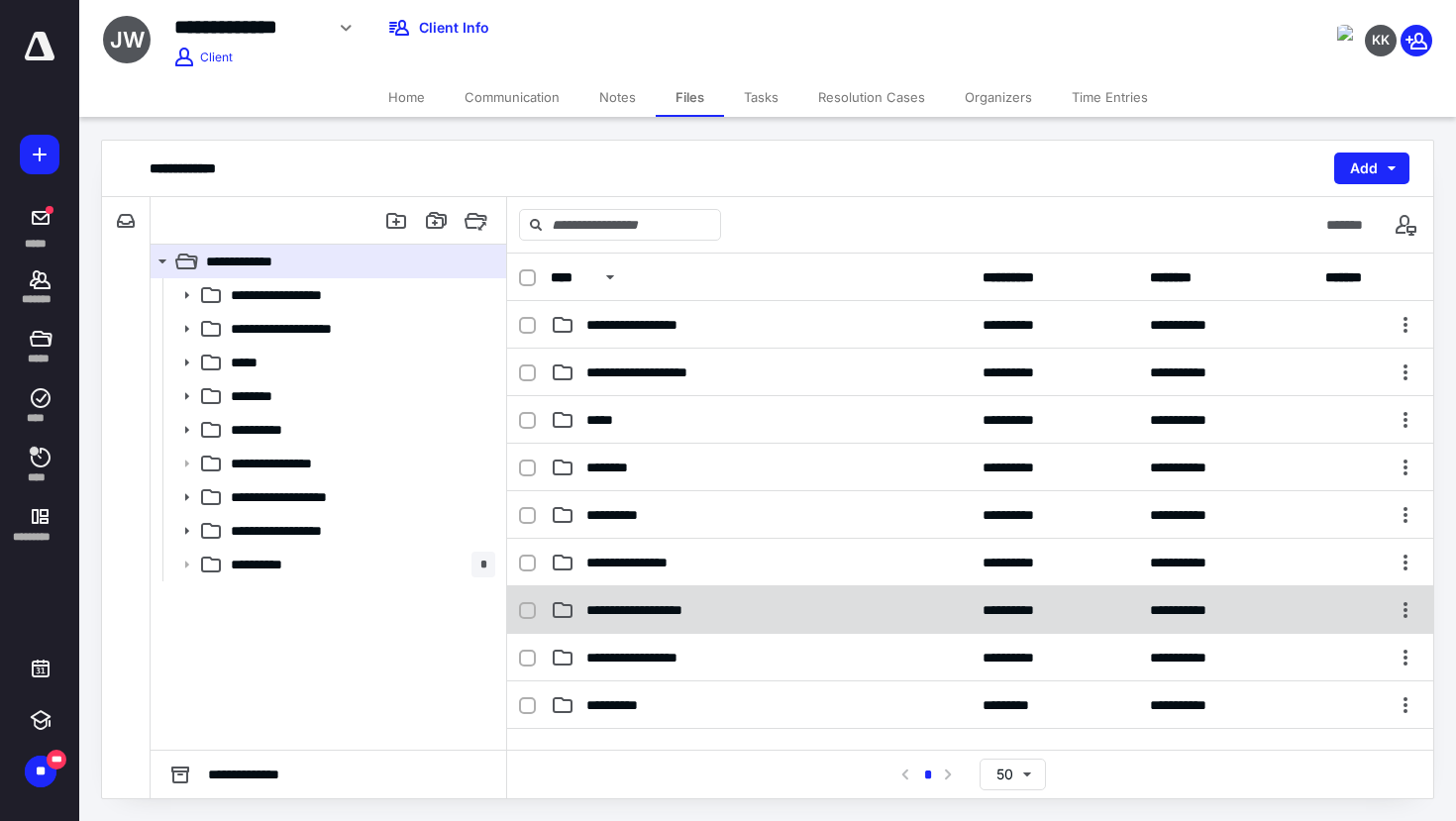 click on "**********" at bounding box center [655, 610] 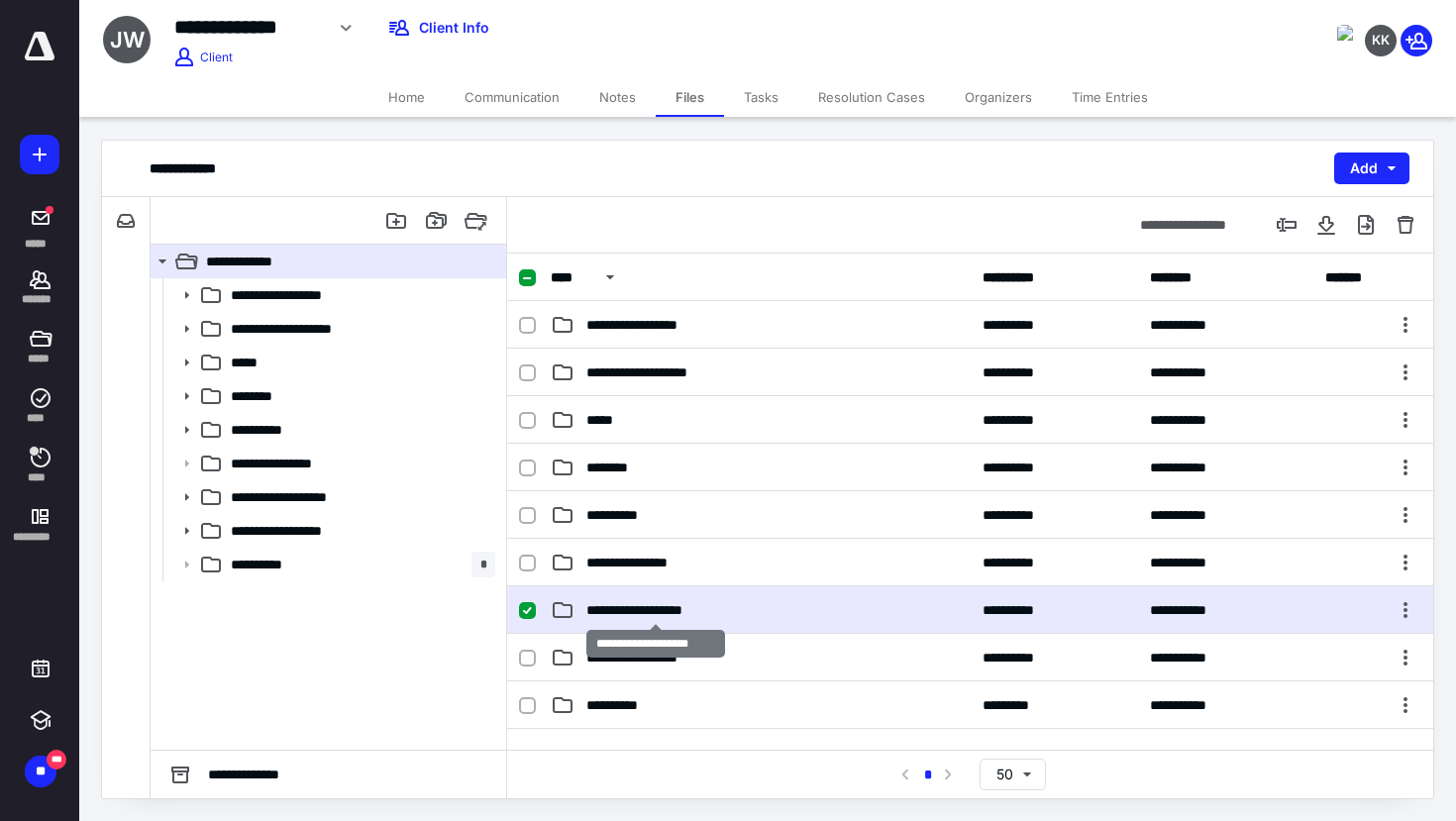 click on "**********" at bounding box center [655, 610] 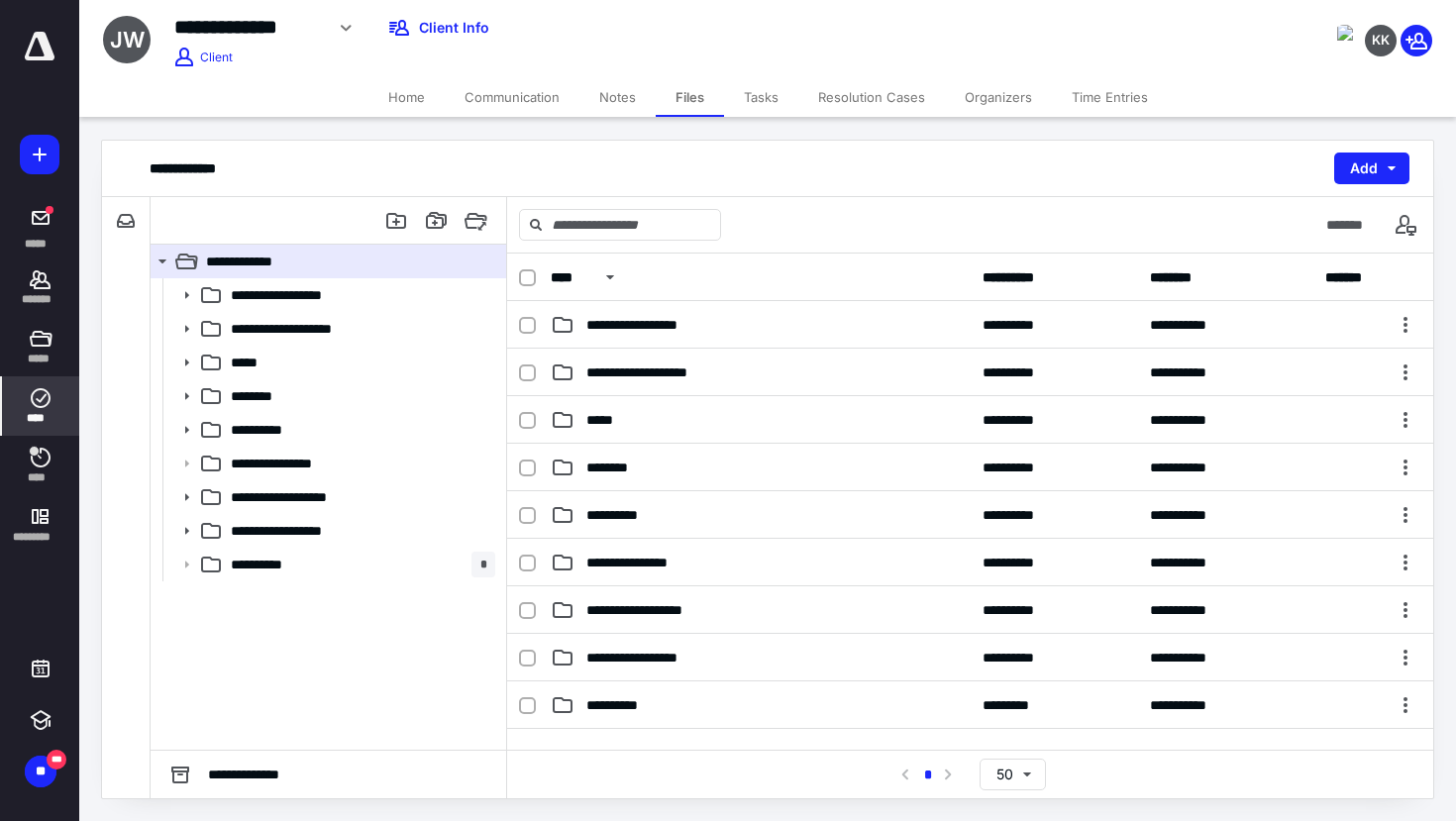 click on "****" at bounding box center [41, 406] 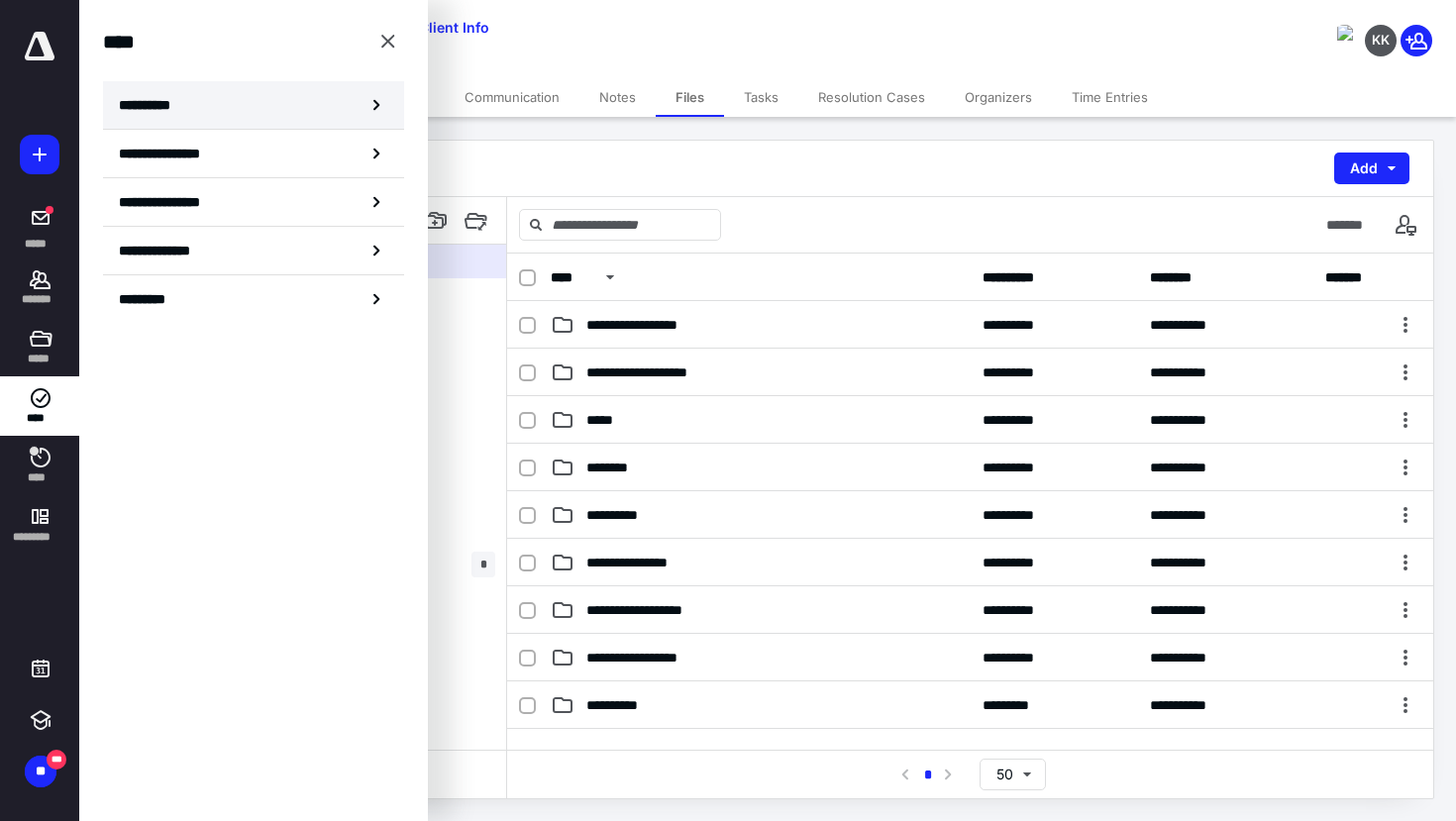 click on "**********" at bounding box center (254, 105) 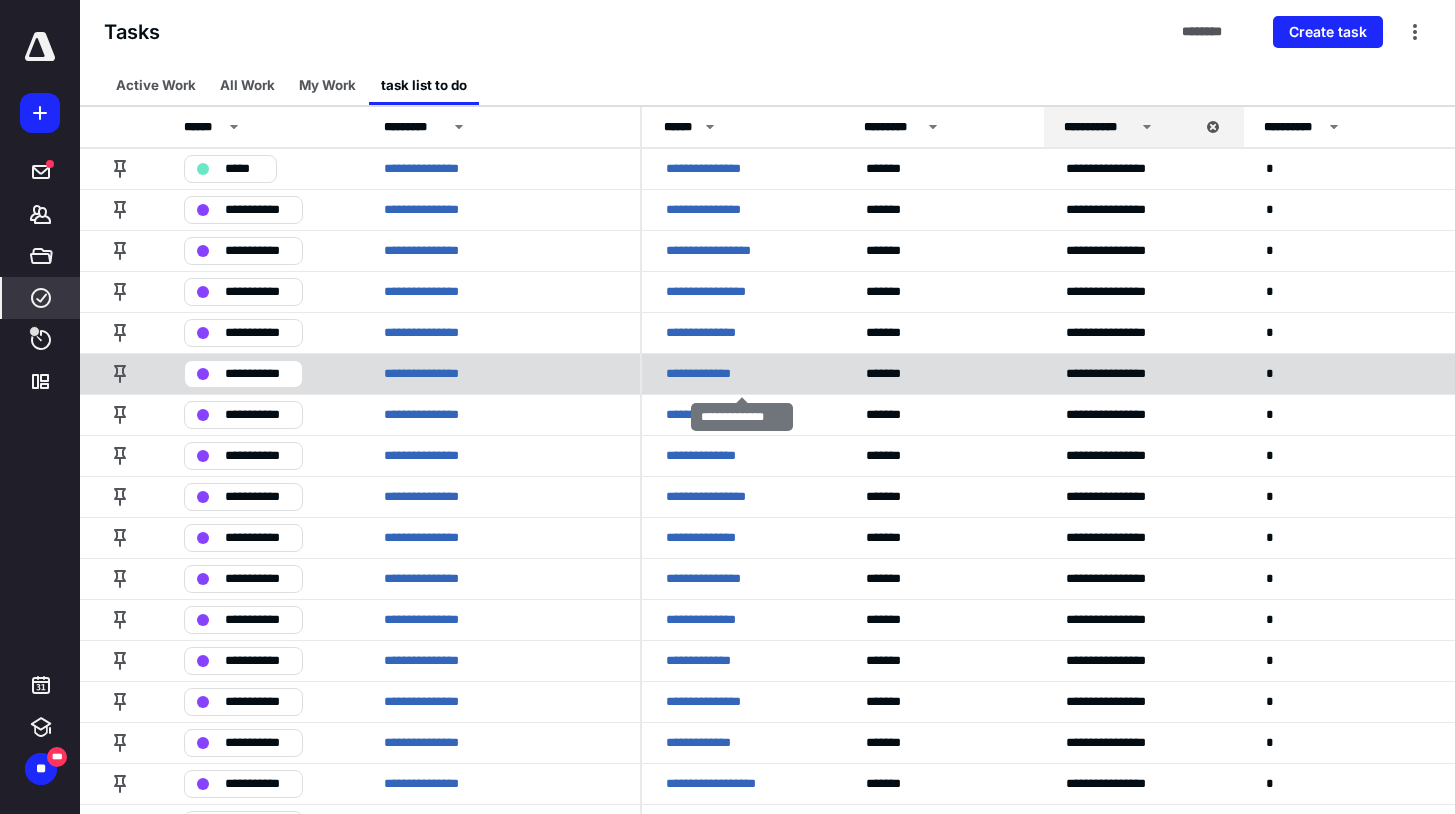 click on "**********" at bounding box center (709, 374) 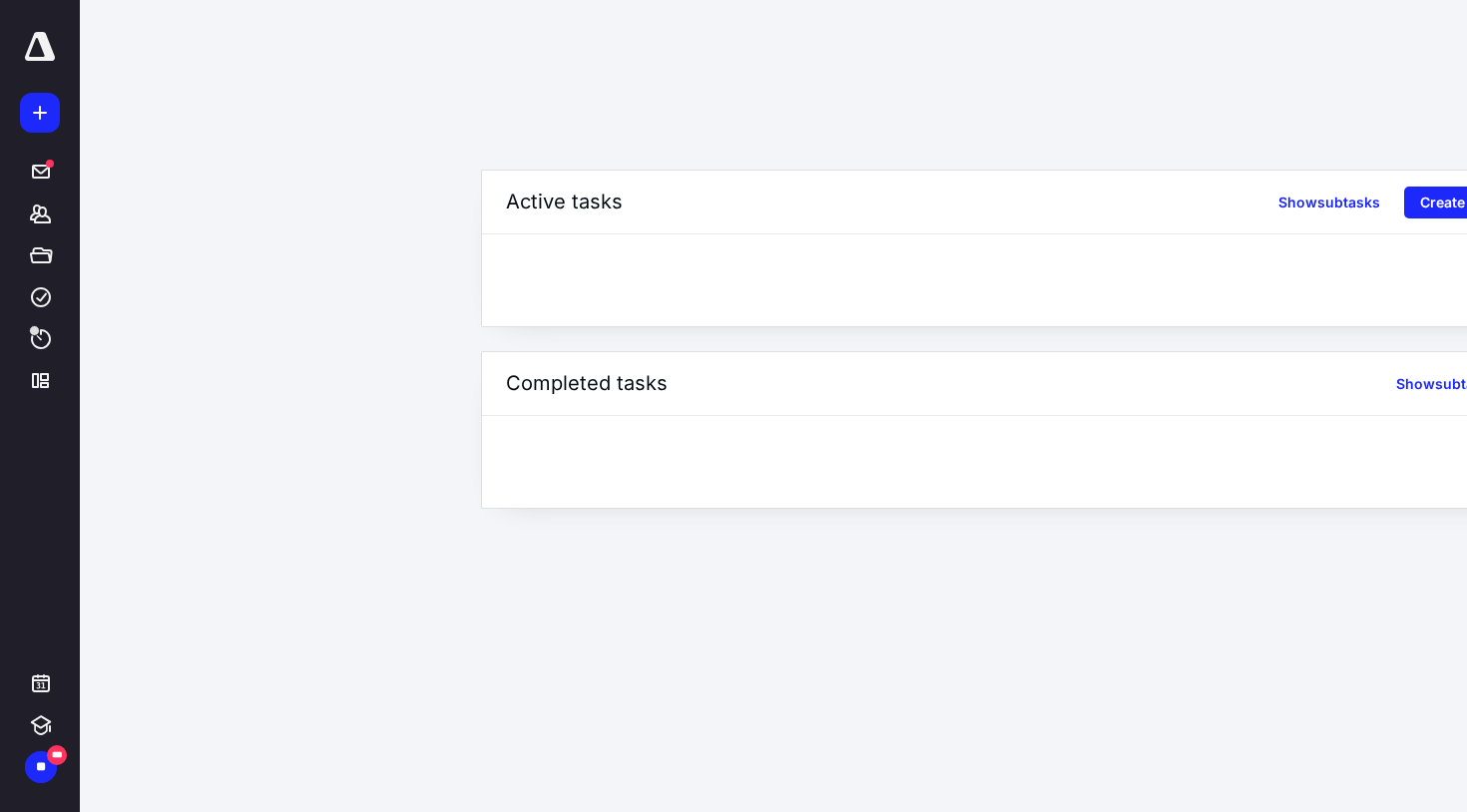 click on "Completed   tasks   Show  subtasks" at bounding box center [1010, 430] 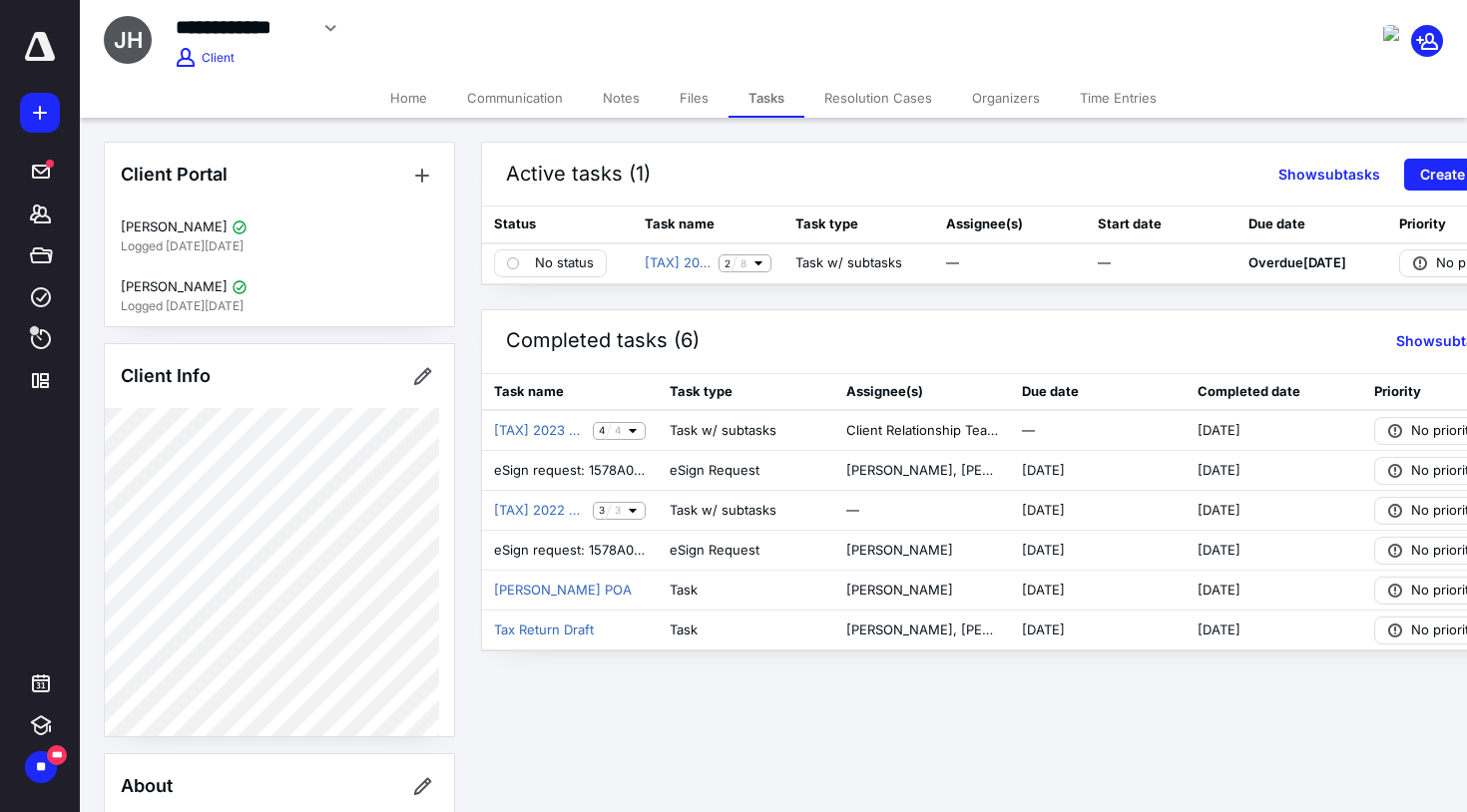 click on "Files" at bounding box center [694, 98] 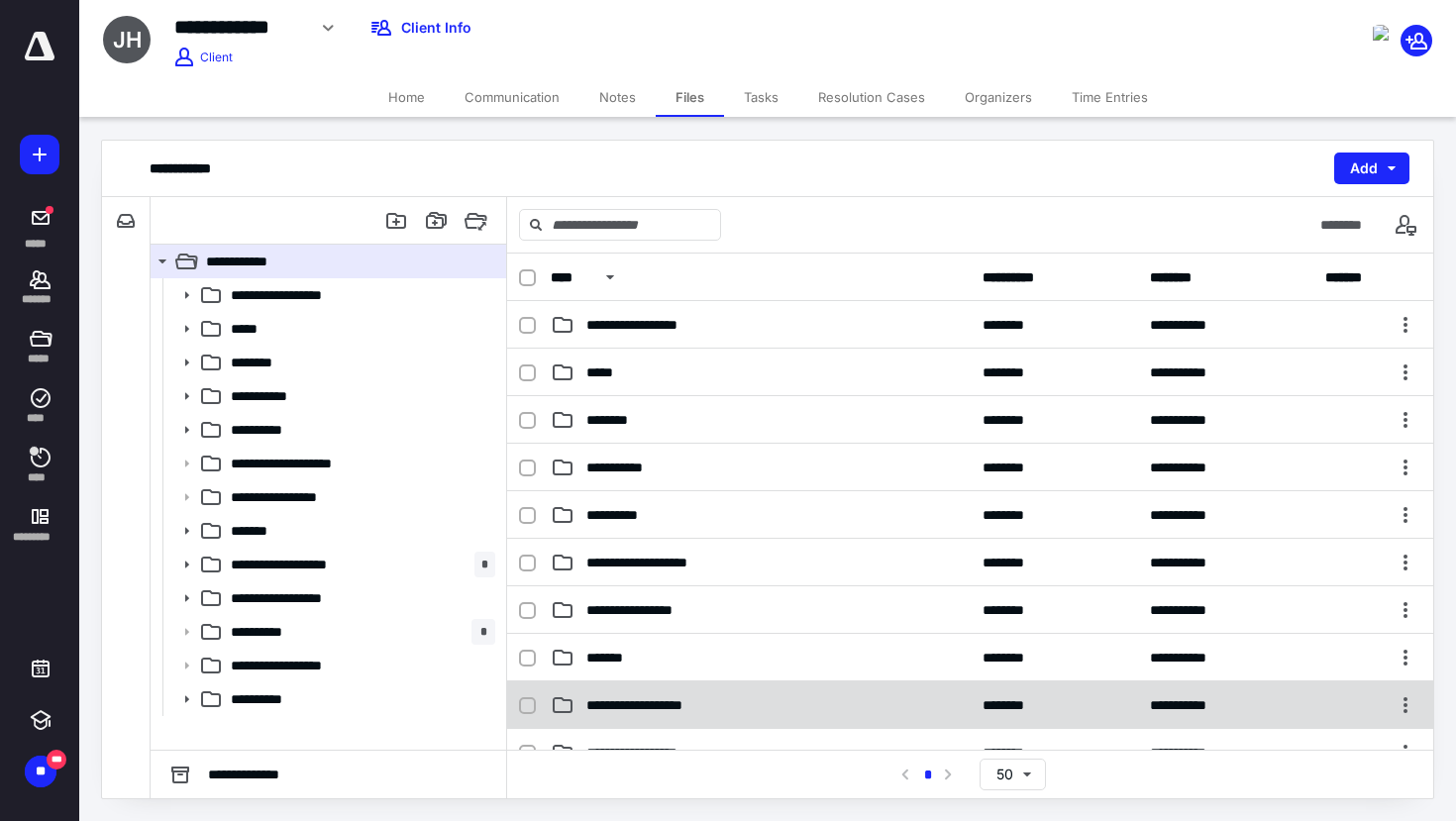 click on "**********" at bounding box center [655, 705] 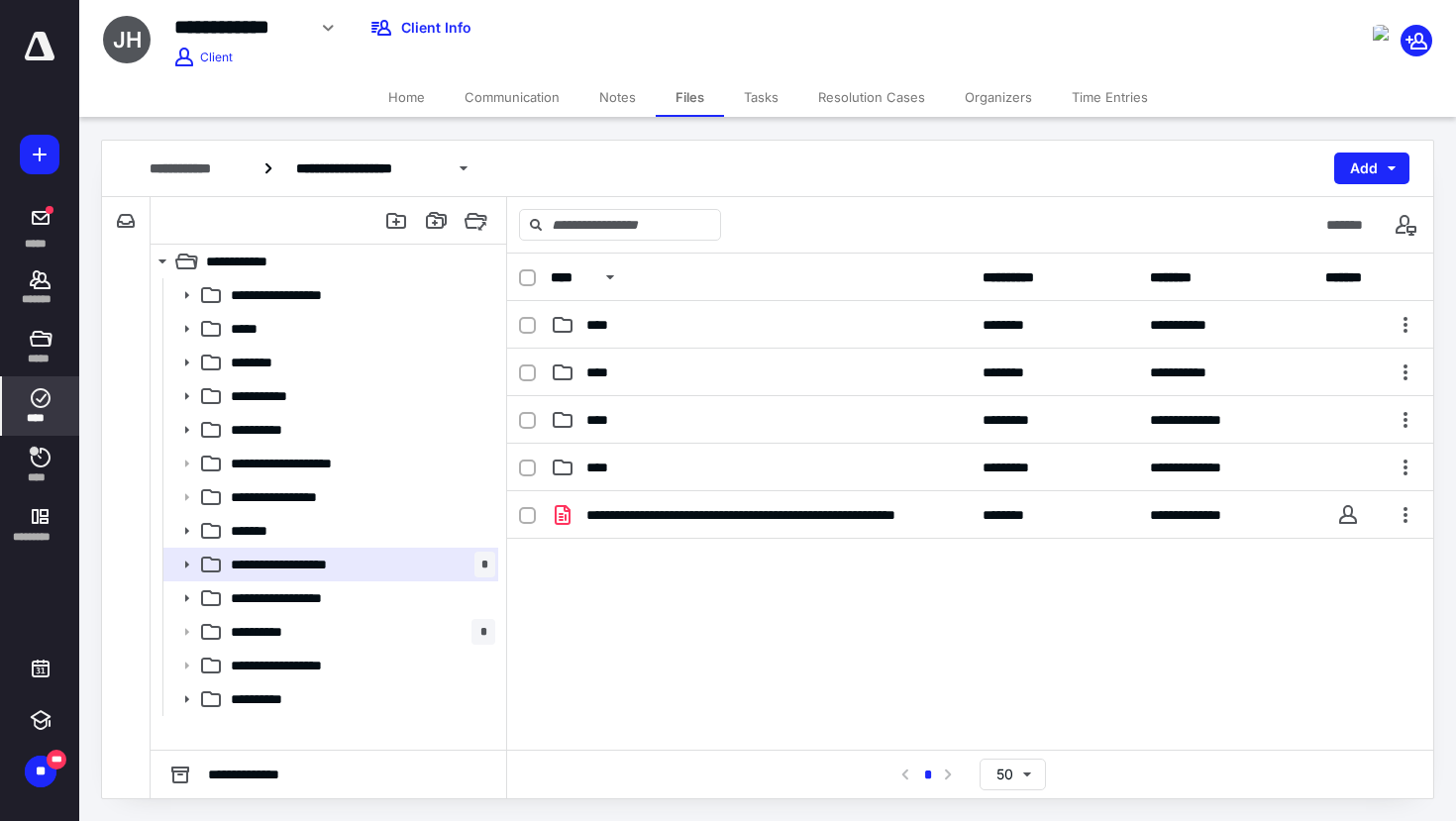 click 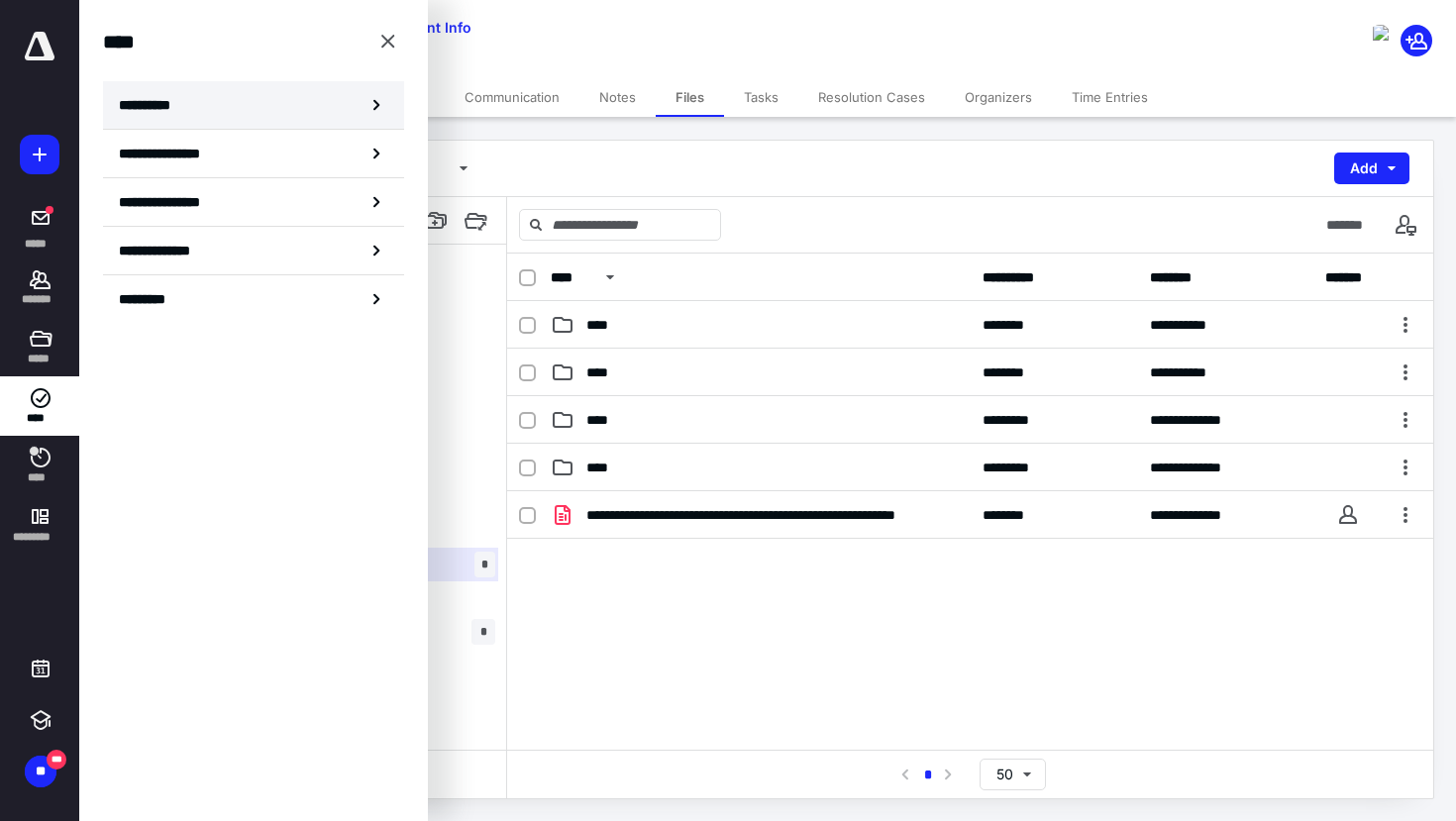 click on "**********" at bounding box center [254, 105] 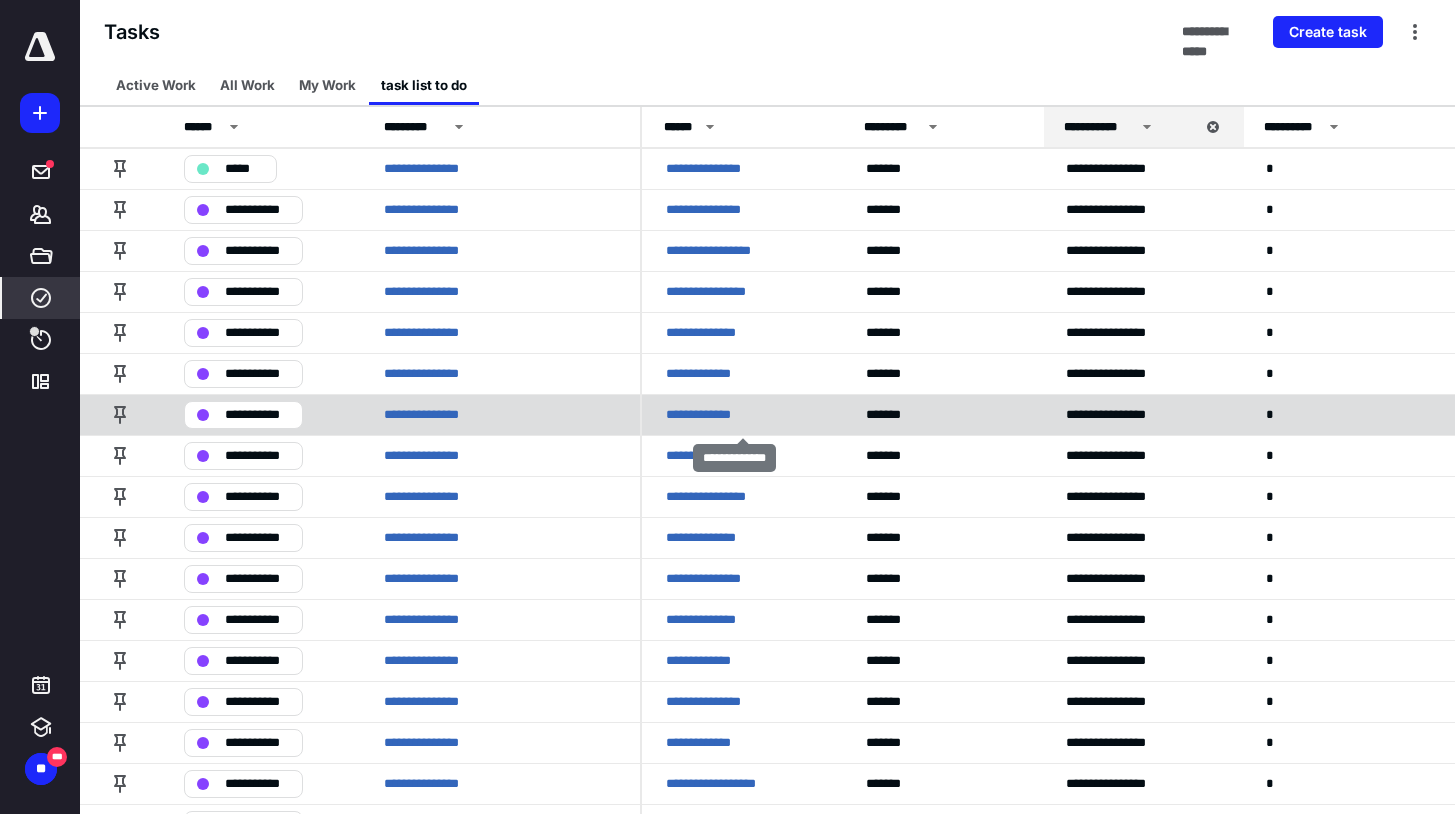 click on "**********" at bounding box center [708, 415] 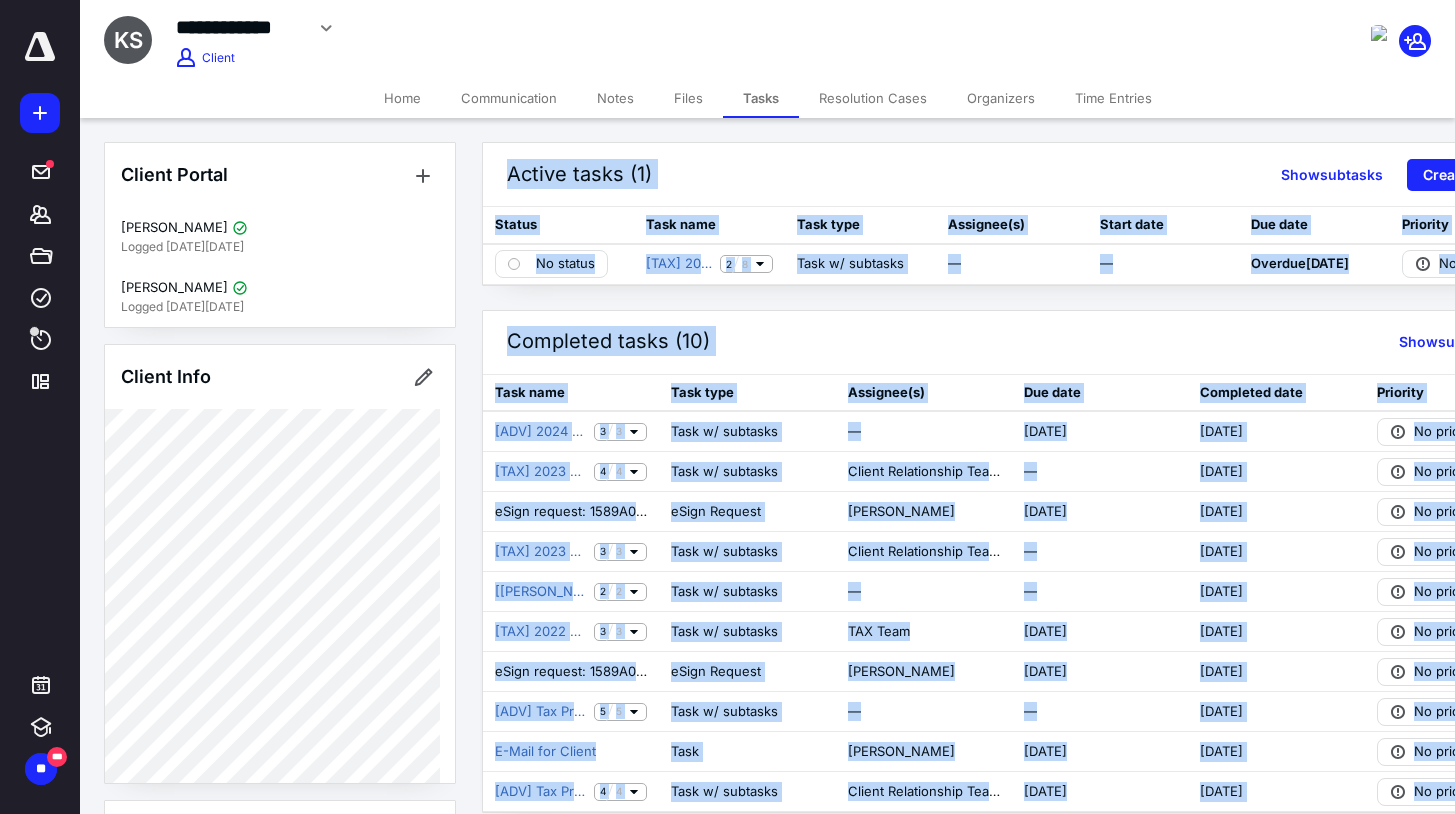 click on "Files" at bounding box center (688, 98) 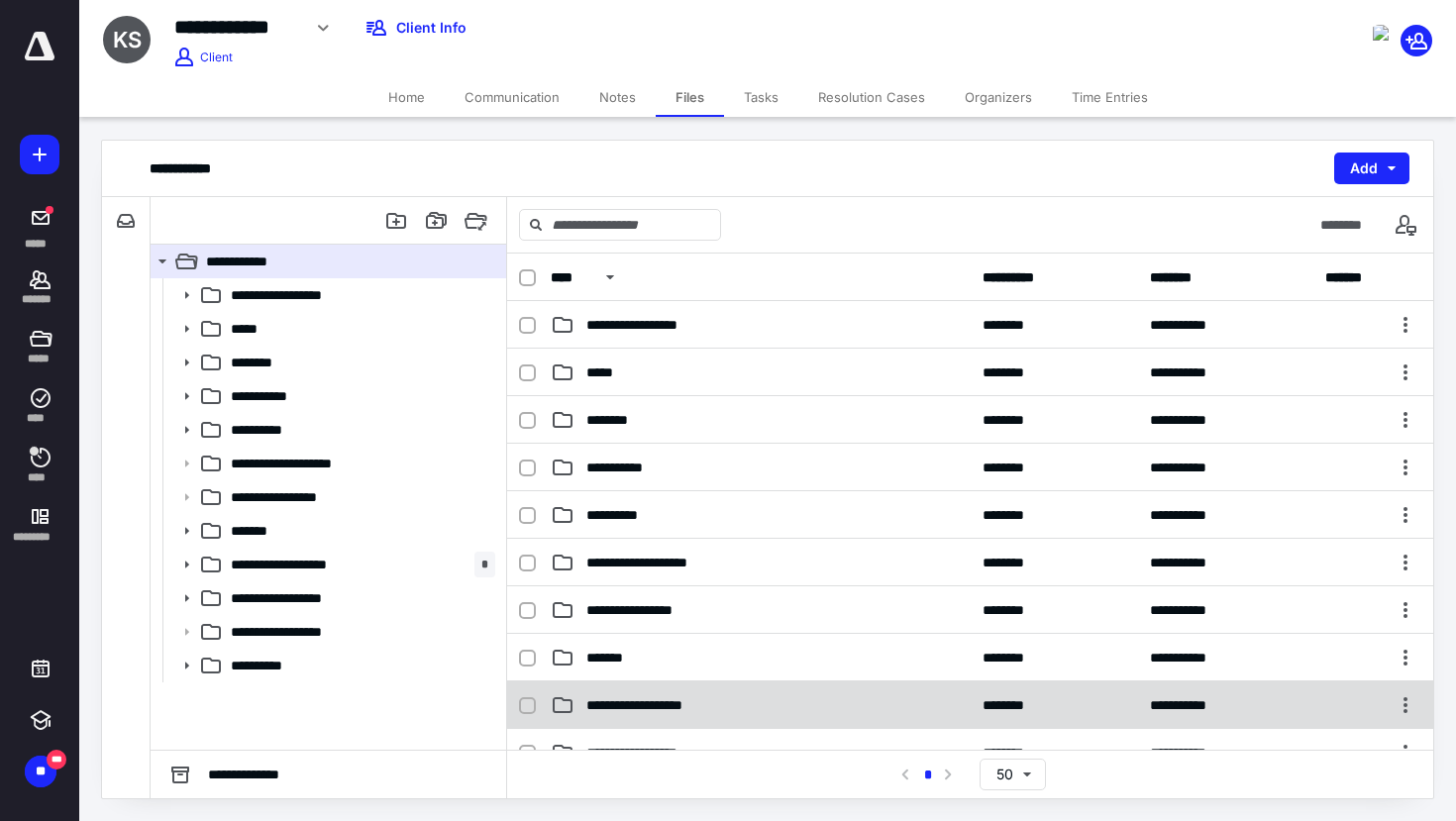 click on "**********" at bounding box center [761, 705] 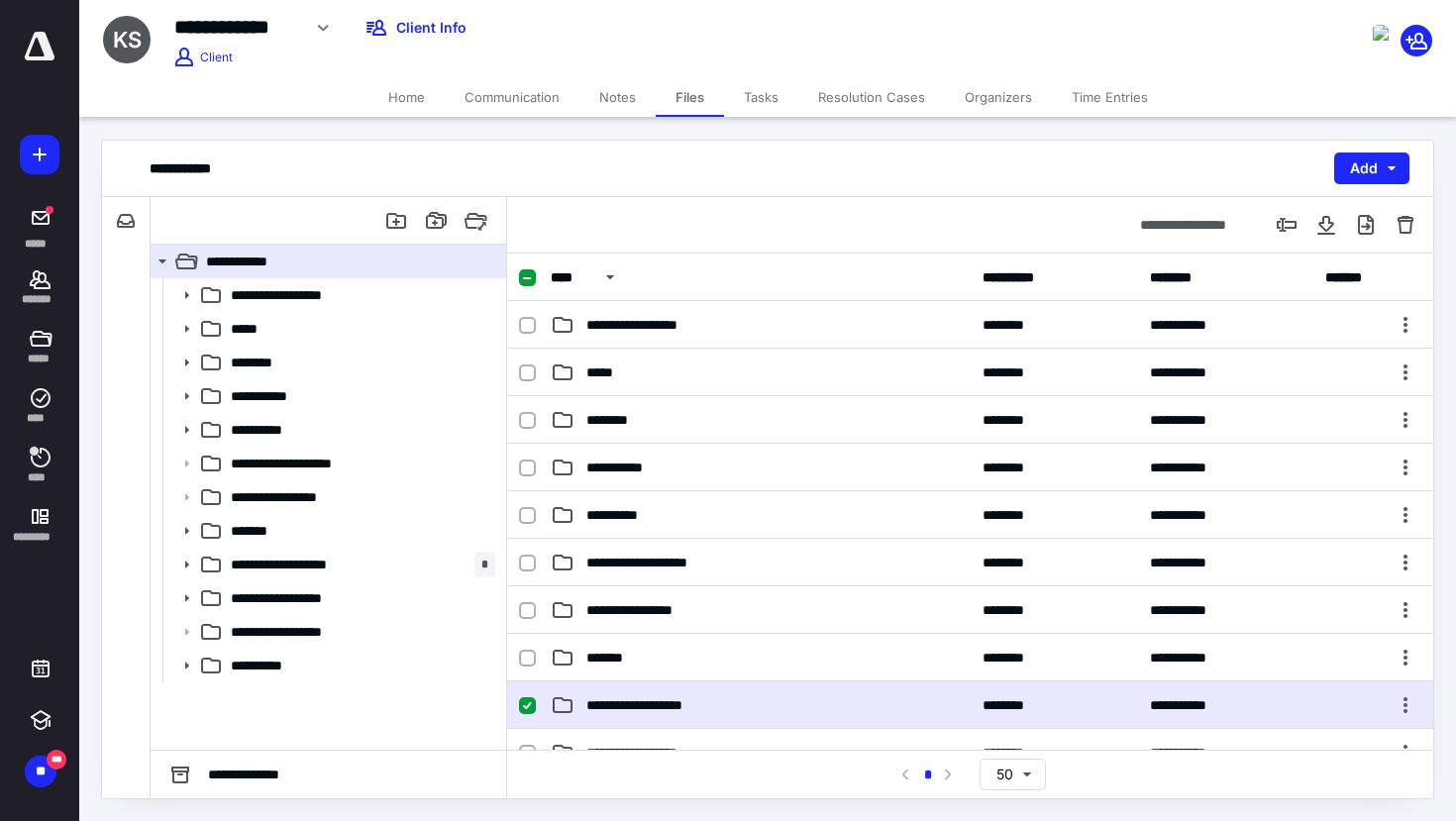 click on "**********" at bounding box center [761, 705] 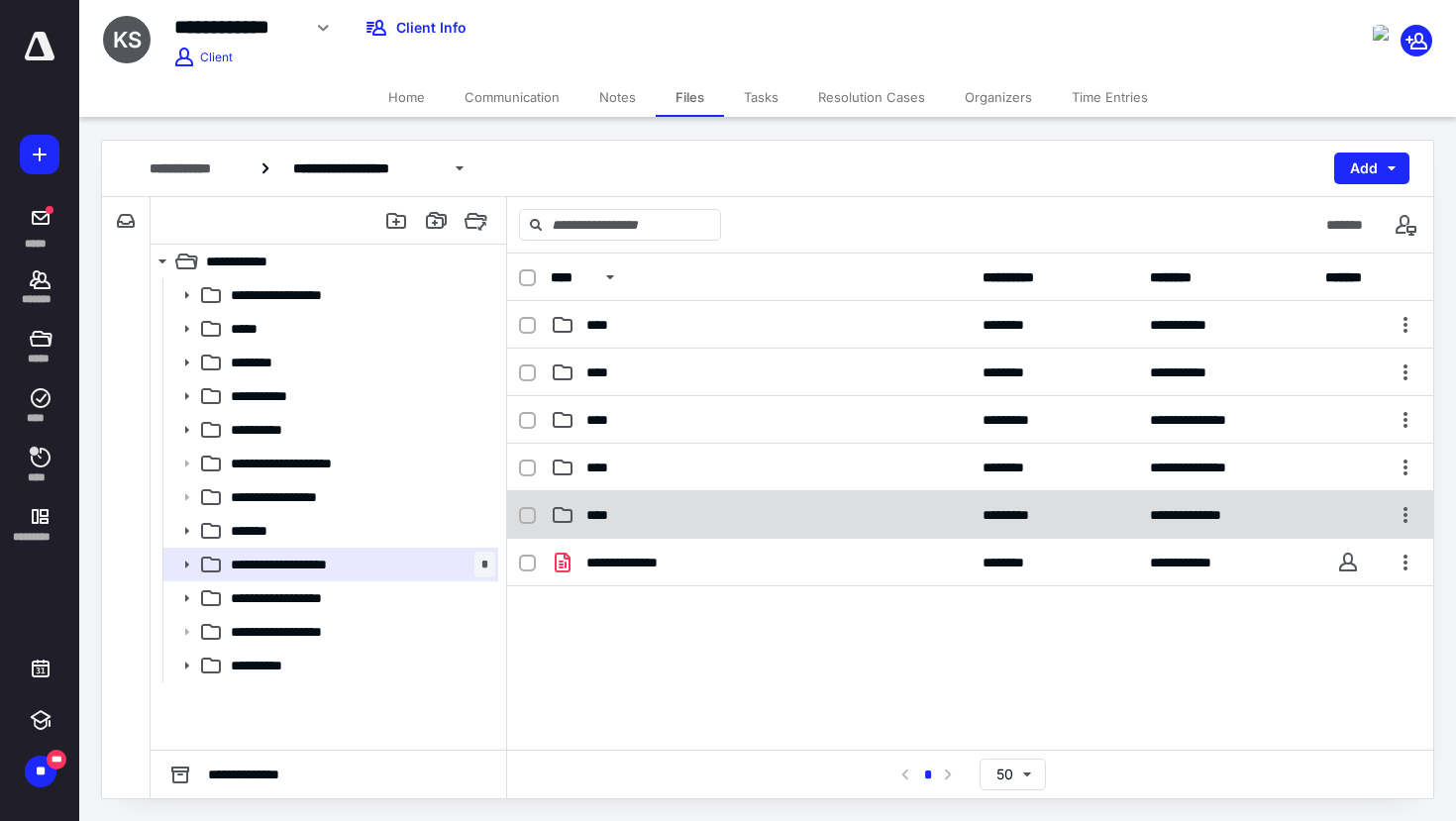 click on "****" at bounding box center [761, 515] 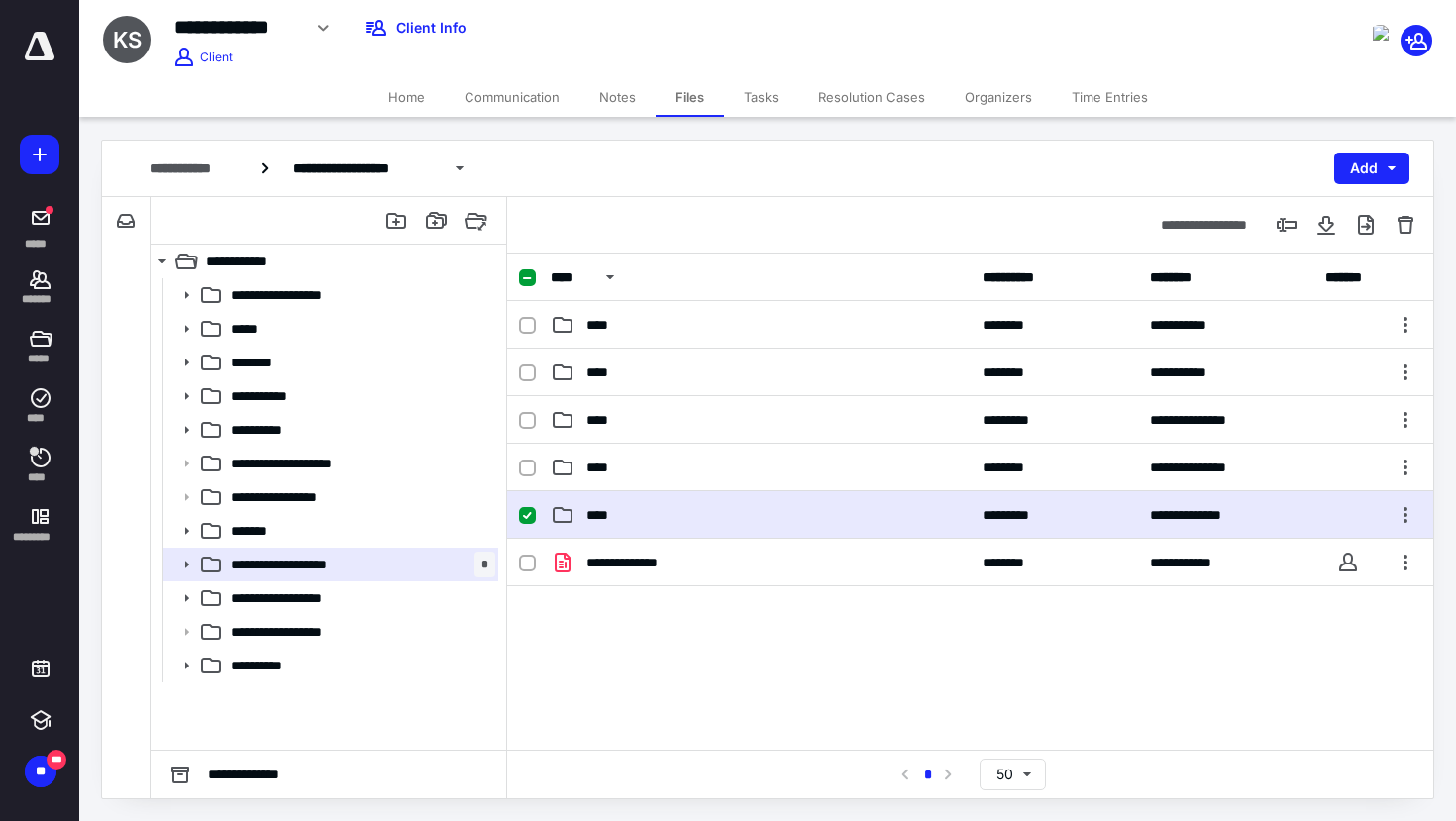click on "****" at bounding box center [761, 515] 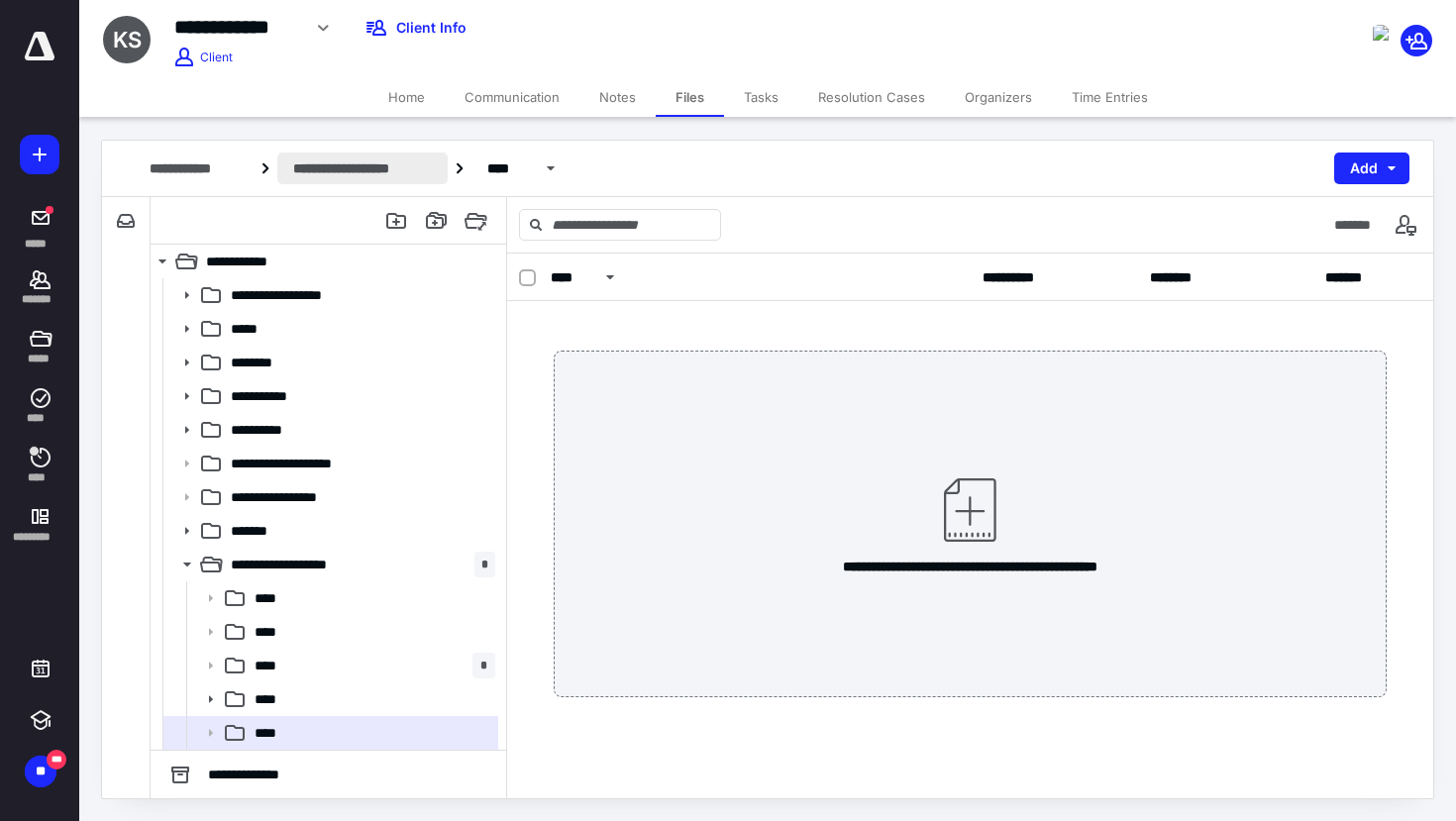click on "**********" at bounding box center (363, 168) 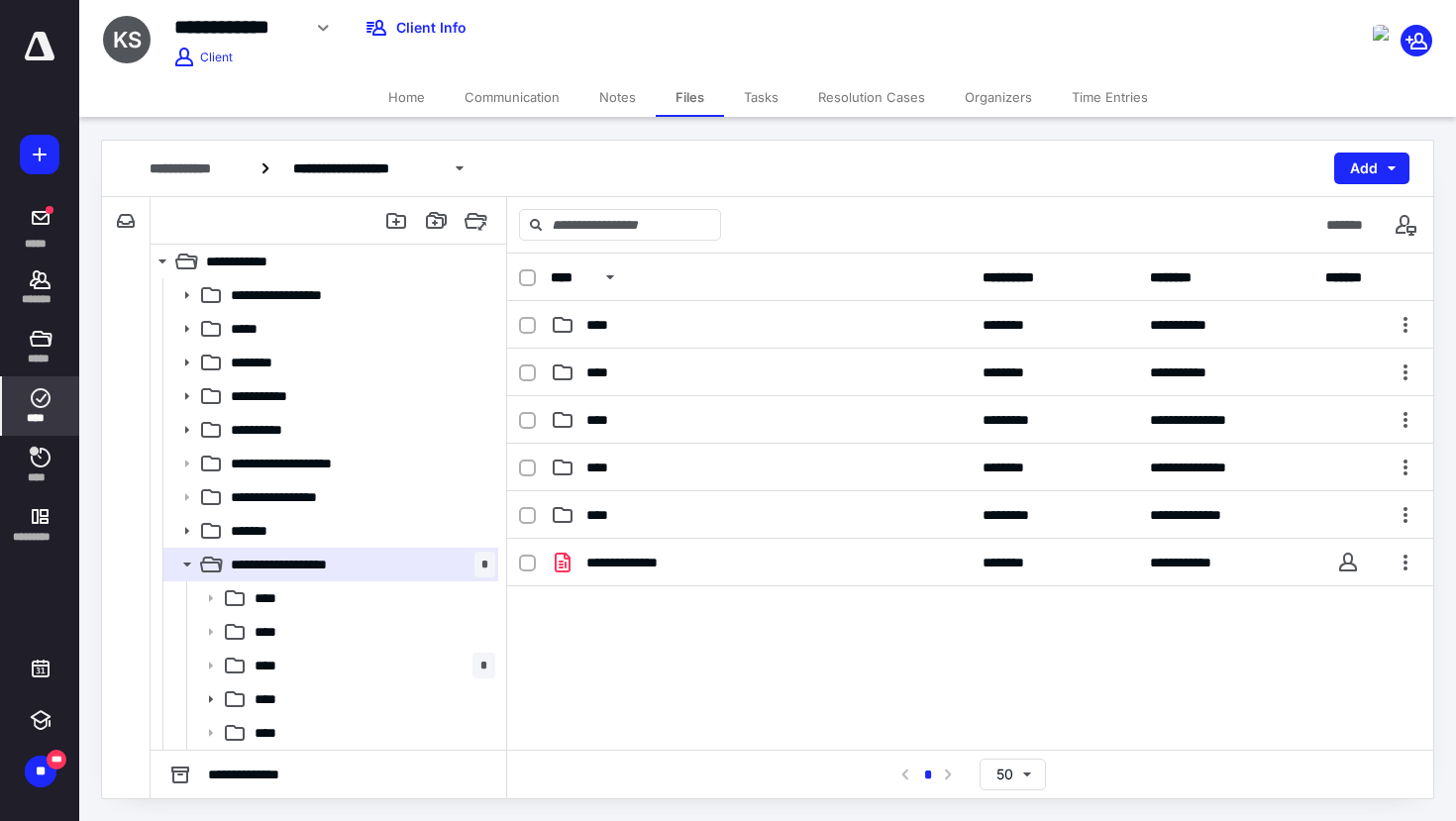 click 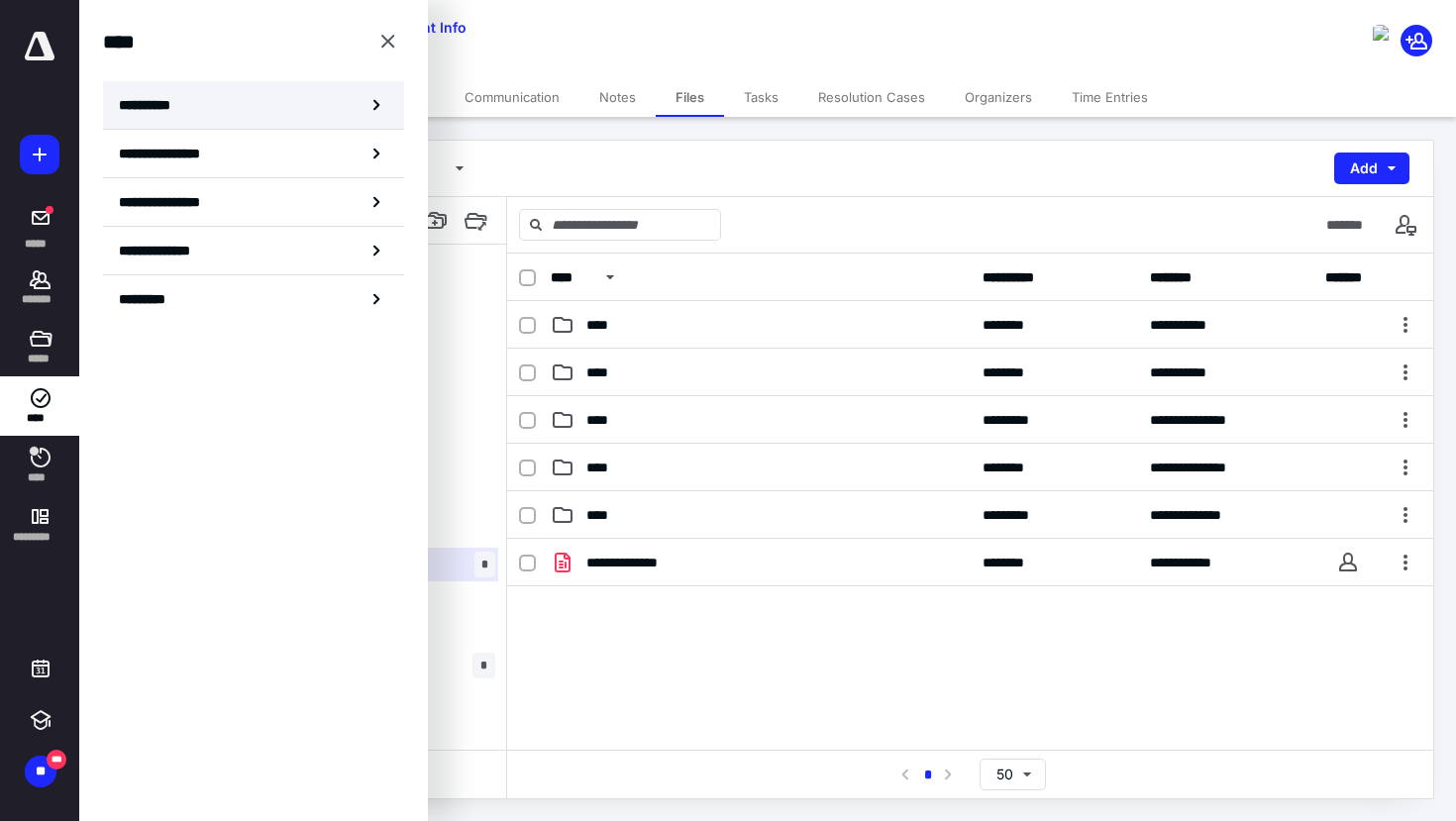 click on "**********" at bounding box center (254, 105) 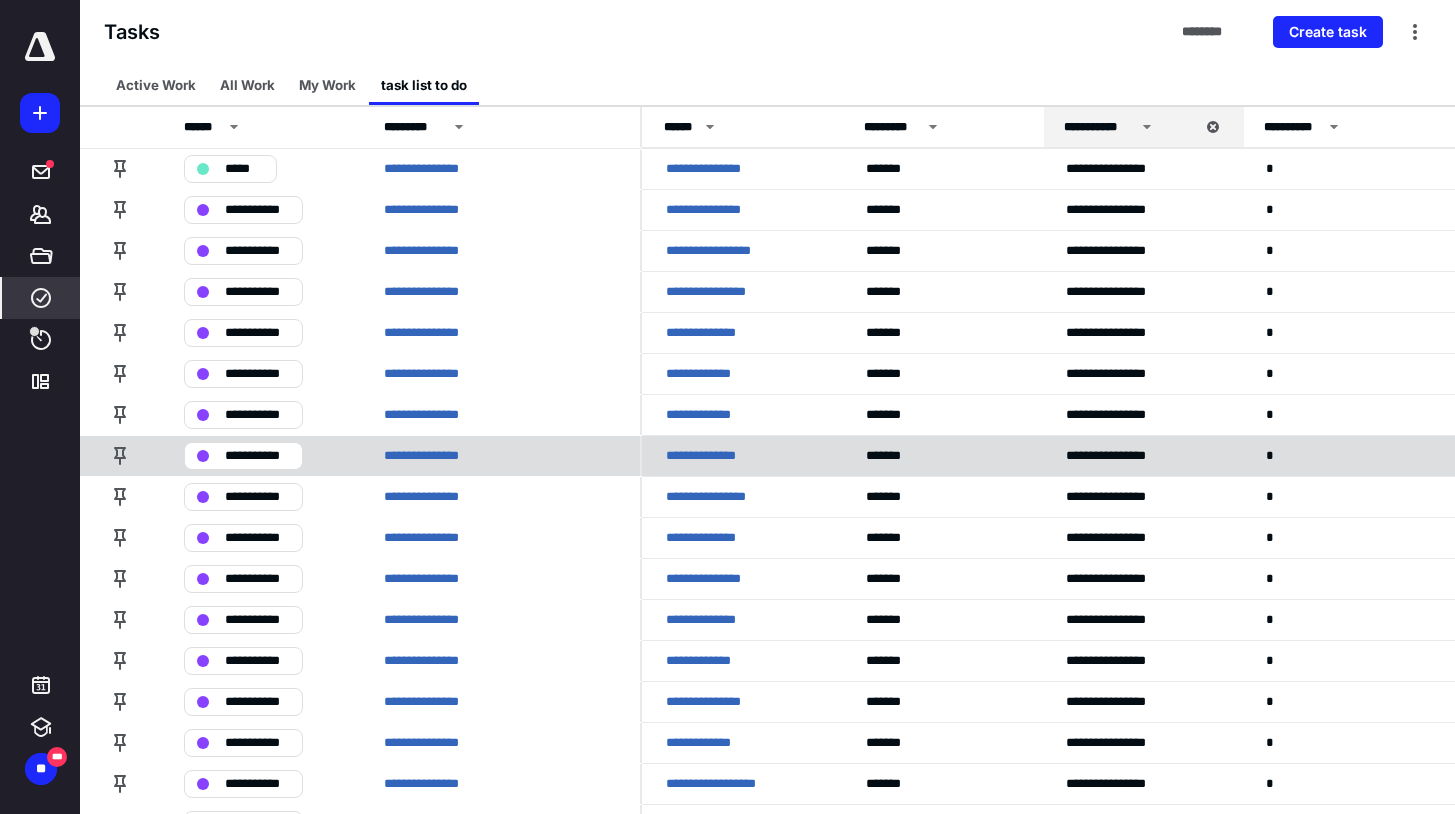 click on "**********" at bounding box center [711, 456] 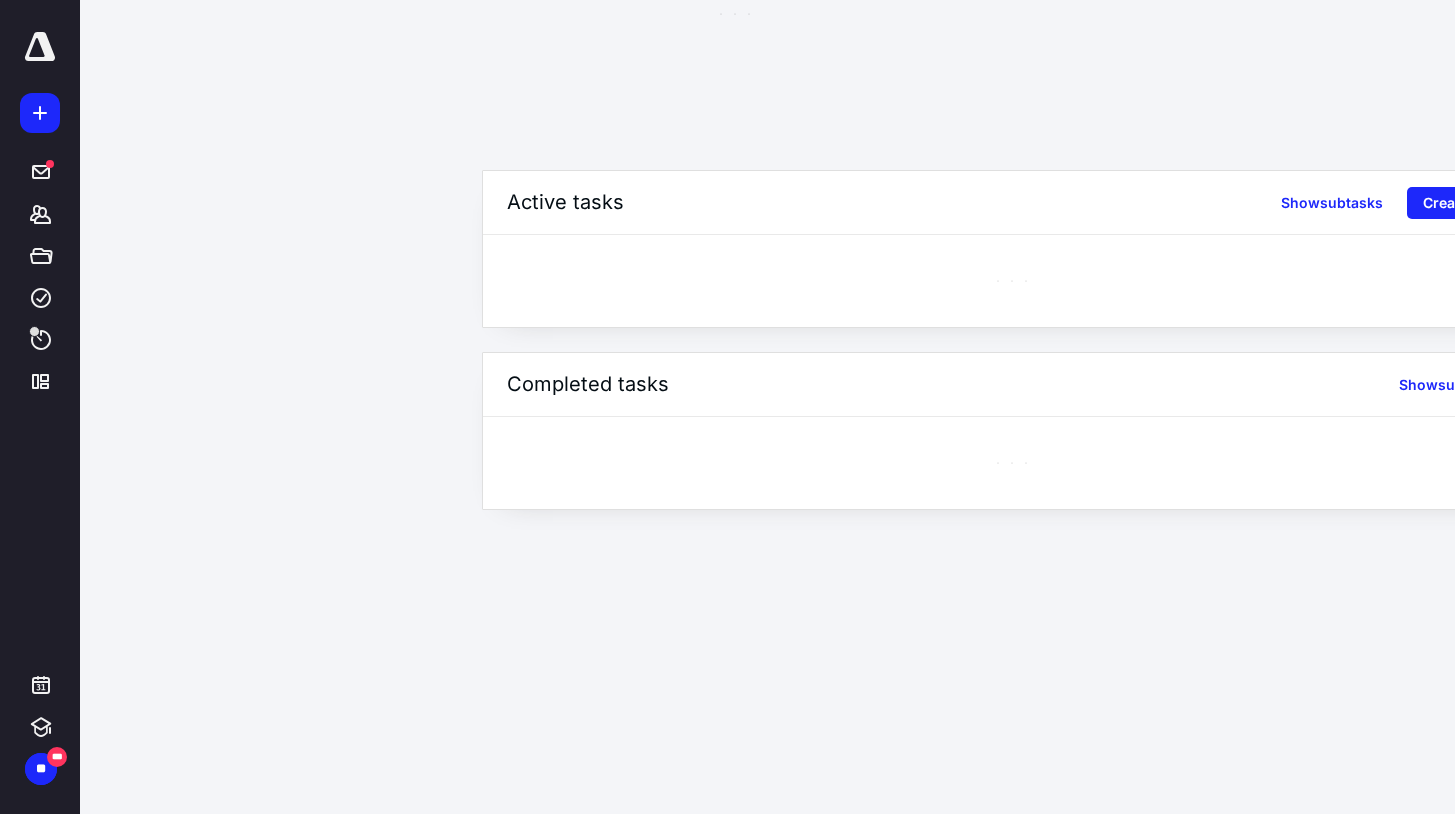 click at bounding box center (1012, 463) 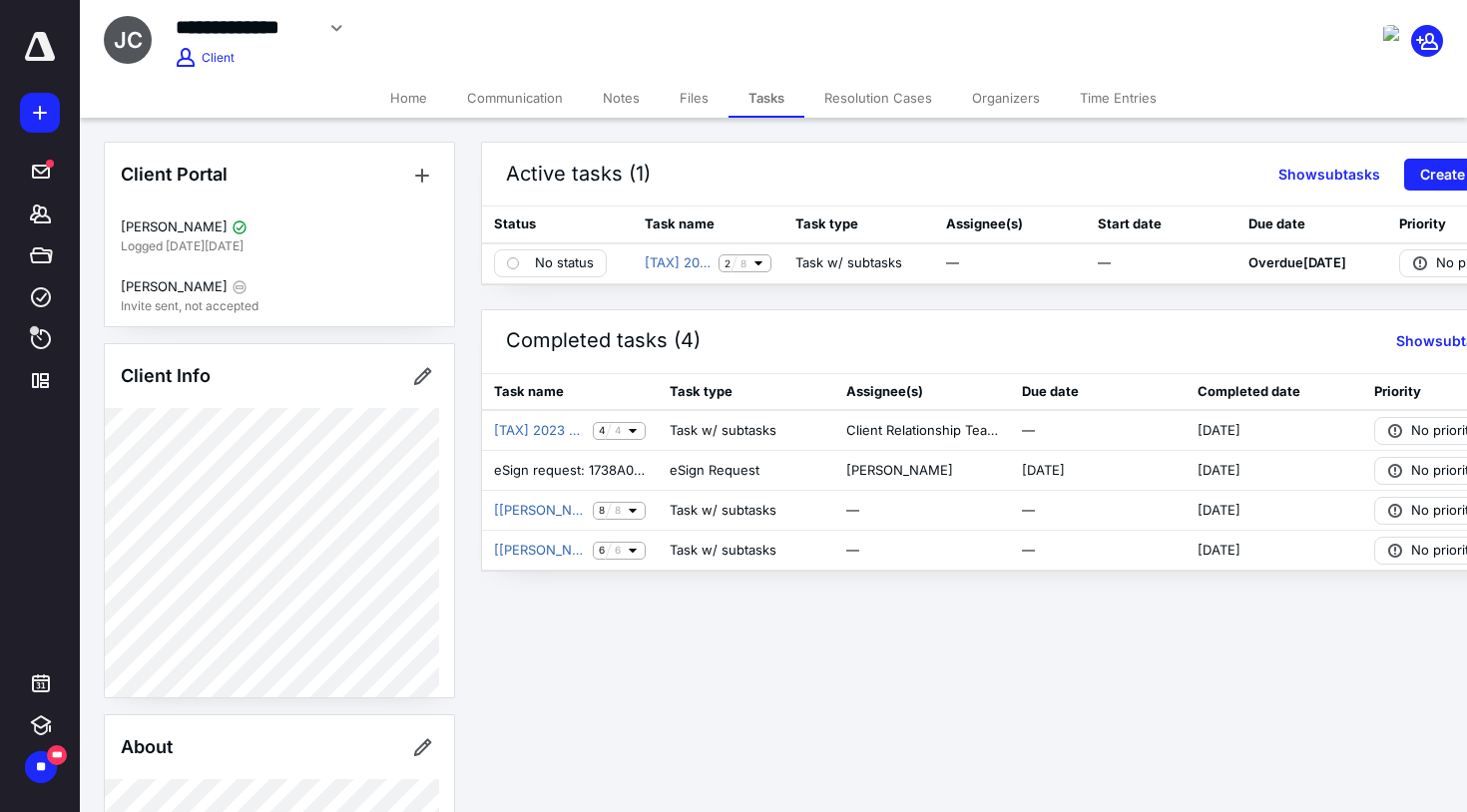click on "Files" at bounding box center (694, 98) 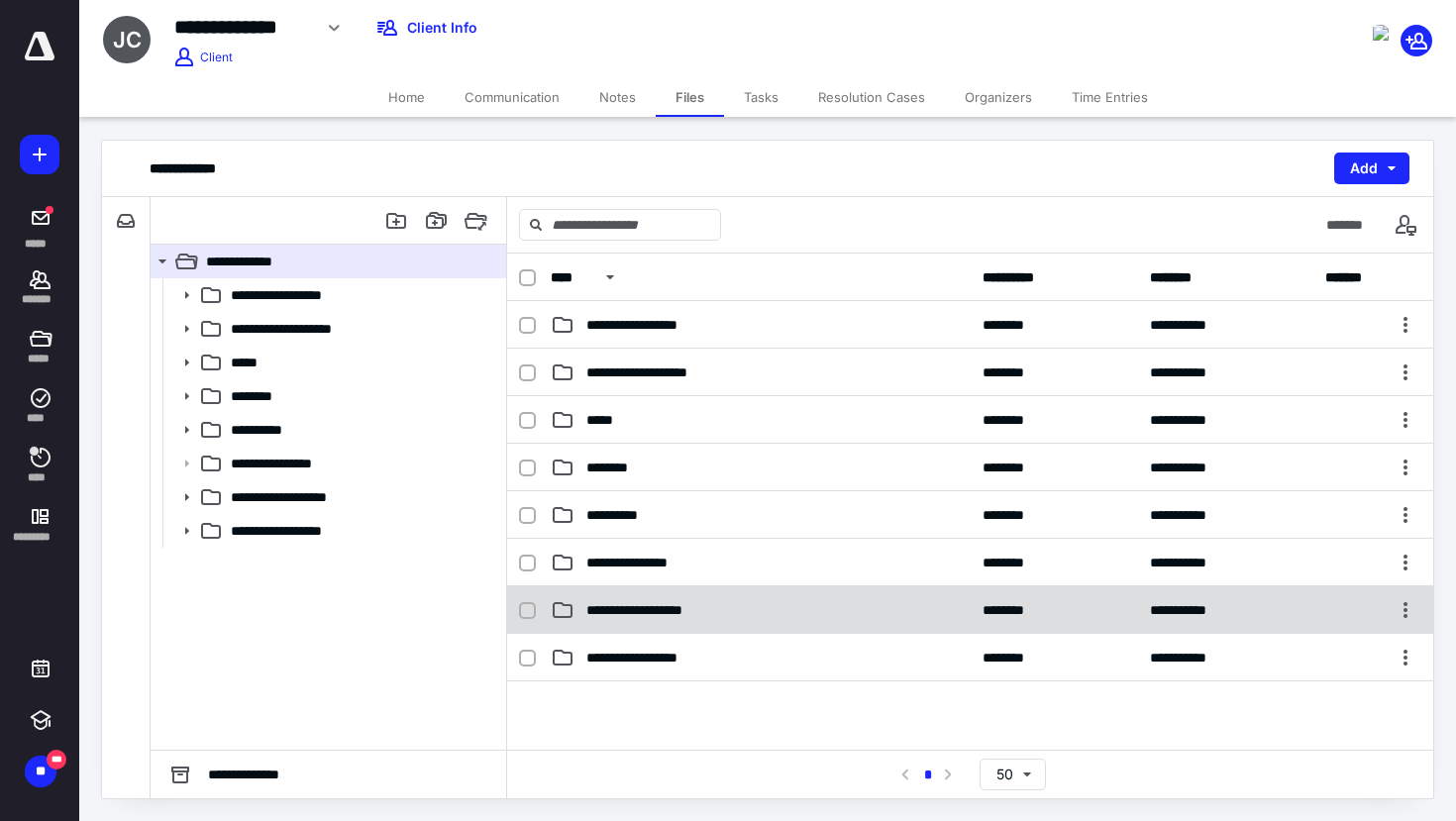 click on "**********" at bounding box center (655, 610) 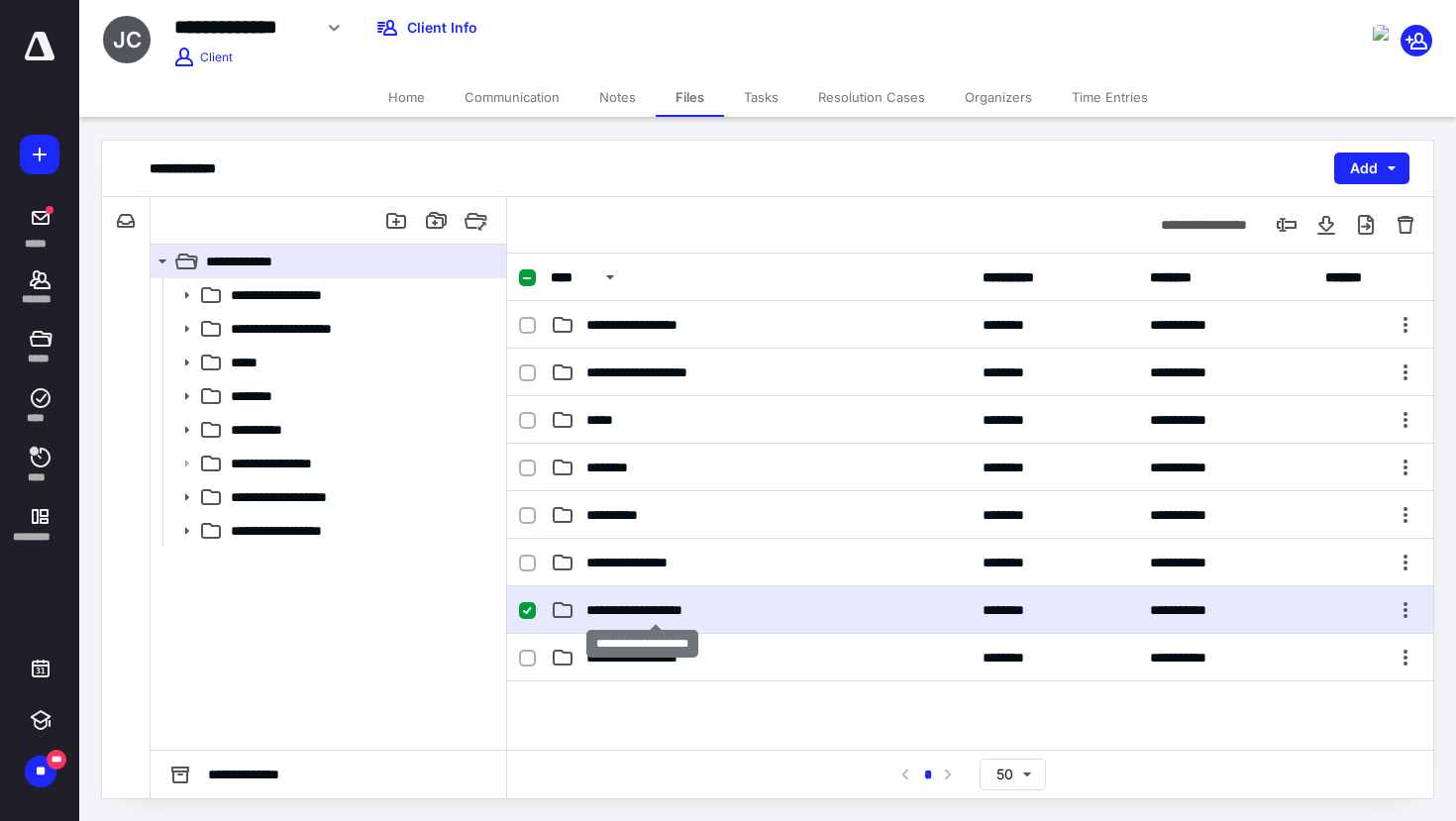 click on "**********" at bounding box center [655, 610] 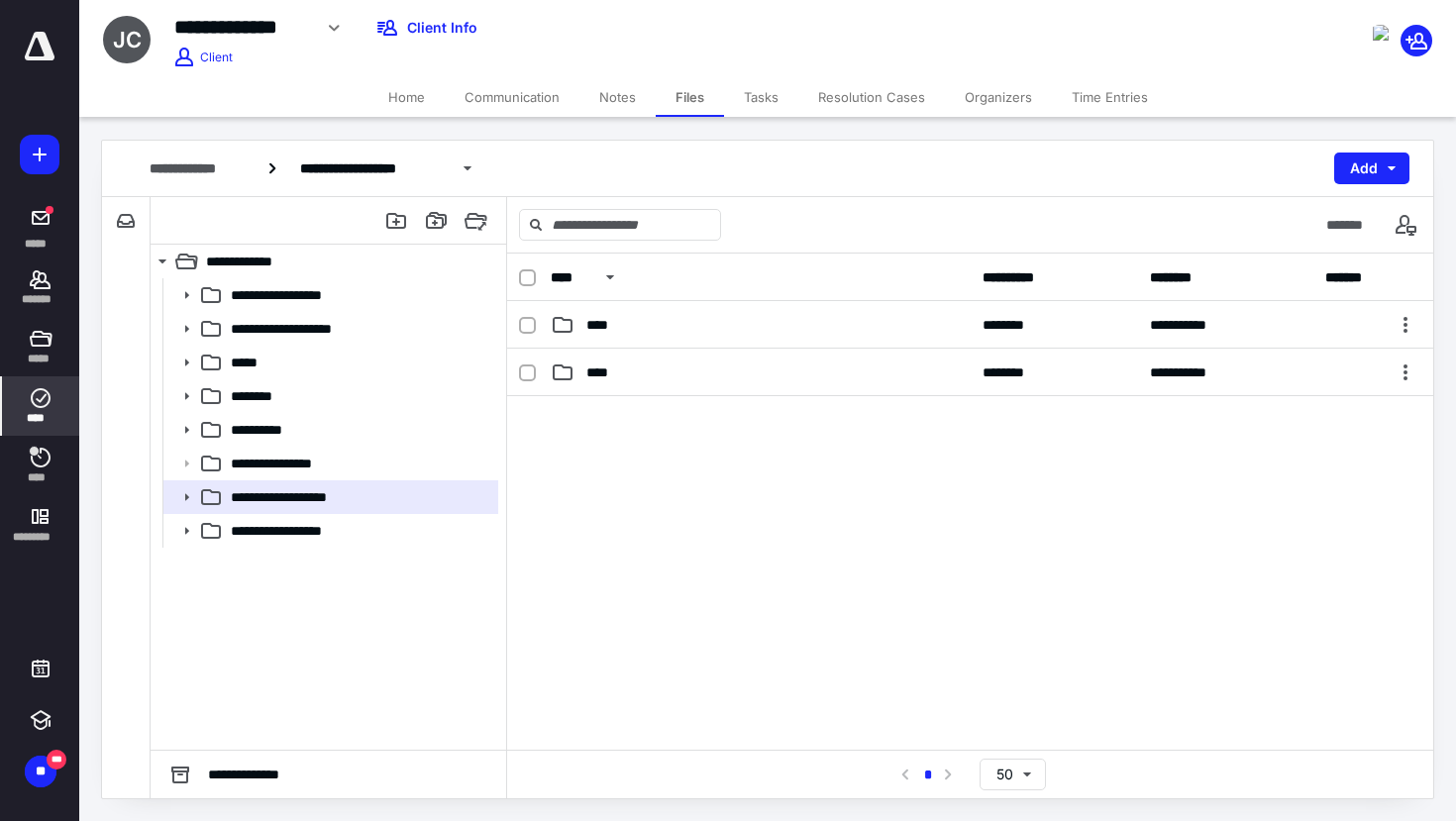 click on "****" at bounding box center (41, 406) 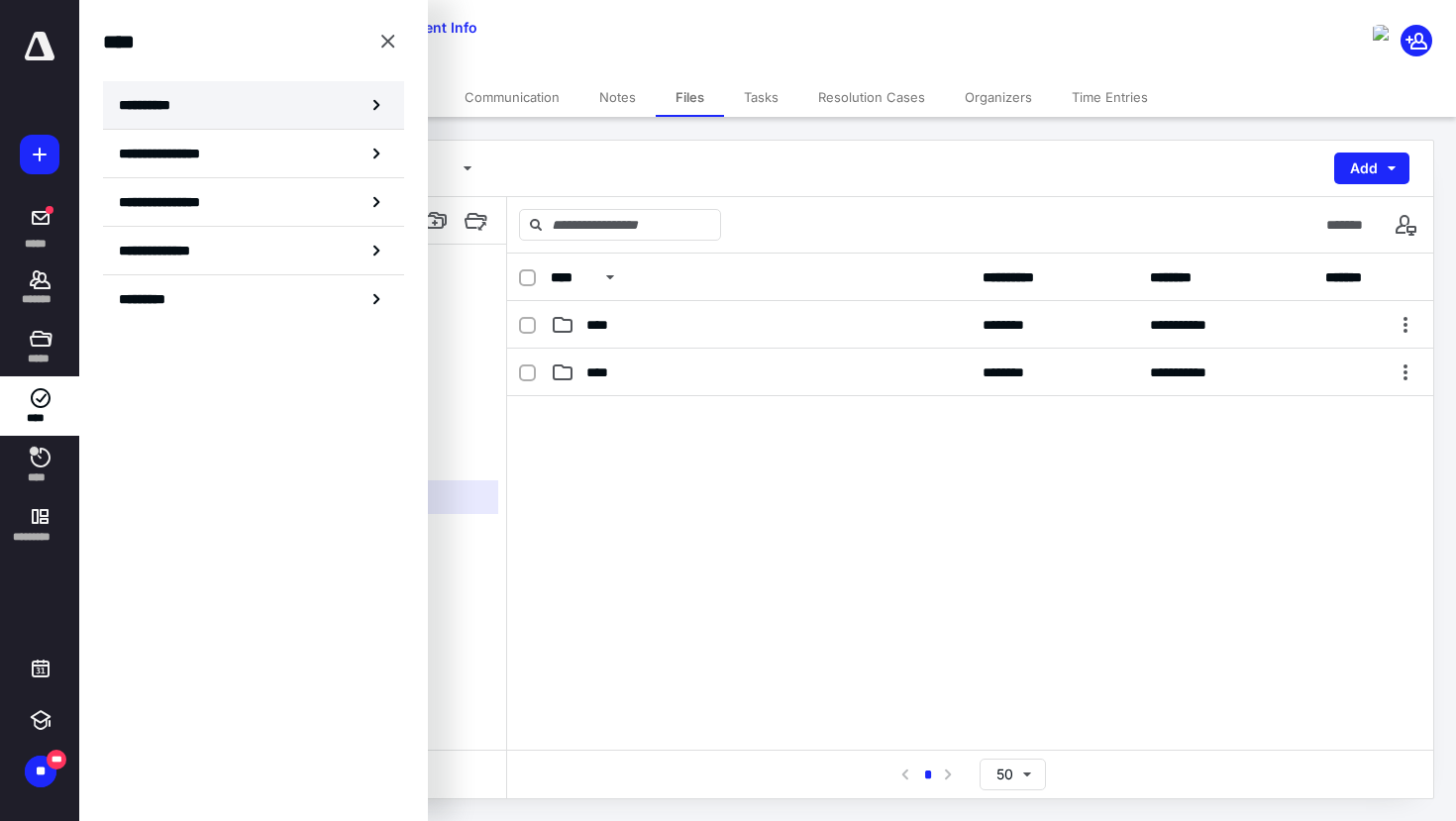 click on "**********" at bounding box center (254, 105) 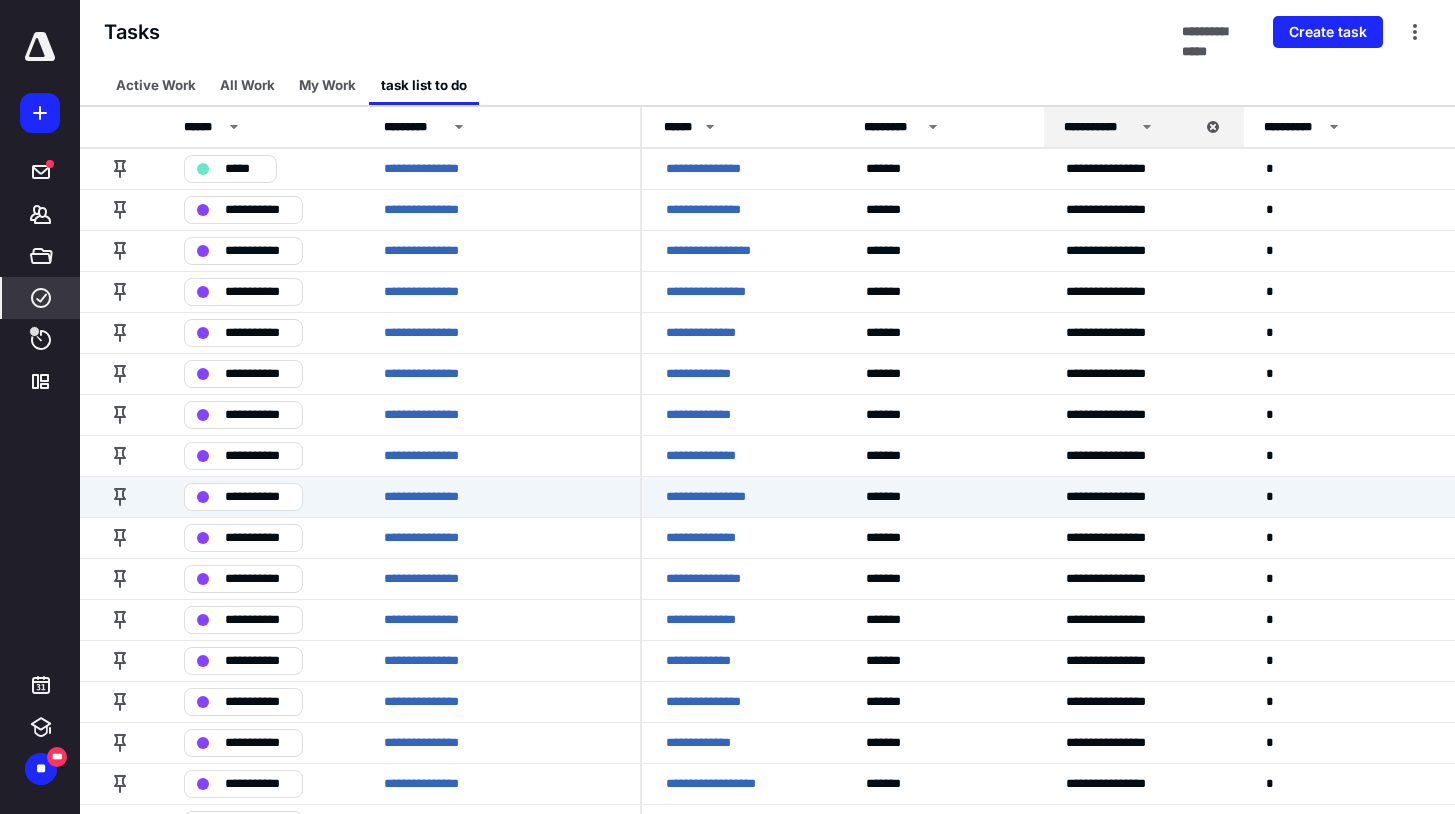 click on "**********" at bounding box center (719, 497) 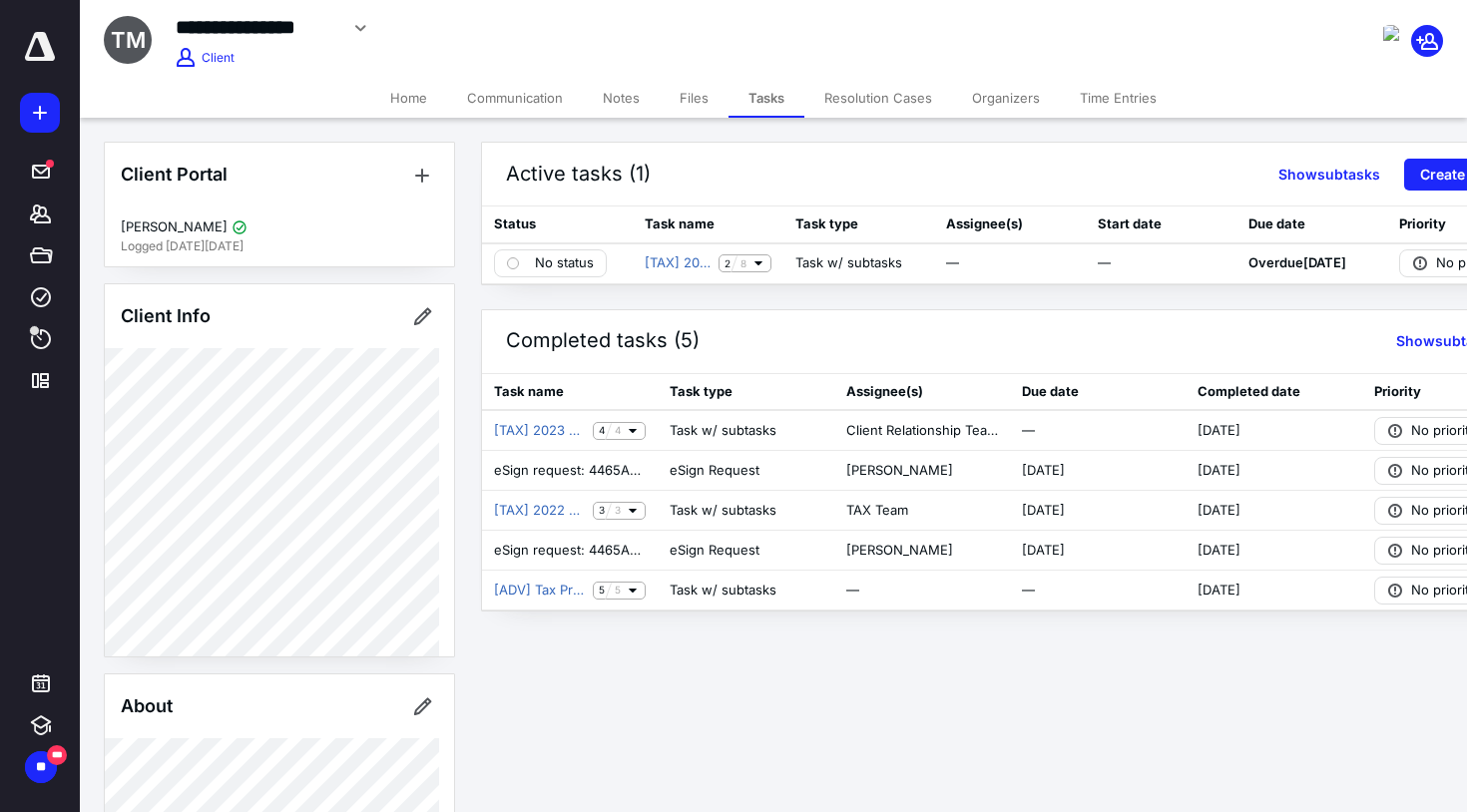click on "Files" at bounding box center [694, 98] 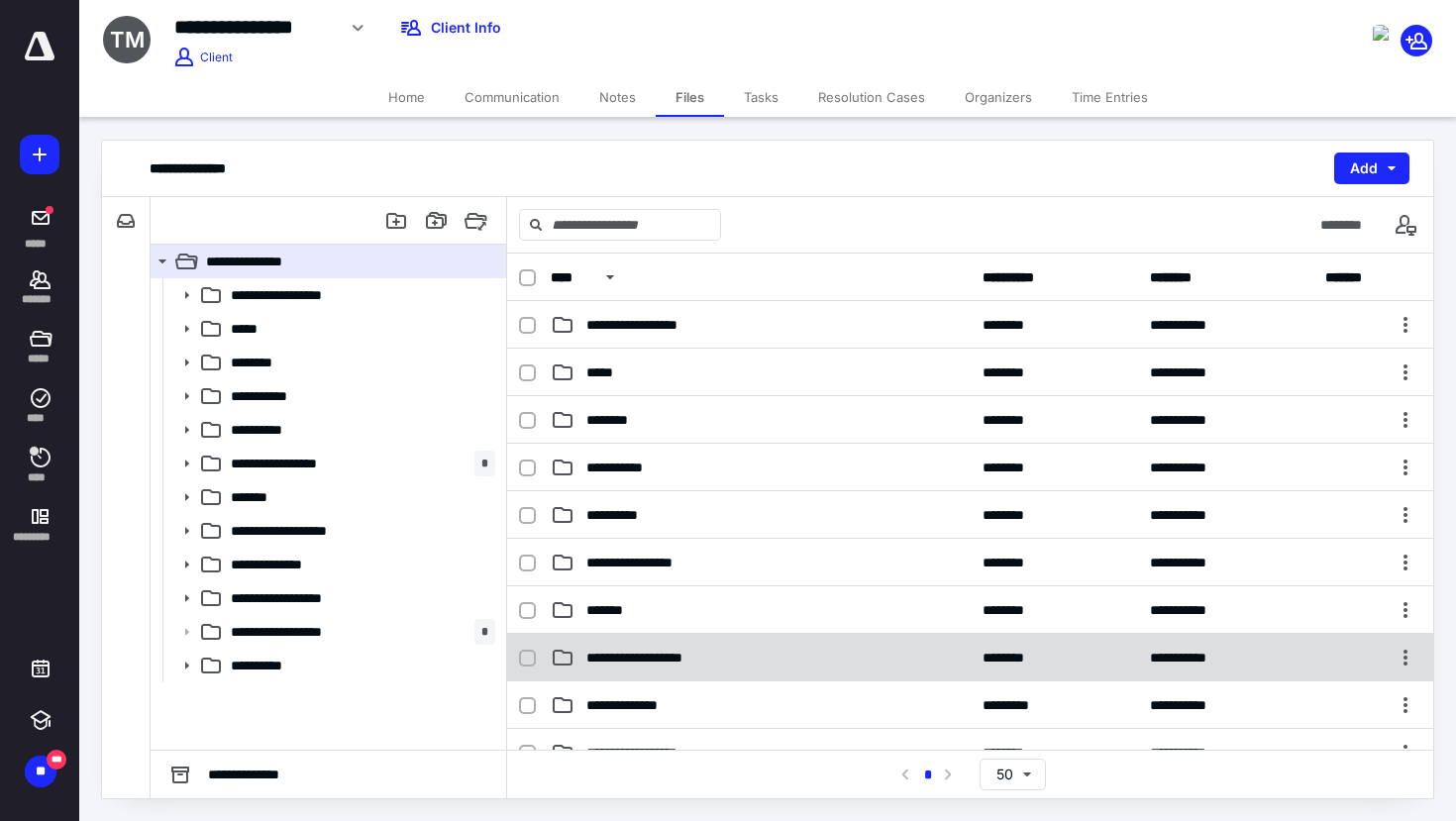 click on "**********" at bounding box center [655, 658] 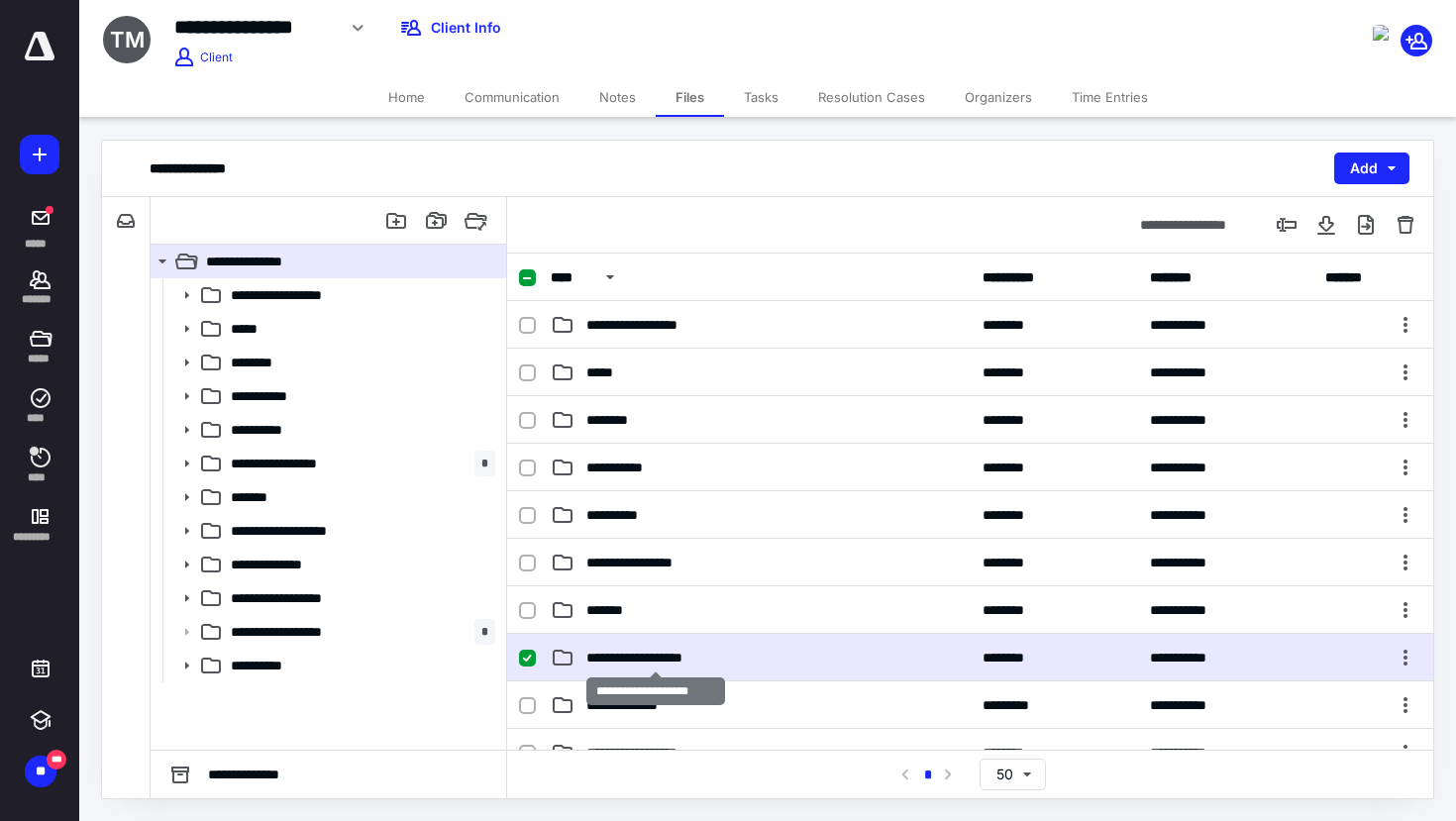 click on "**********" at bounding box center [655, 658] 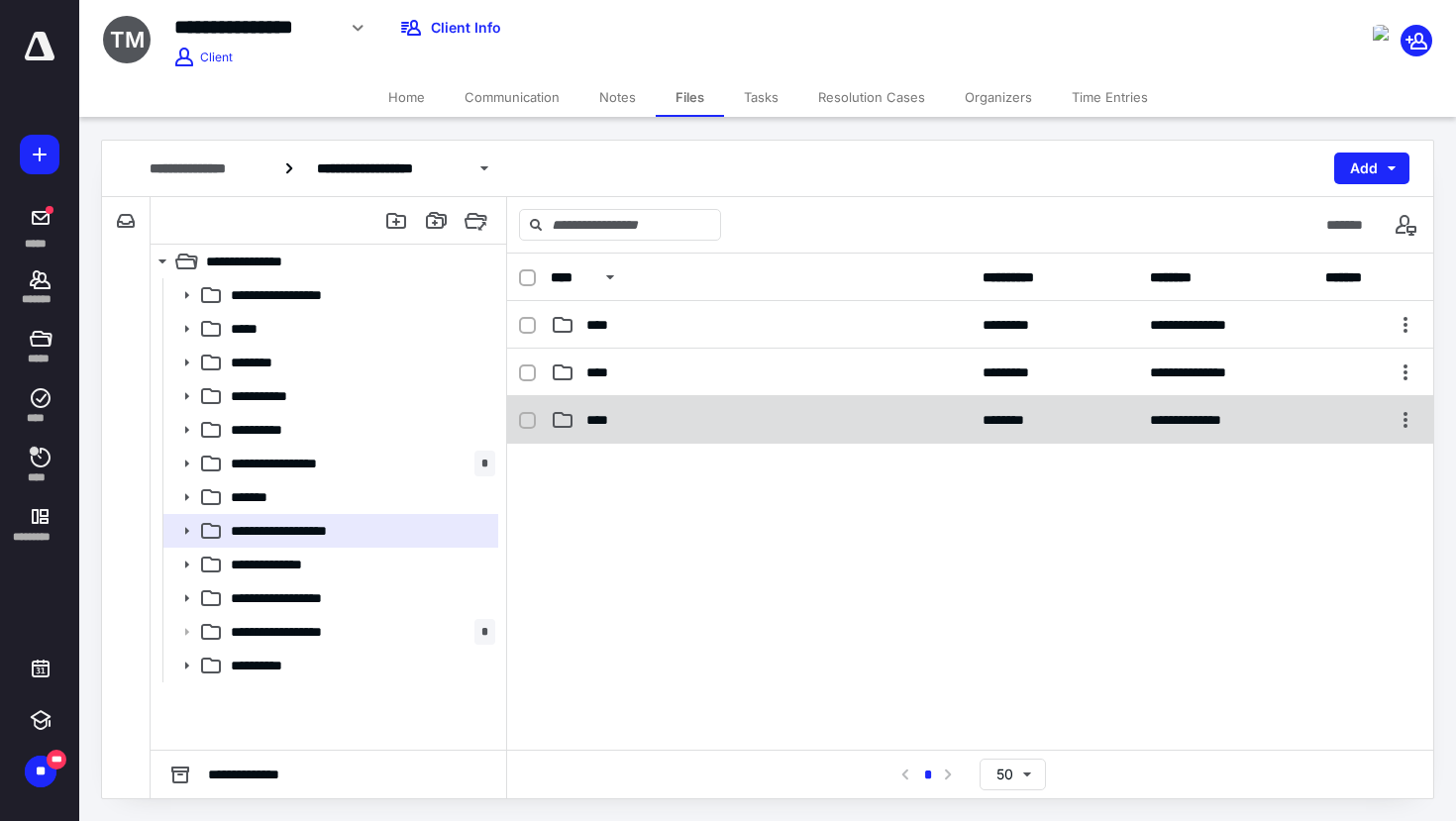 click on "****" at bounding box center [761, 420] 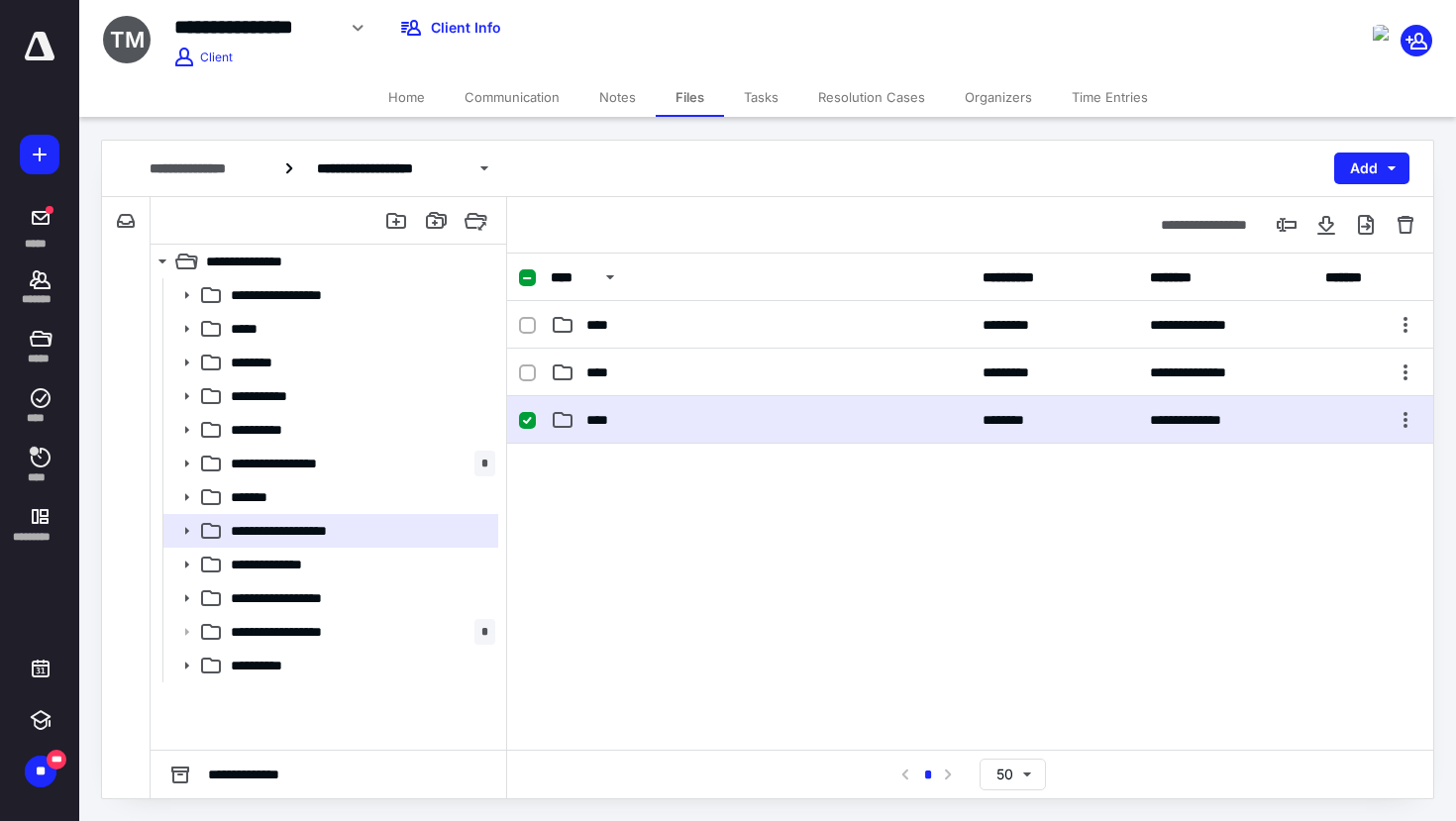 click on "****" at bounding box center (761, 420) 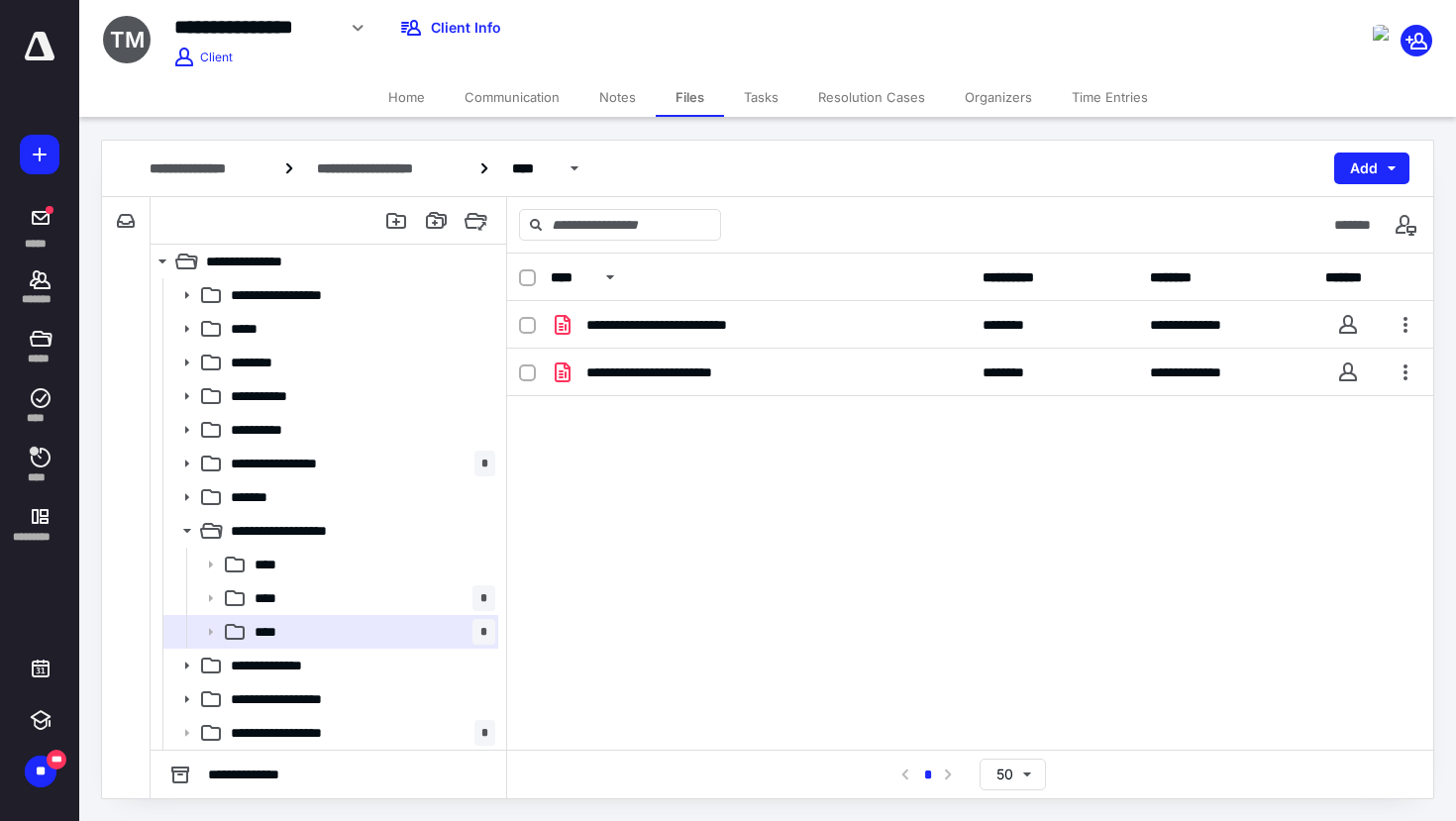 click on "Organizers" at bounding box center [998, 97] 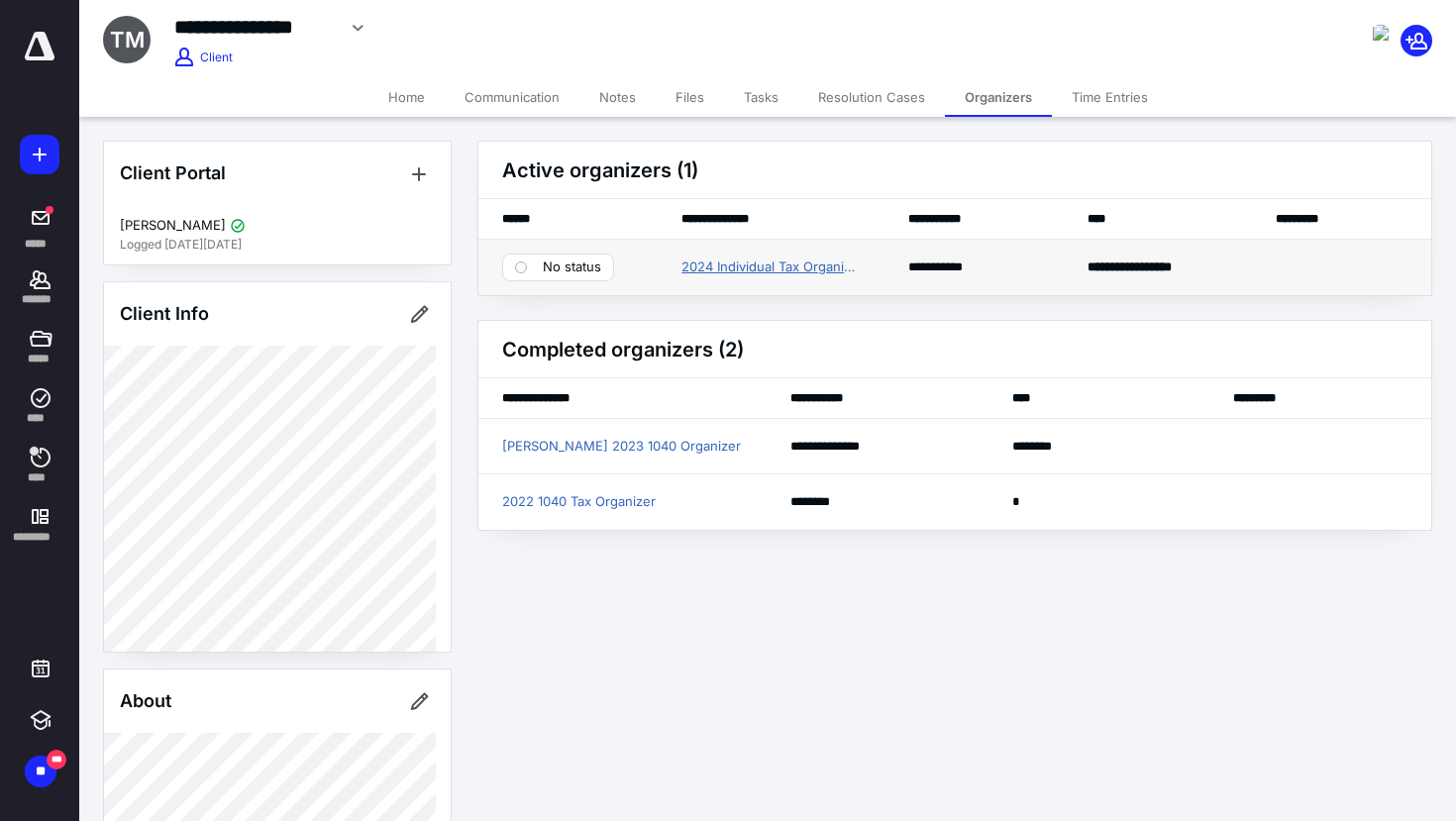 click on "2024 Individual Tax Organizer" at bounding box center (771, 267) 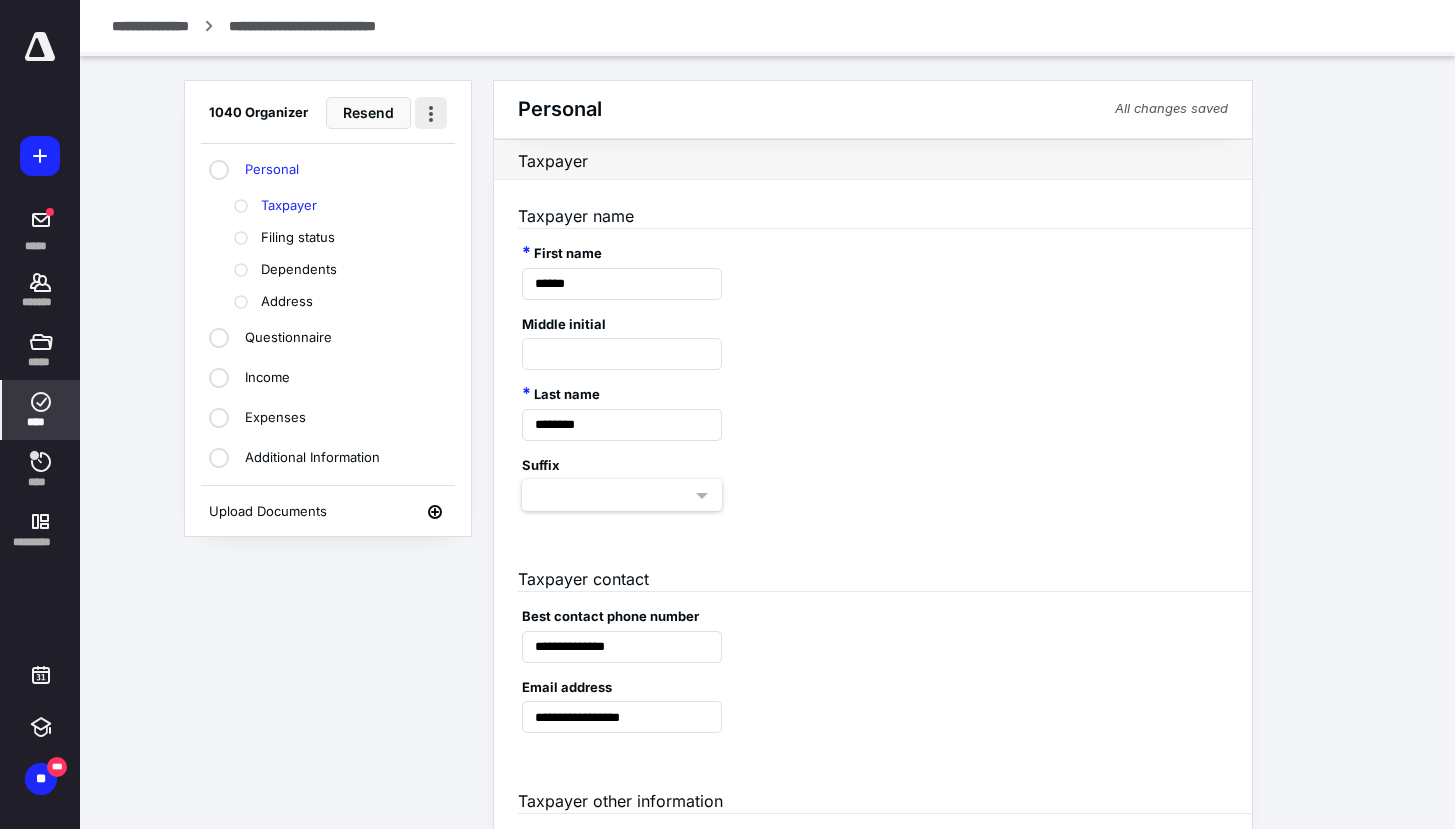 click at bounding box center [431, 113] 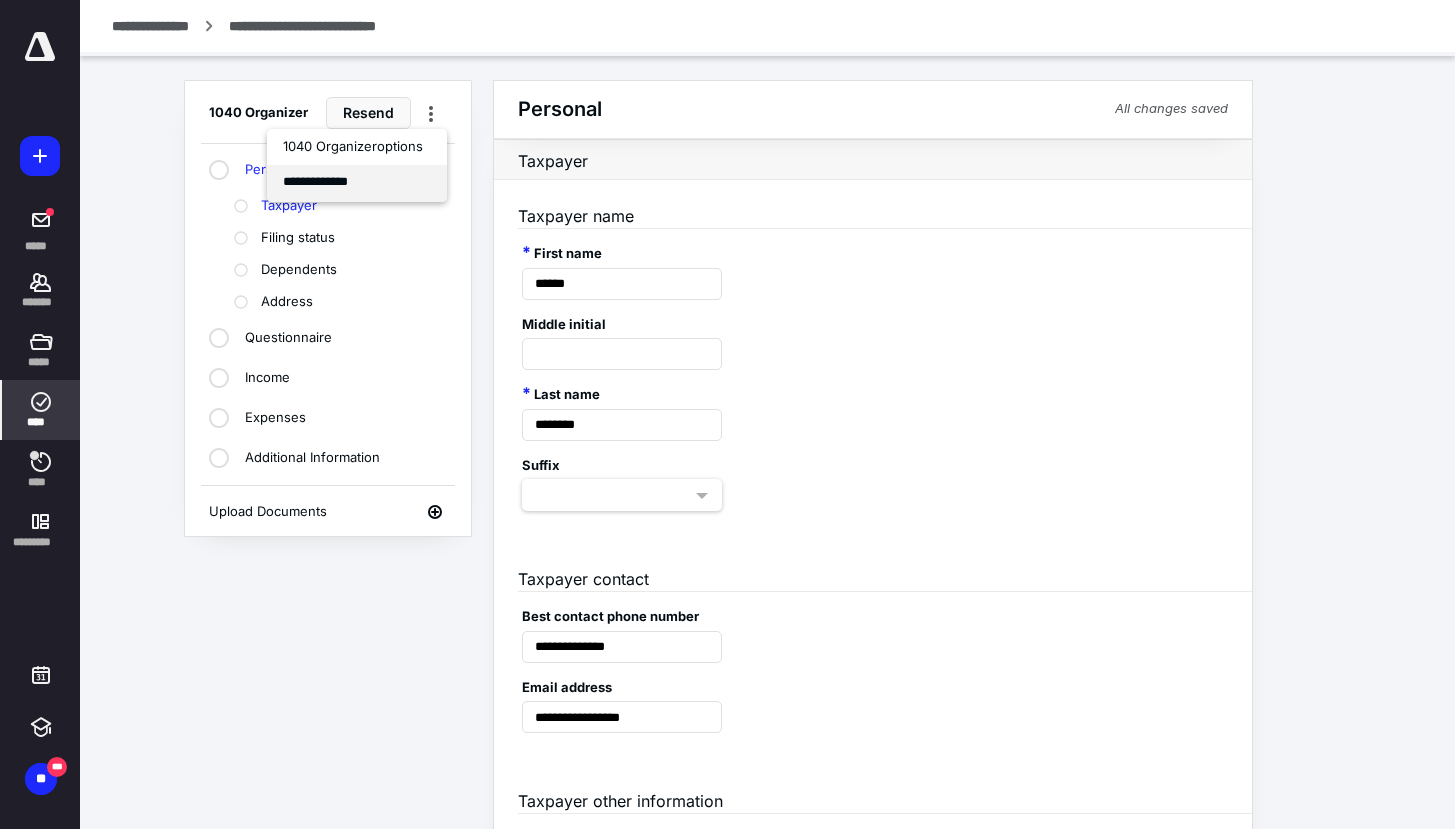 click on "**********" at bounding box center [357, 183] 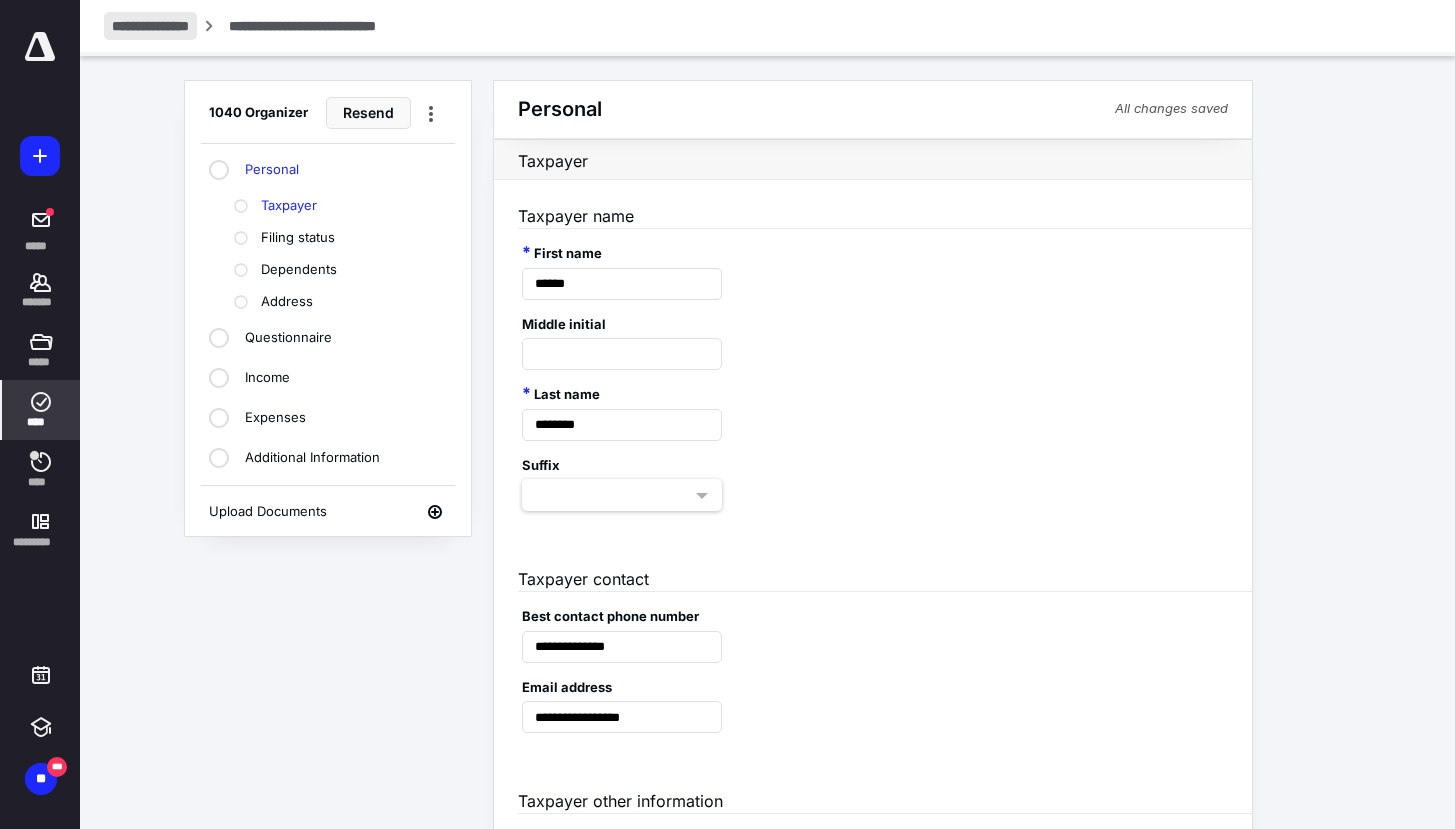 click on "**********" at bounding box center (150, 26) 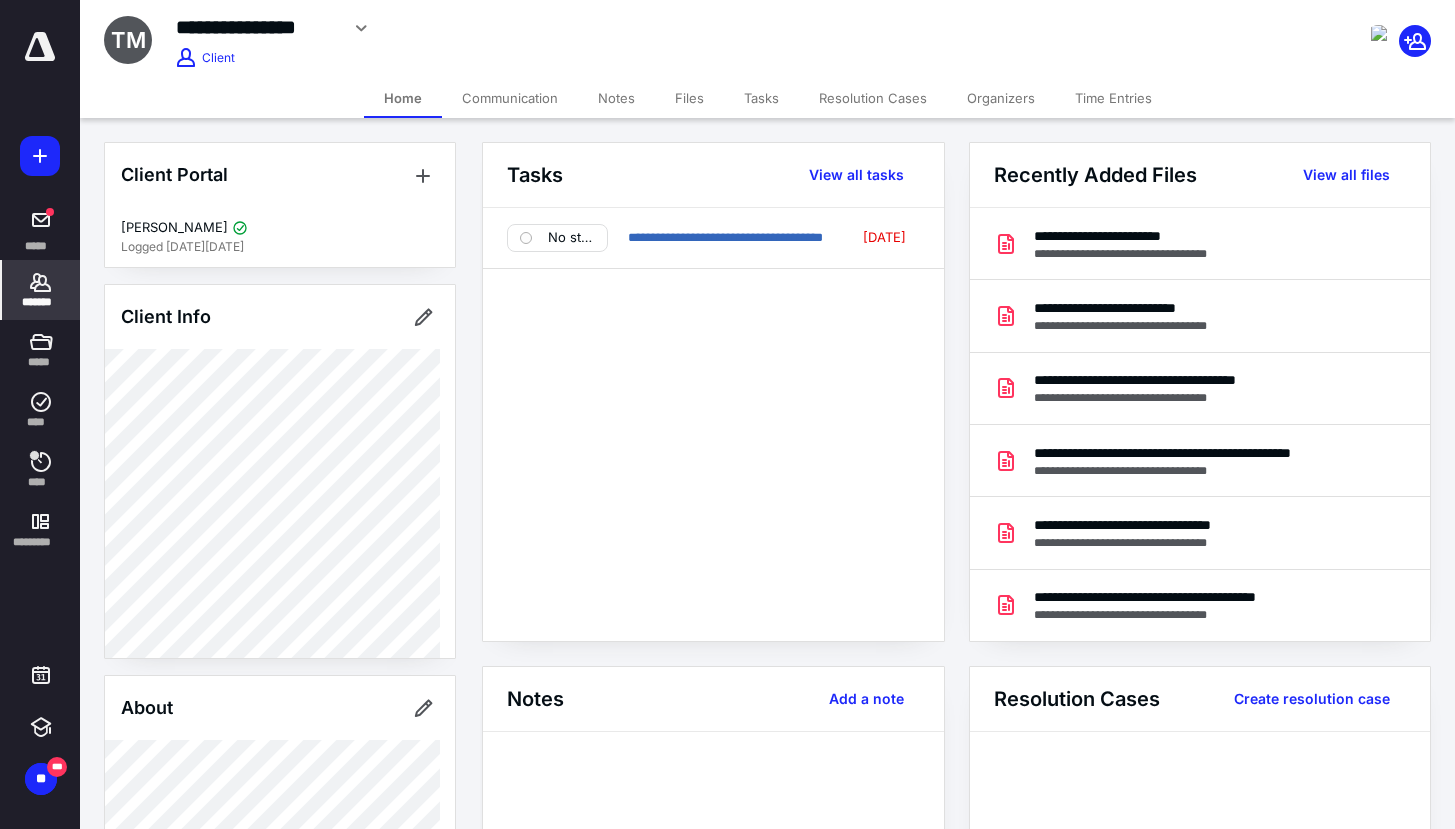 click on "Files" at bounding box center (689, 98) 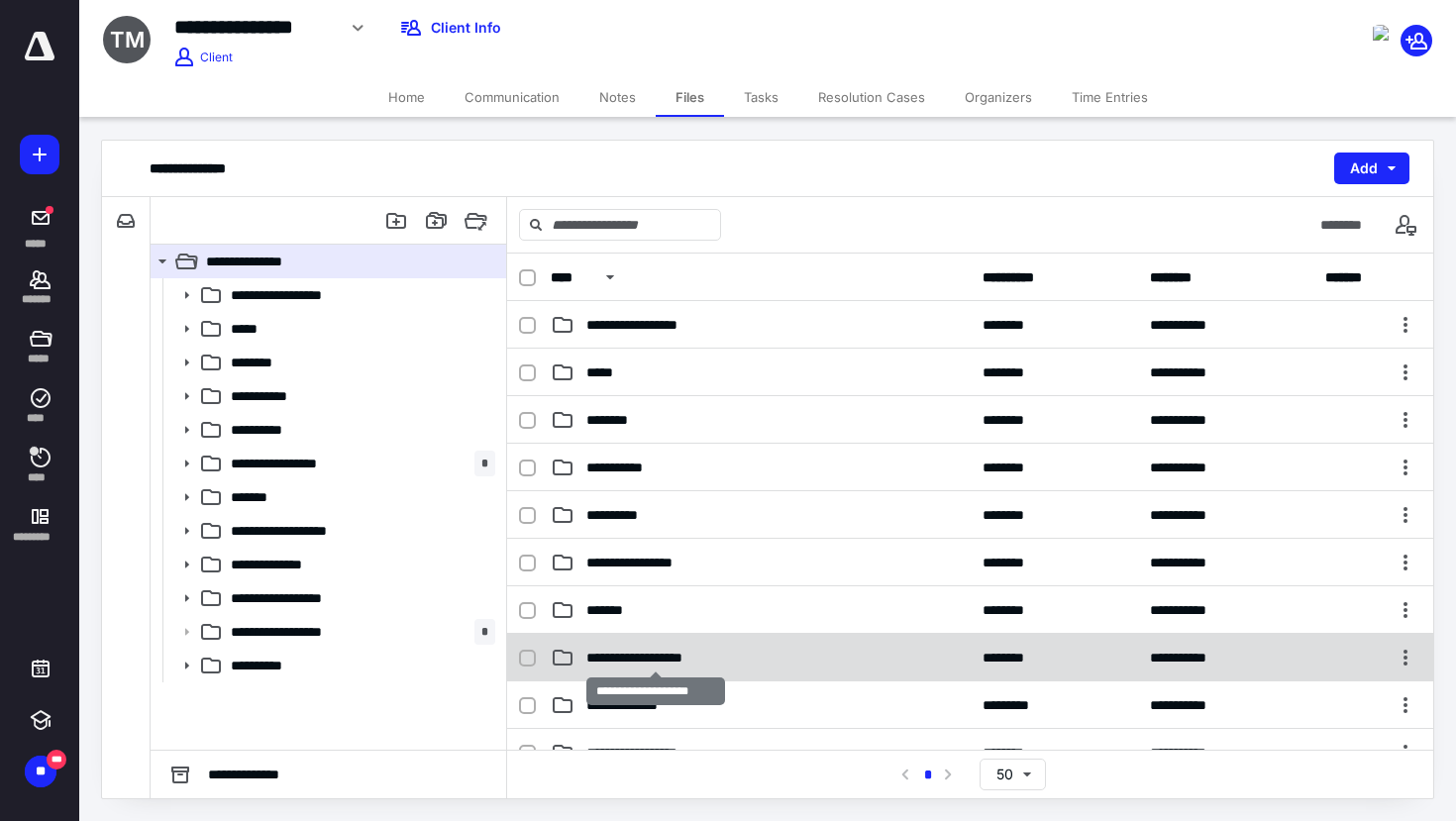 click on "**********" at bounding box center (655, 658) 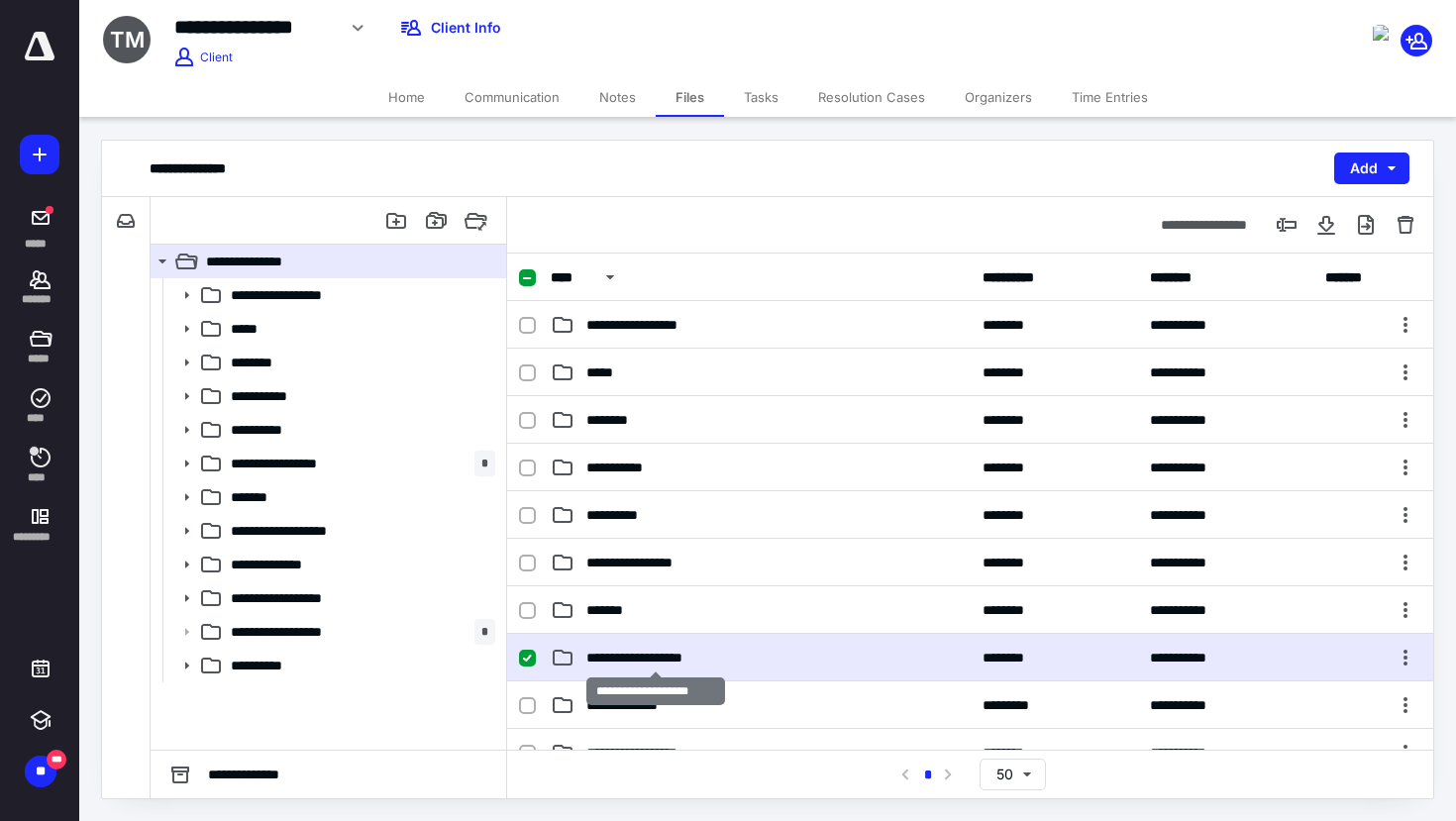 click on "**********" at bounding box center (655, 658) 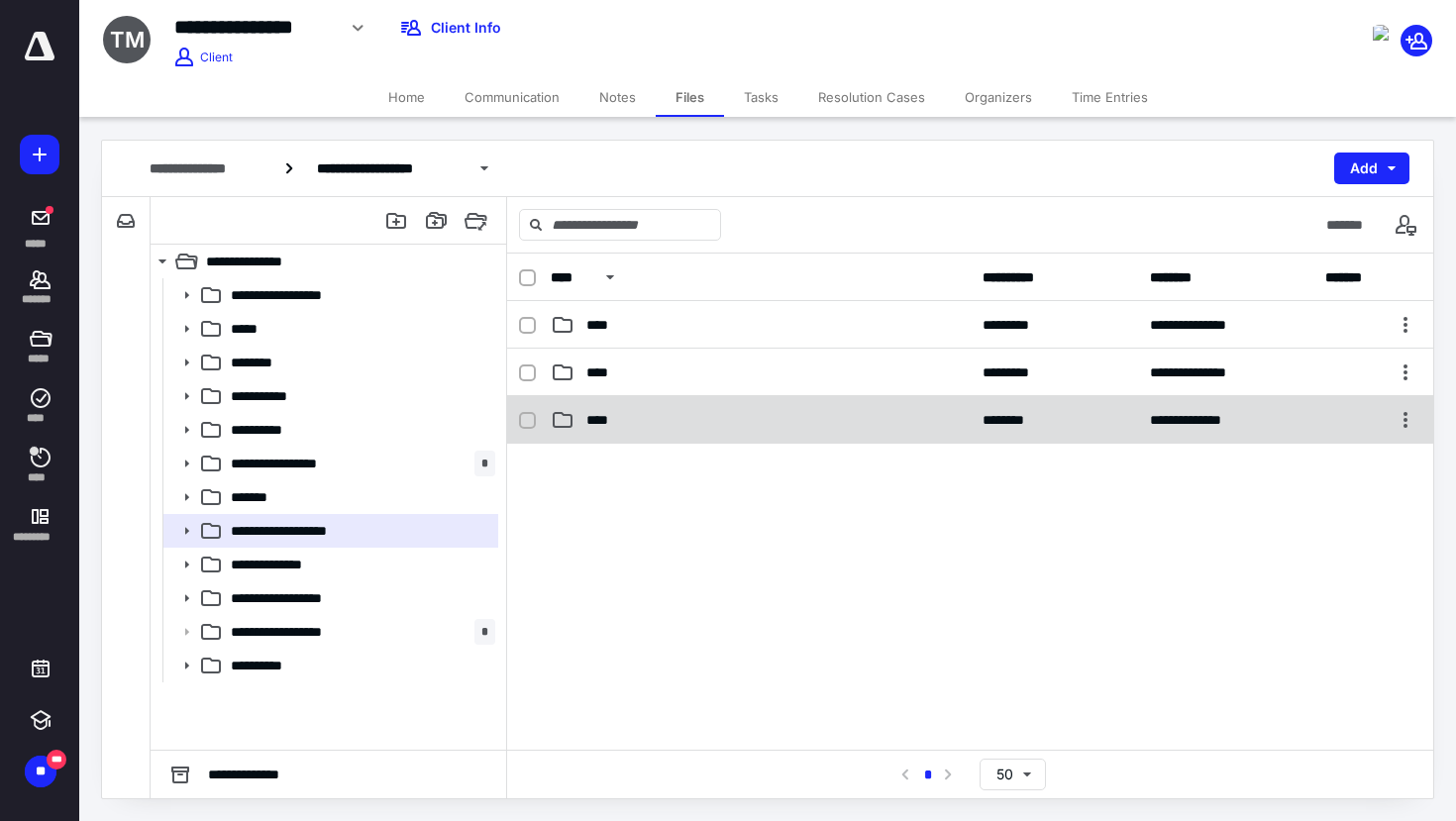 click on "**********" at bounding box center [970, 420] 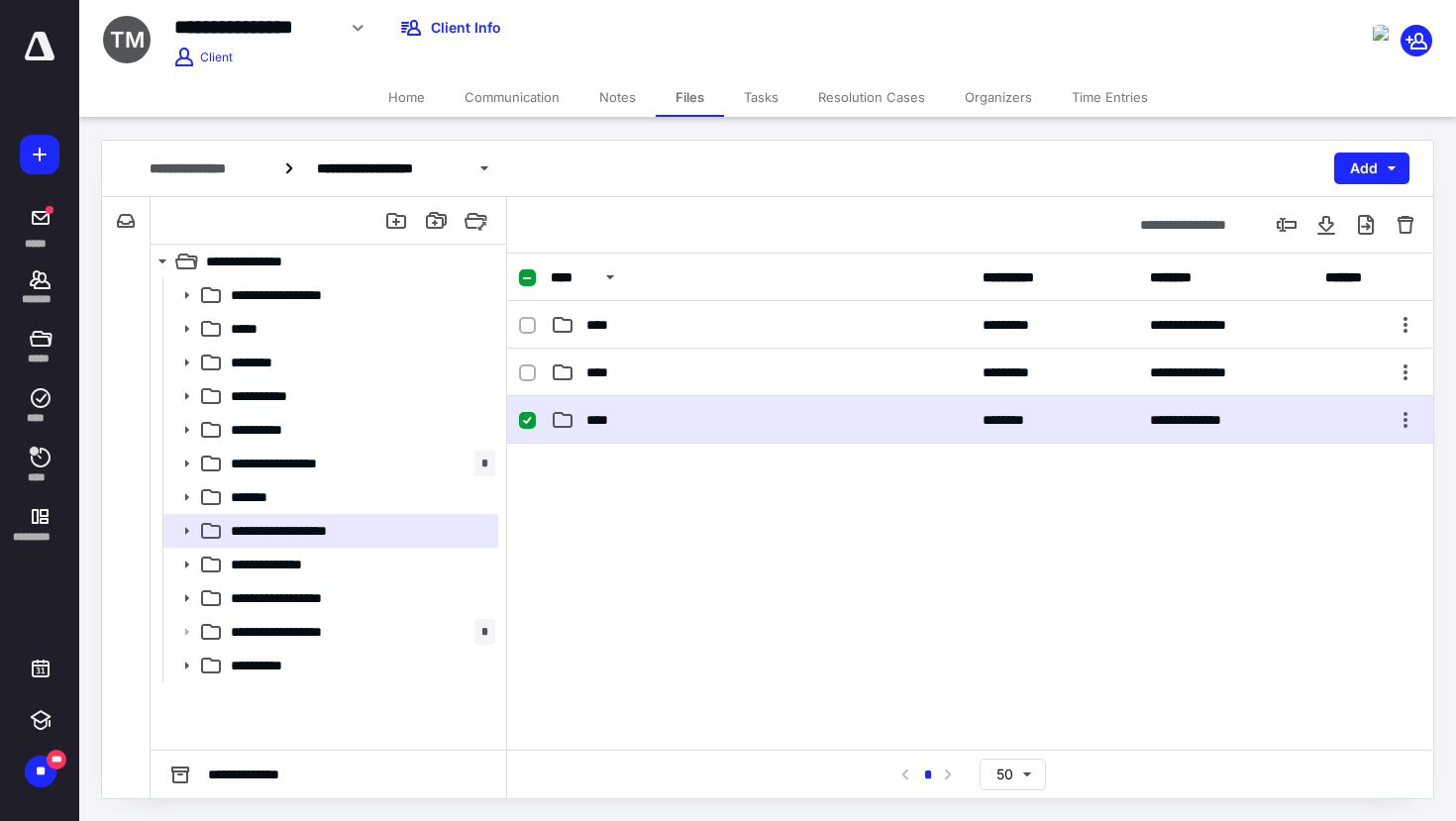 click on "**********" at bounding box center (970, 420) 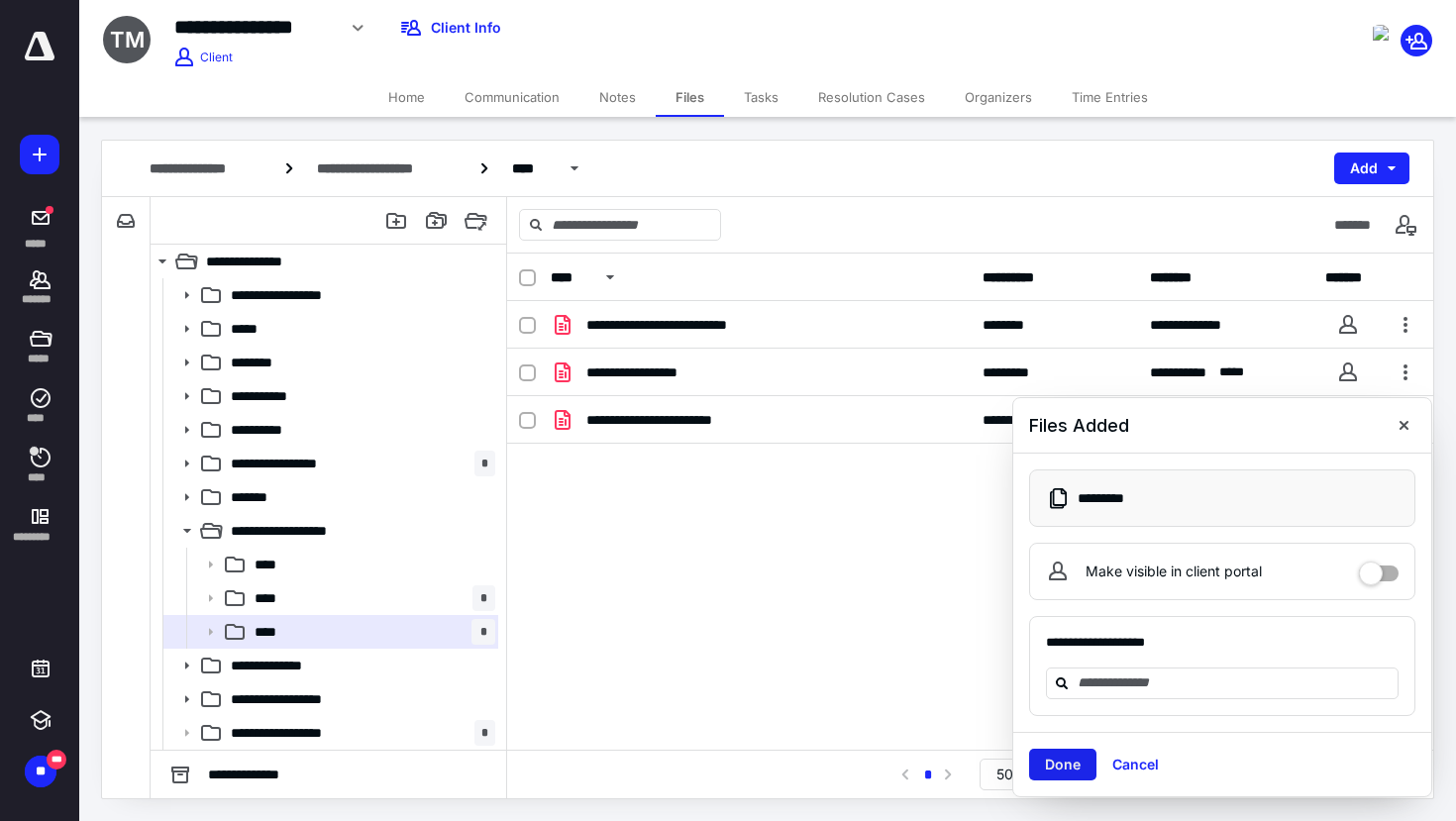 click on "Done" at bounding box center (1063, 765) 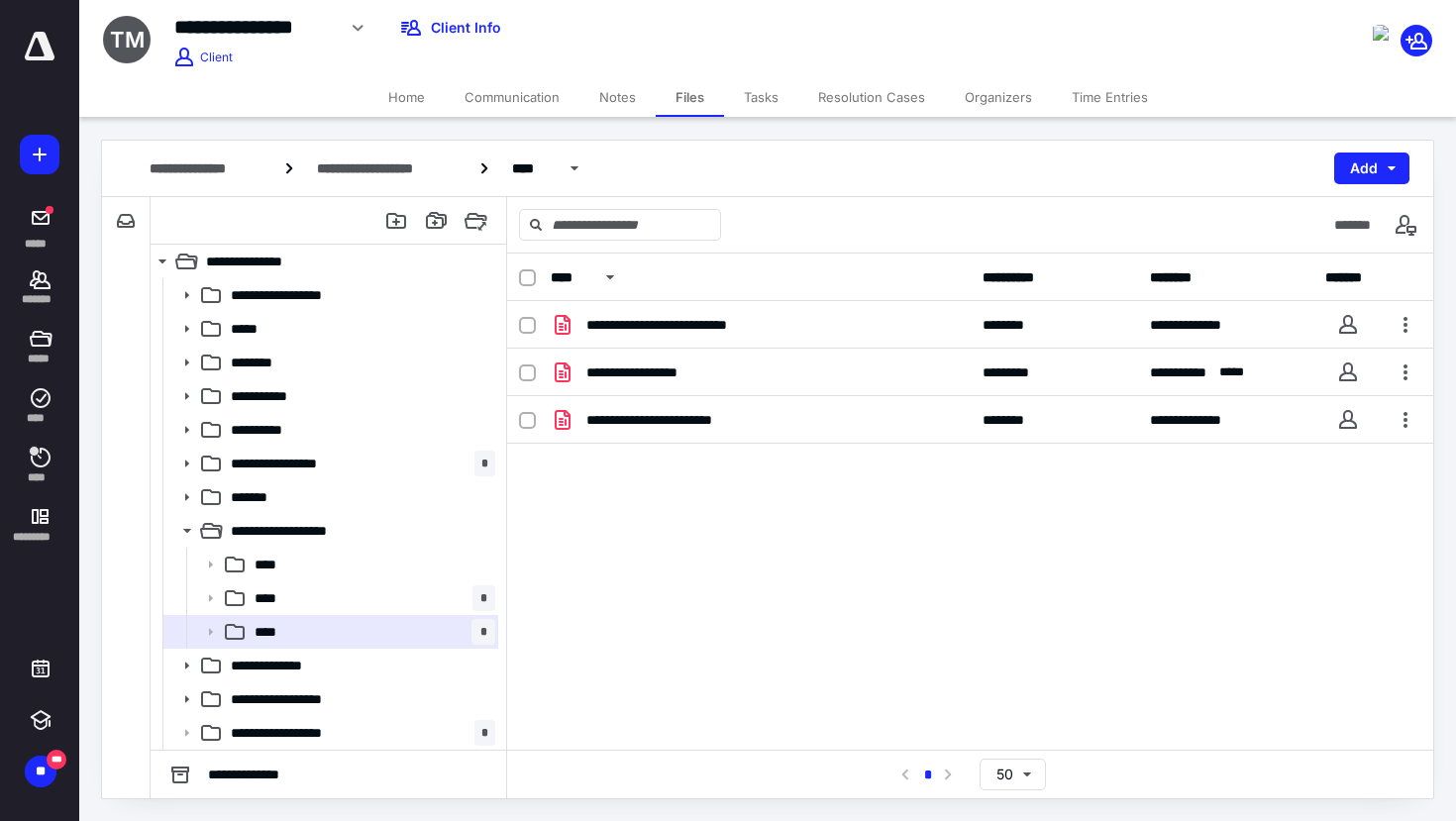 click at bounding box center (535, 277) 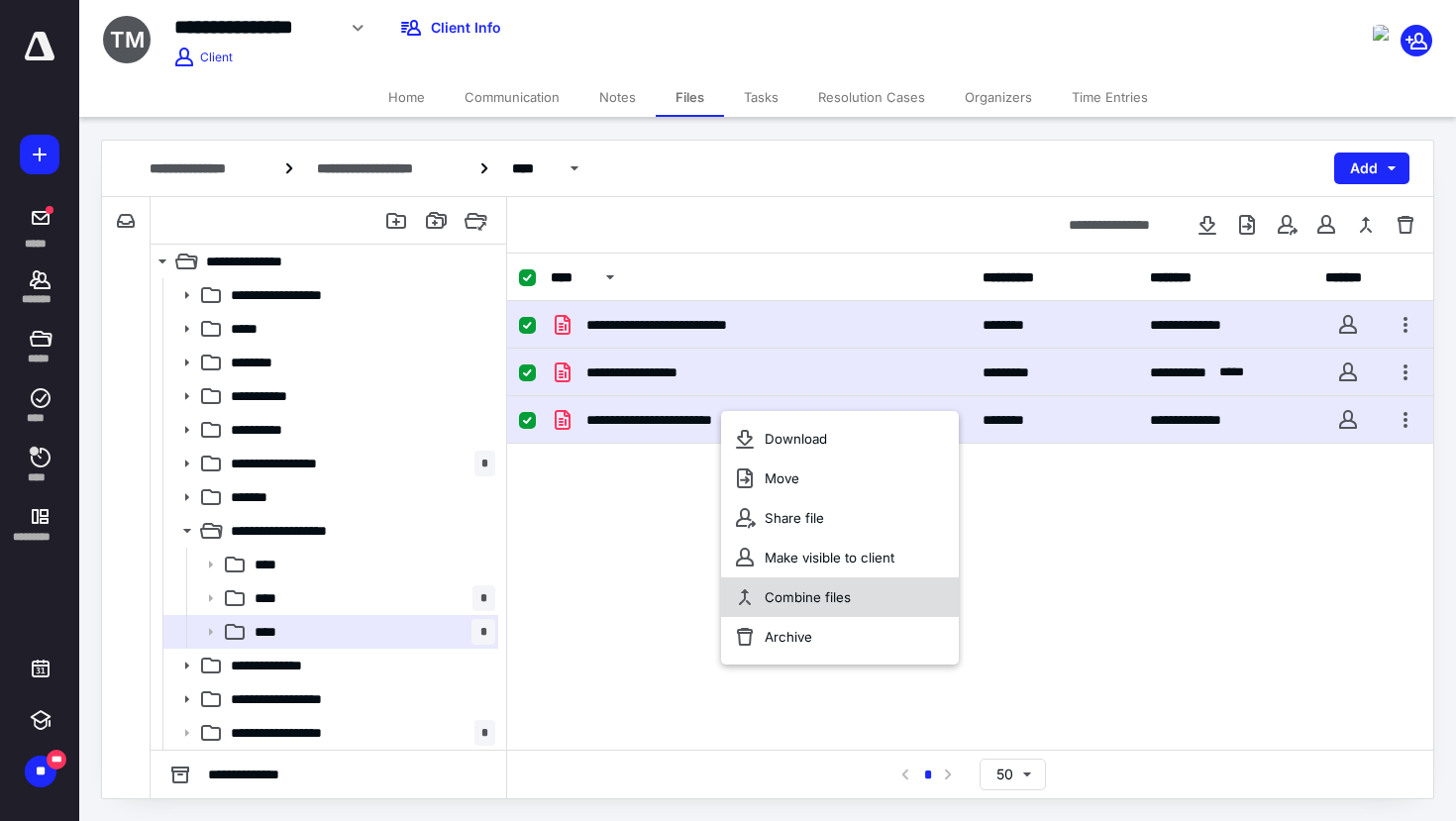 click on "Combine files" at bounding box center [807, 597] 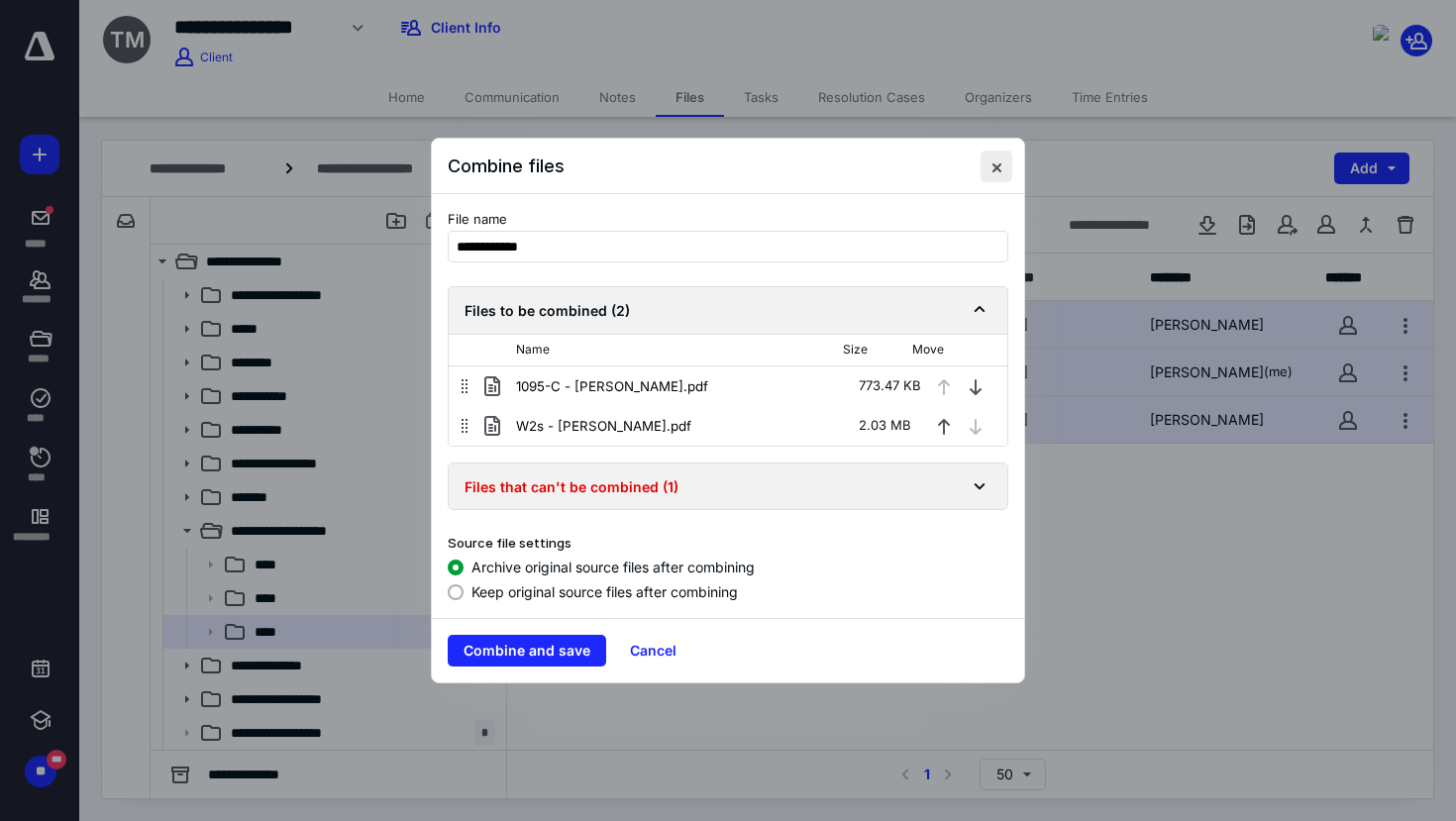 click at bounding box center (996, 166) 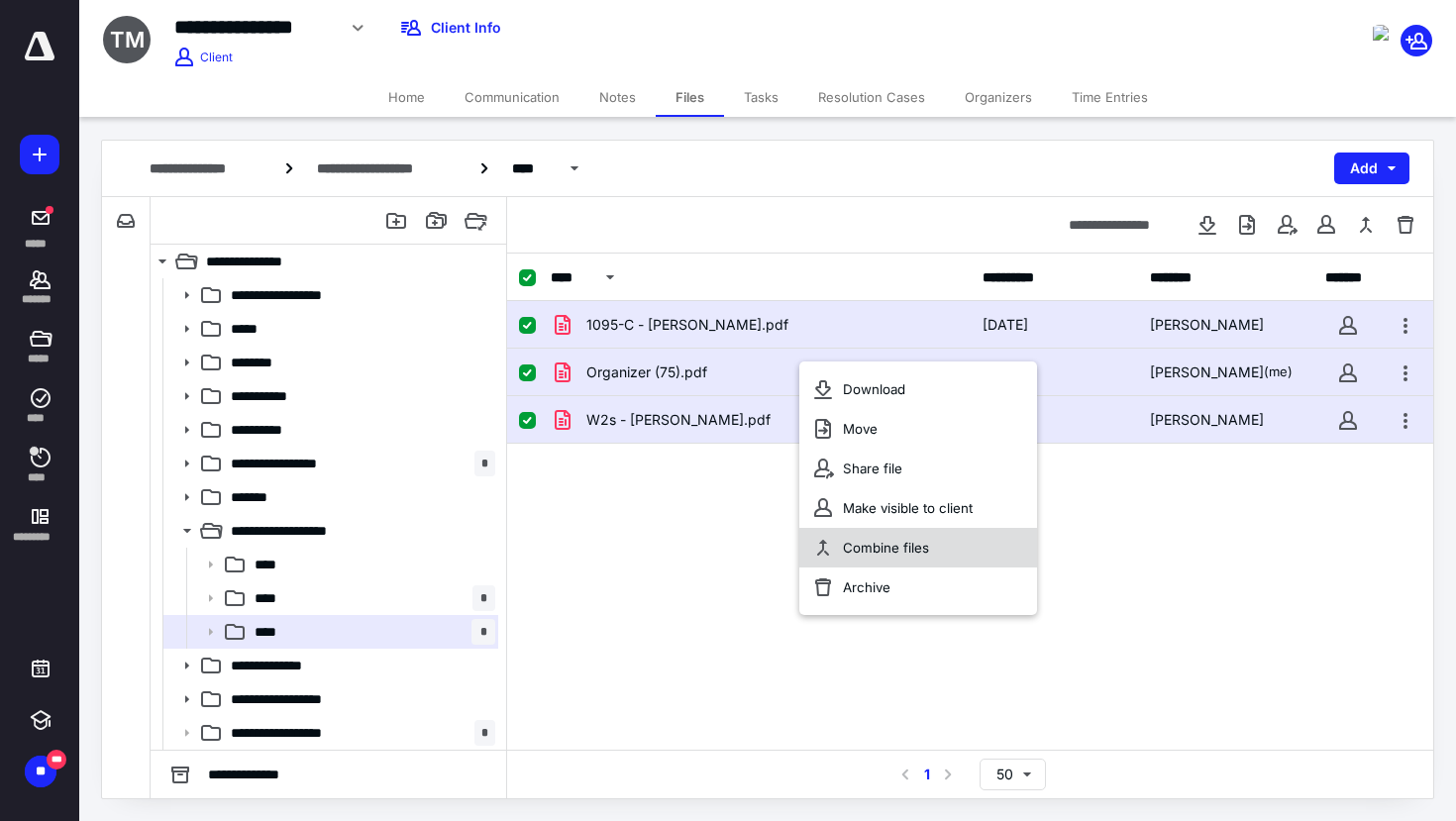 click on "Combine files" at bounding box center [918, 548] 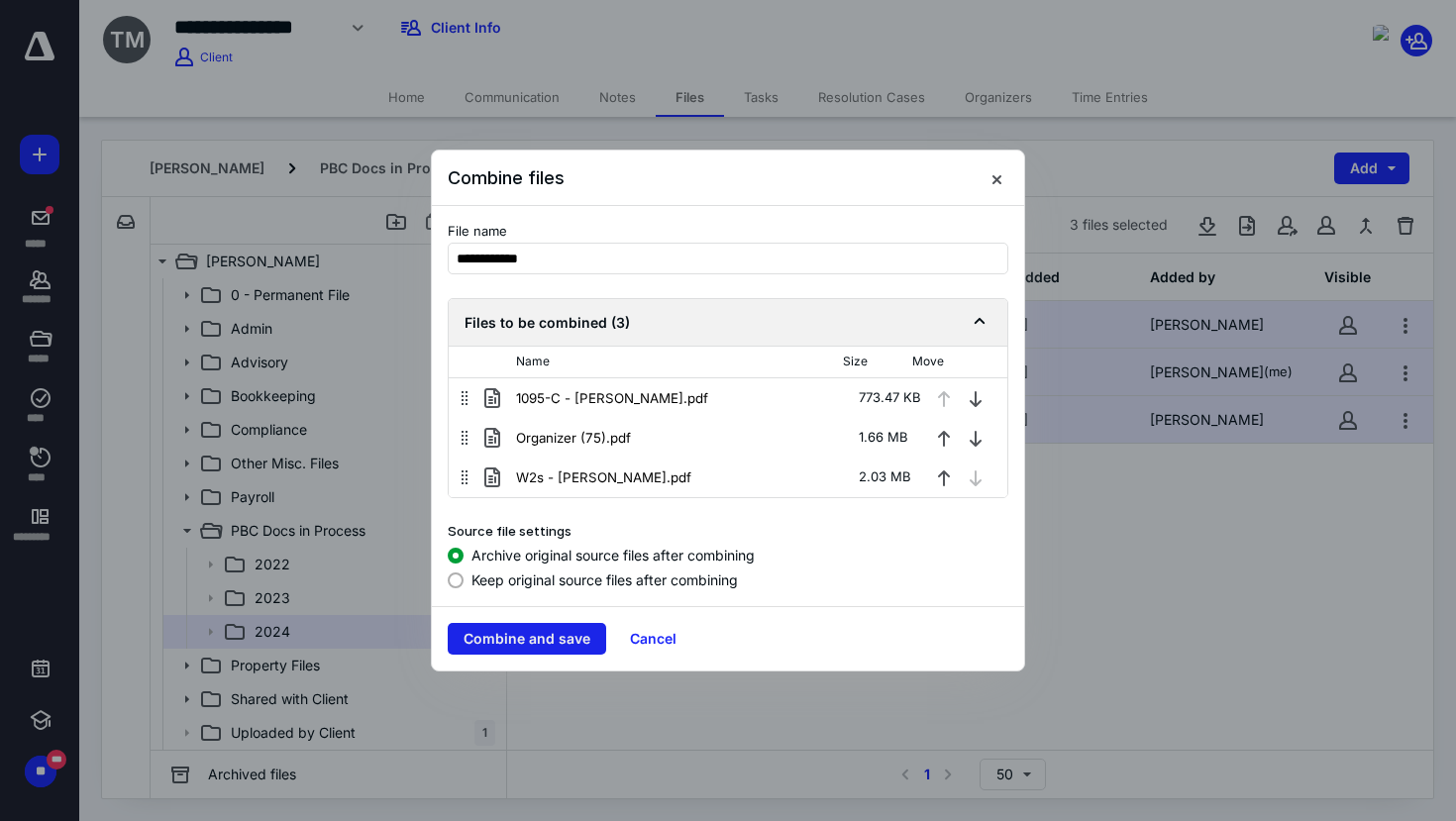 click on "Combine and save" at bounding box center (527, 639) 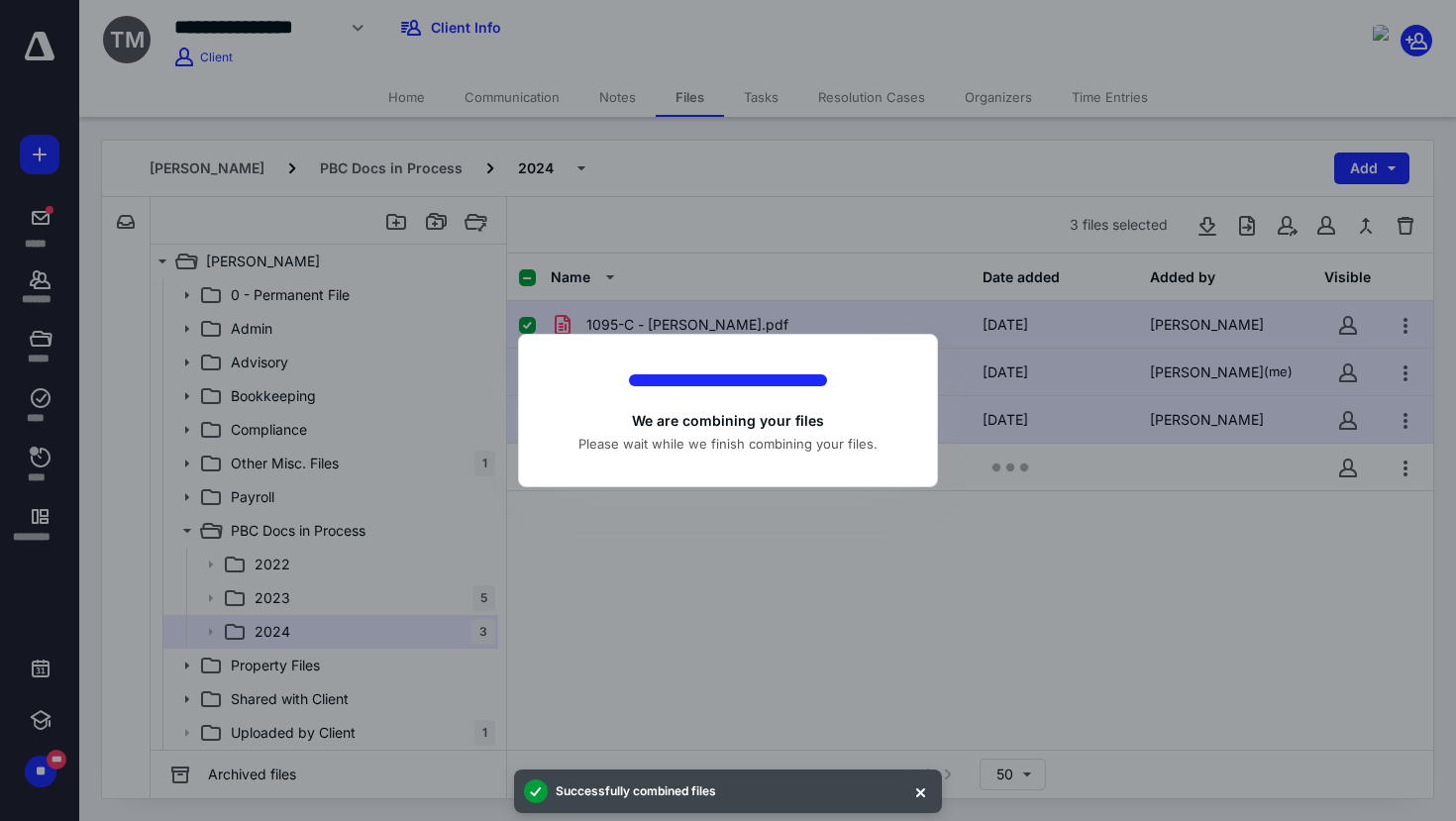 checkbox on "false" 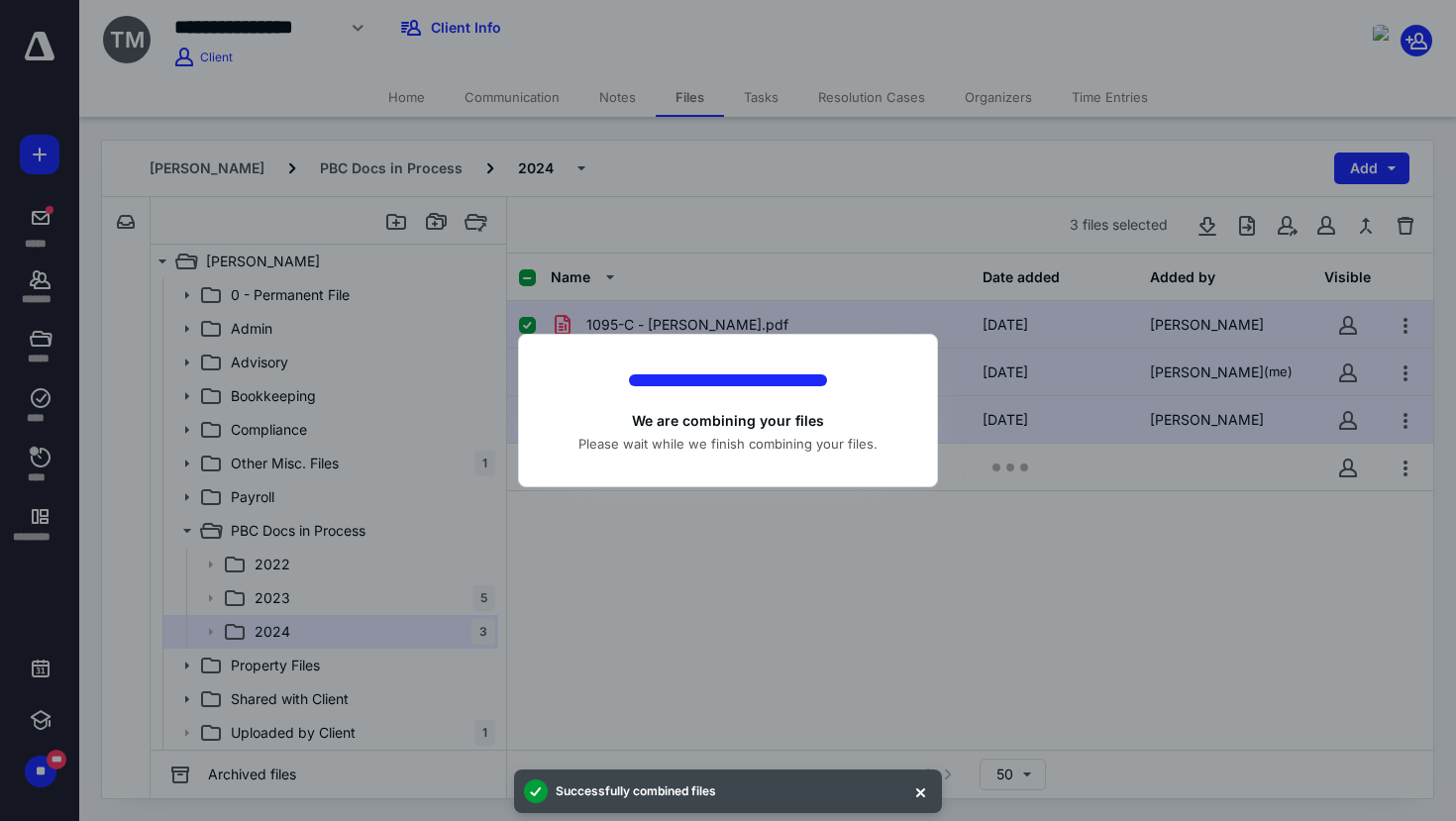 checkbox on "false" 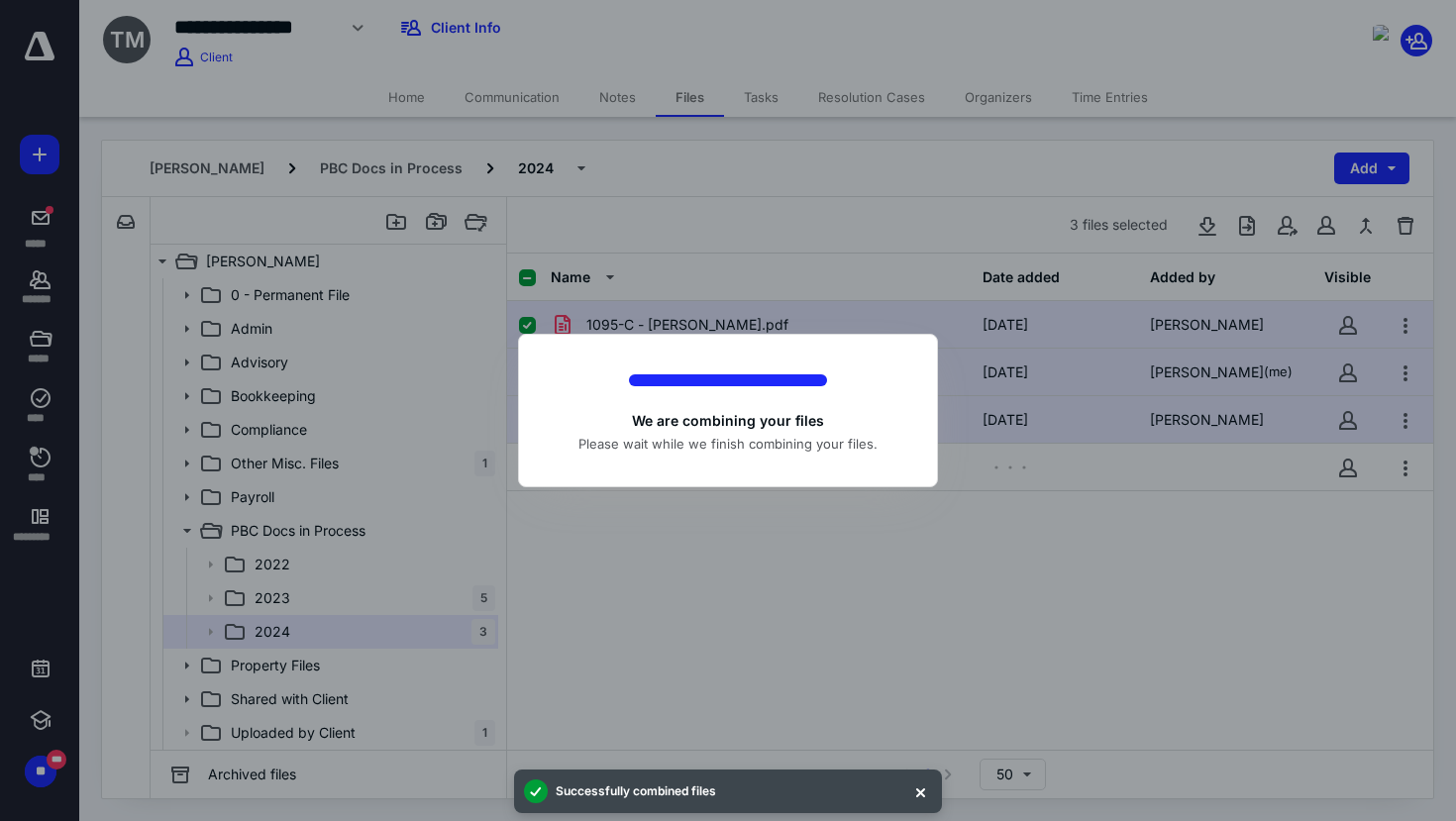 checkbox on "false" 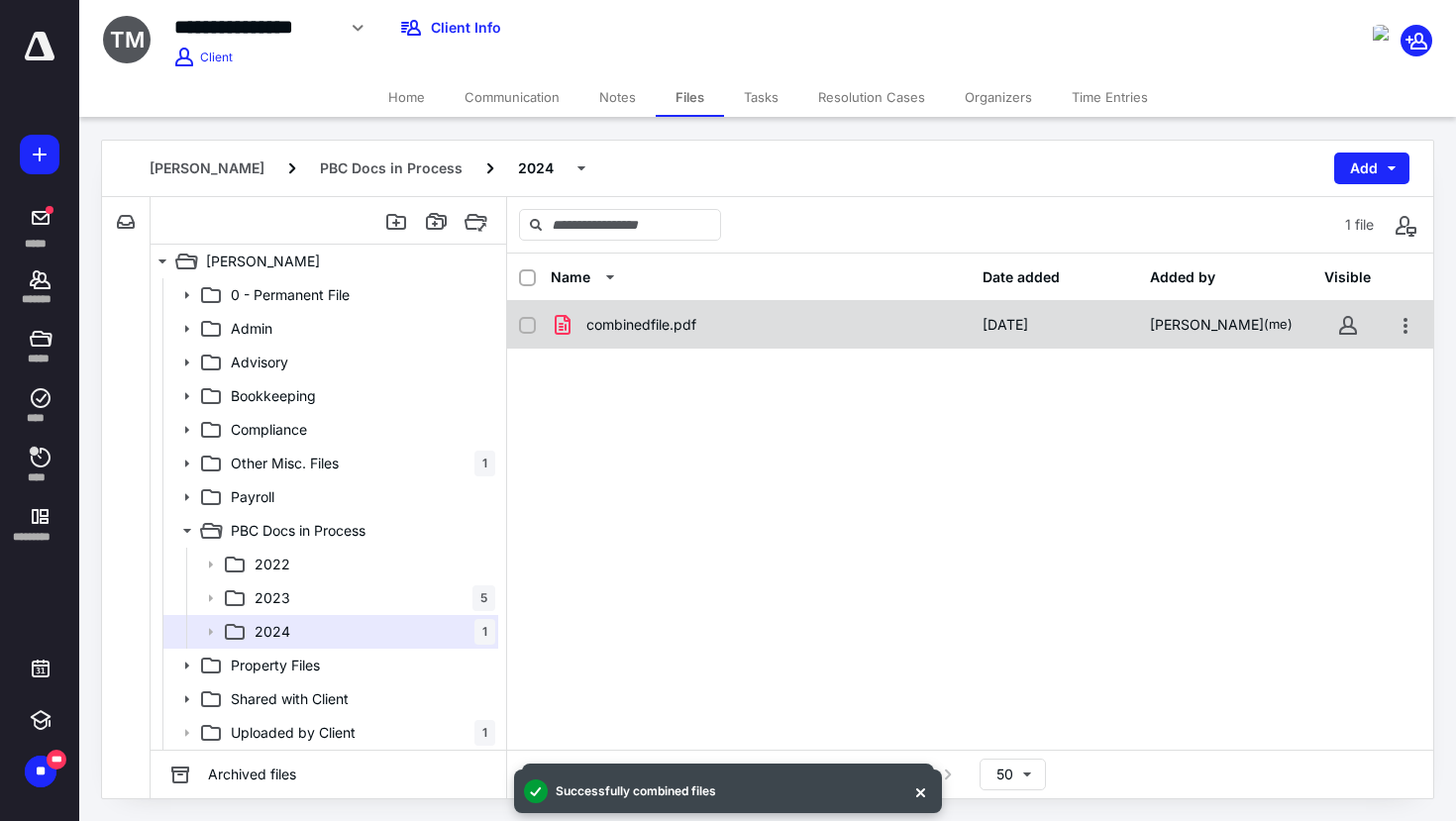 checkbox on "true" 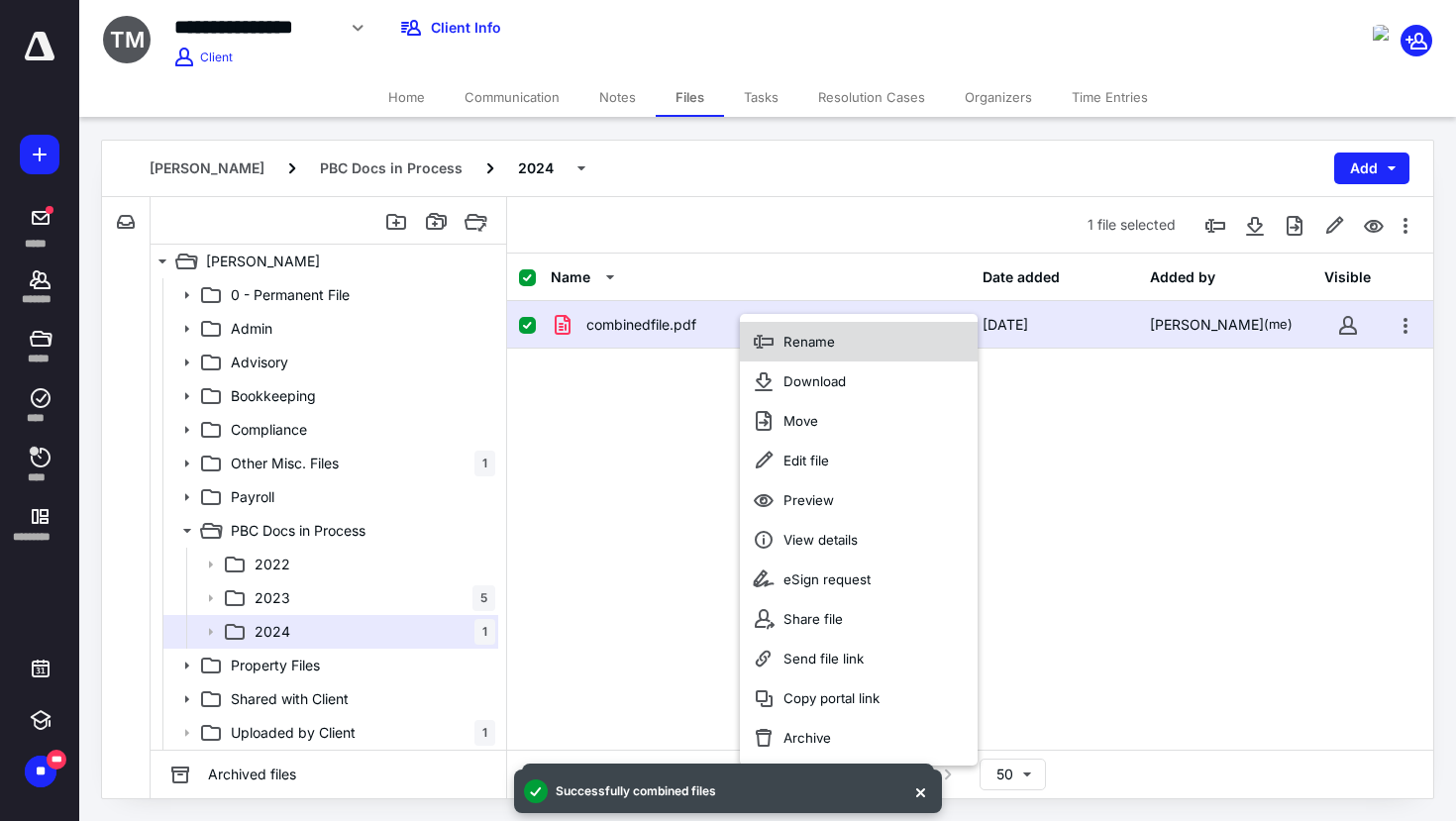 click on "Rename" at bounding box center [859, 342] 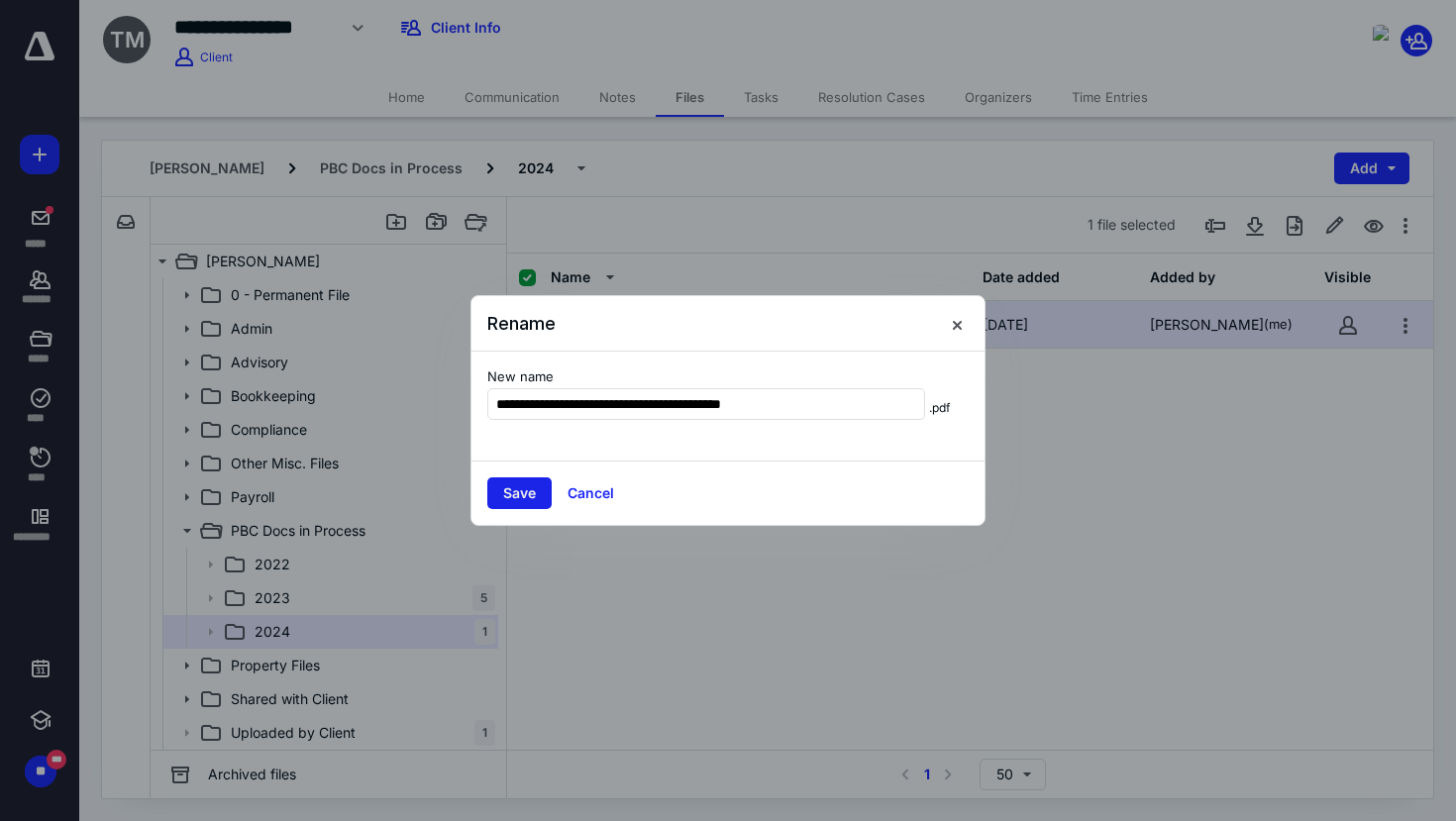 type on "**********" 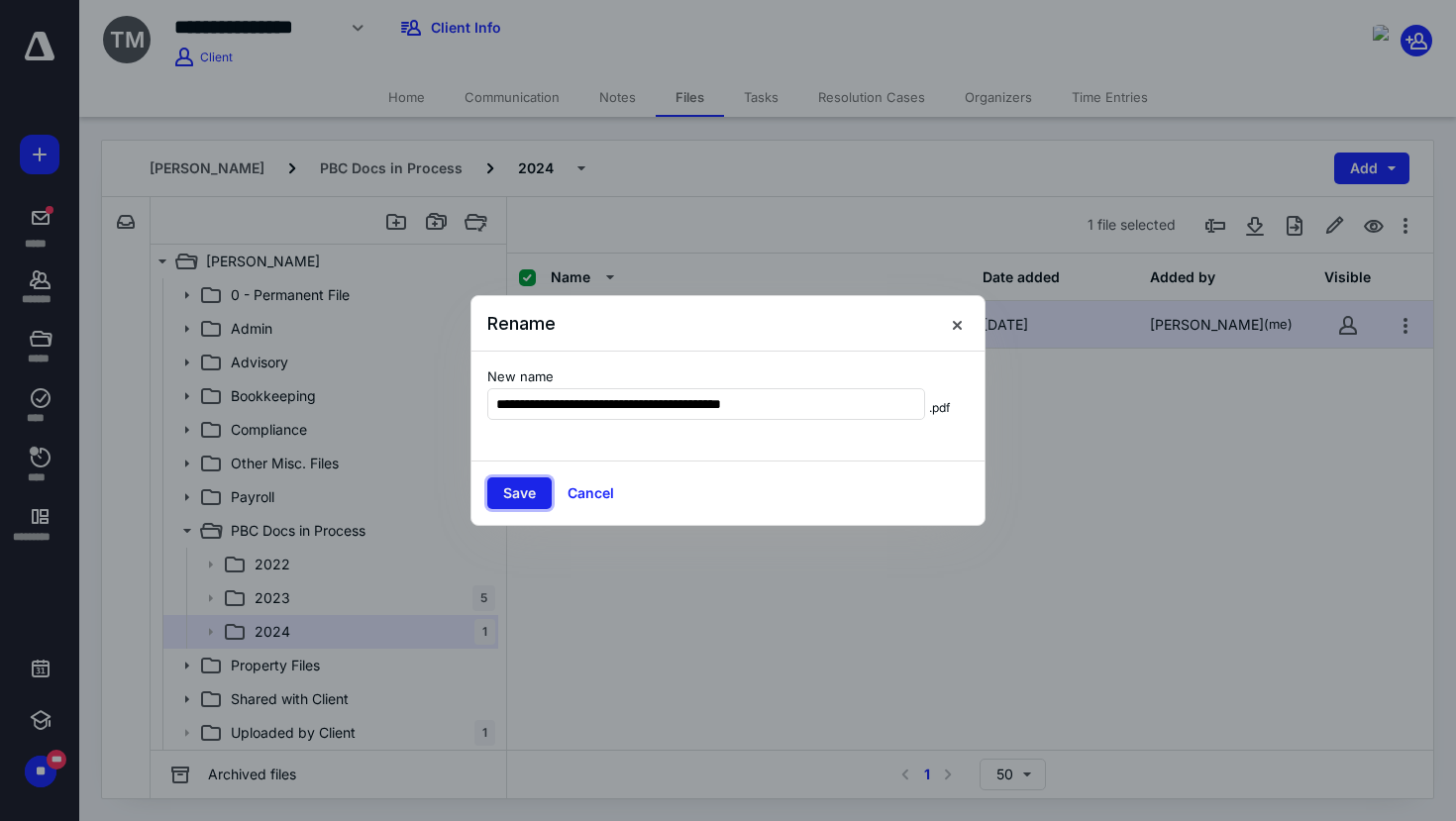 click on "Save" at bounding box center [519, 493] 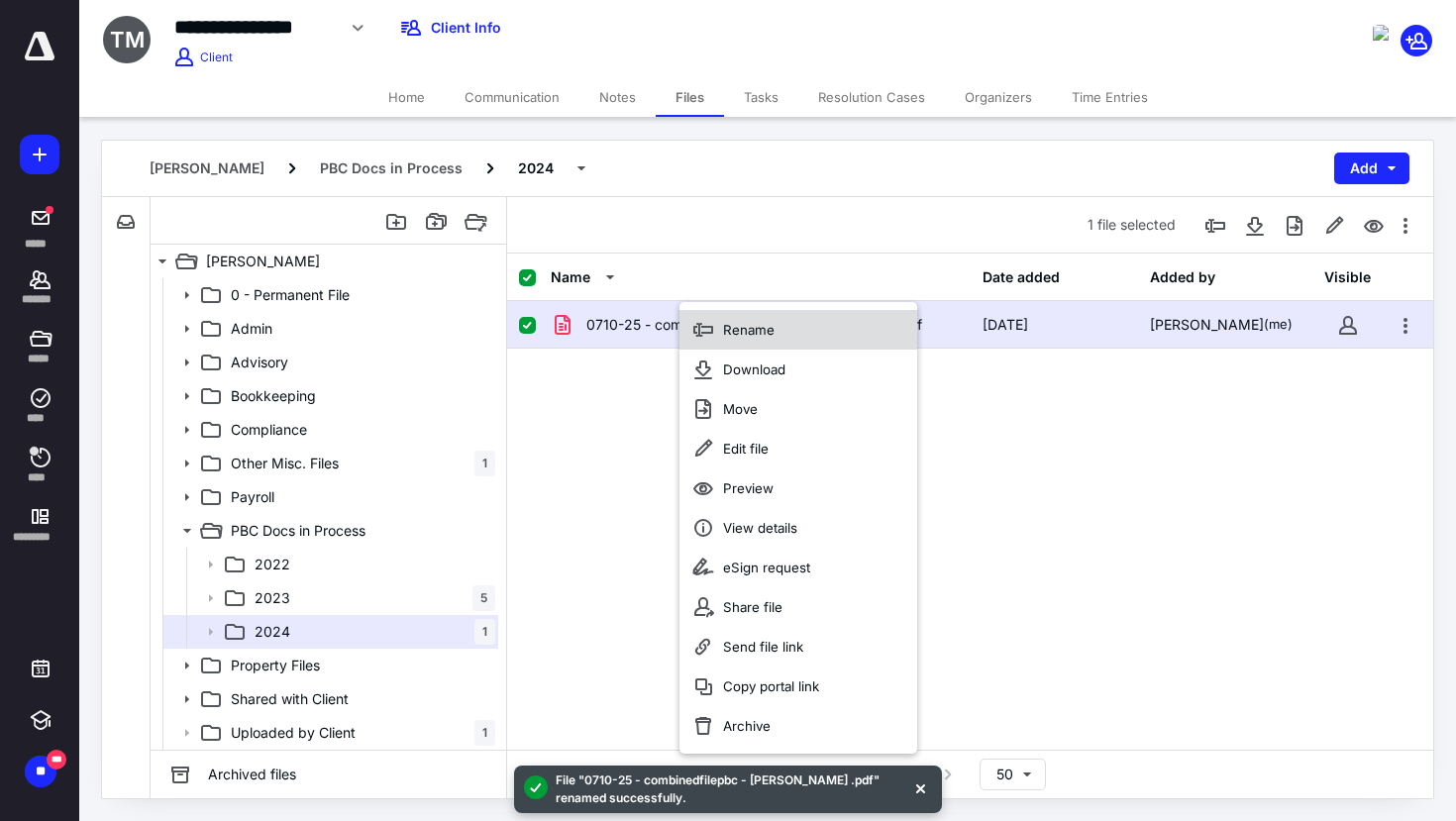 click on "Rename" at bounding box center [798, 330] 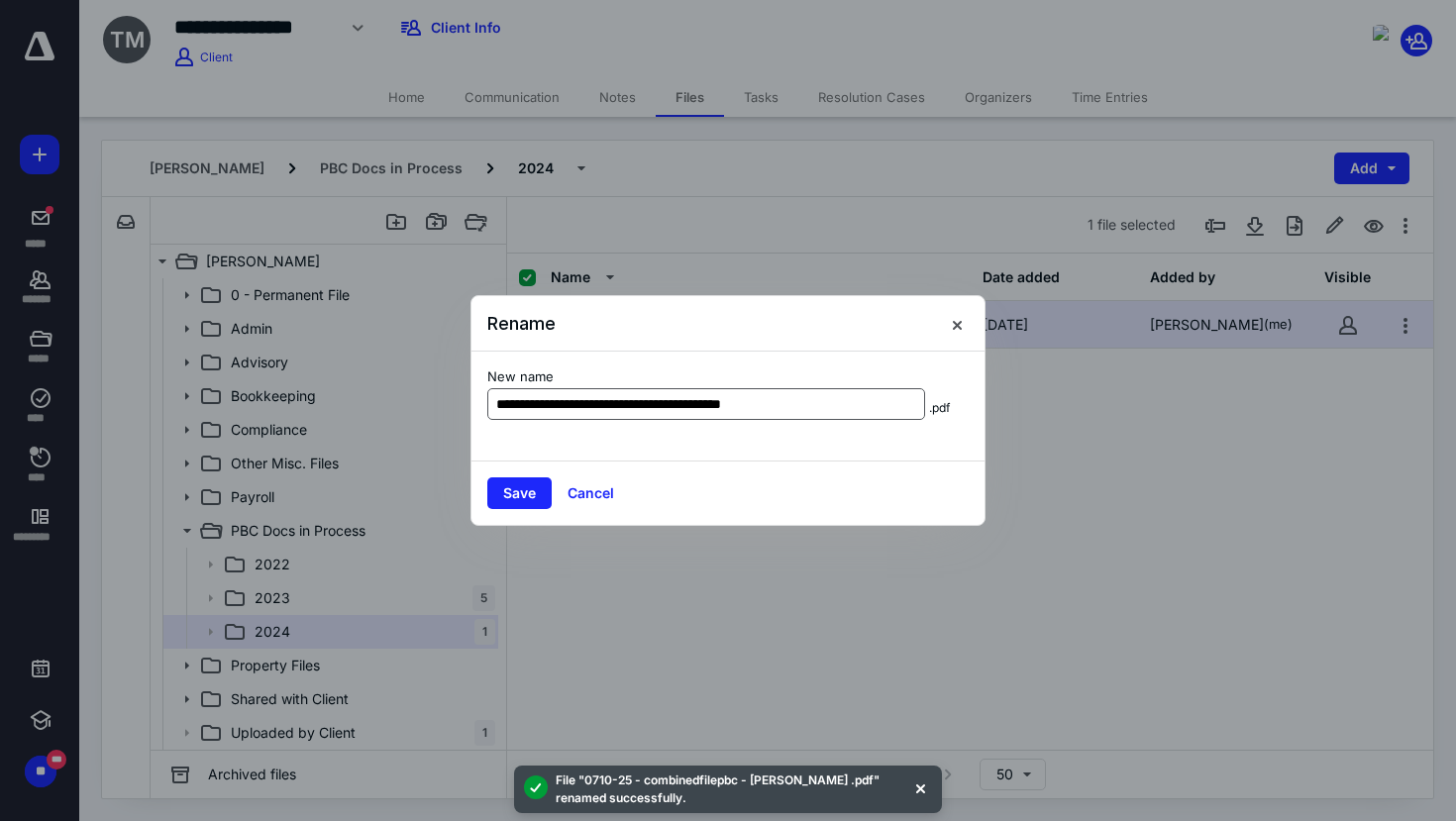 click on "**********" at bounding box center [706, 404] 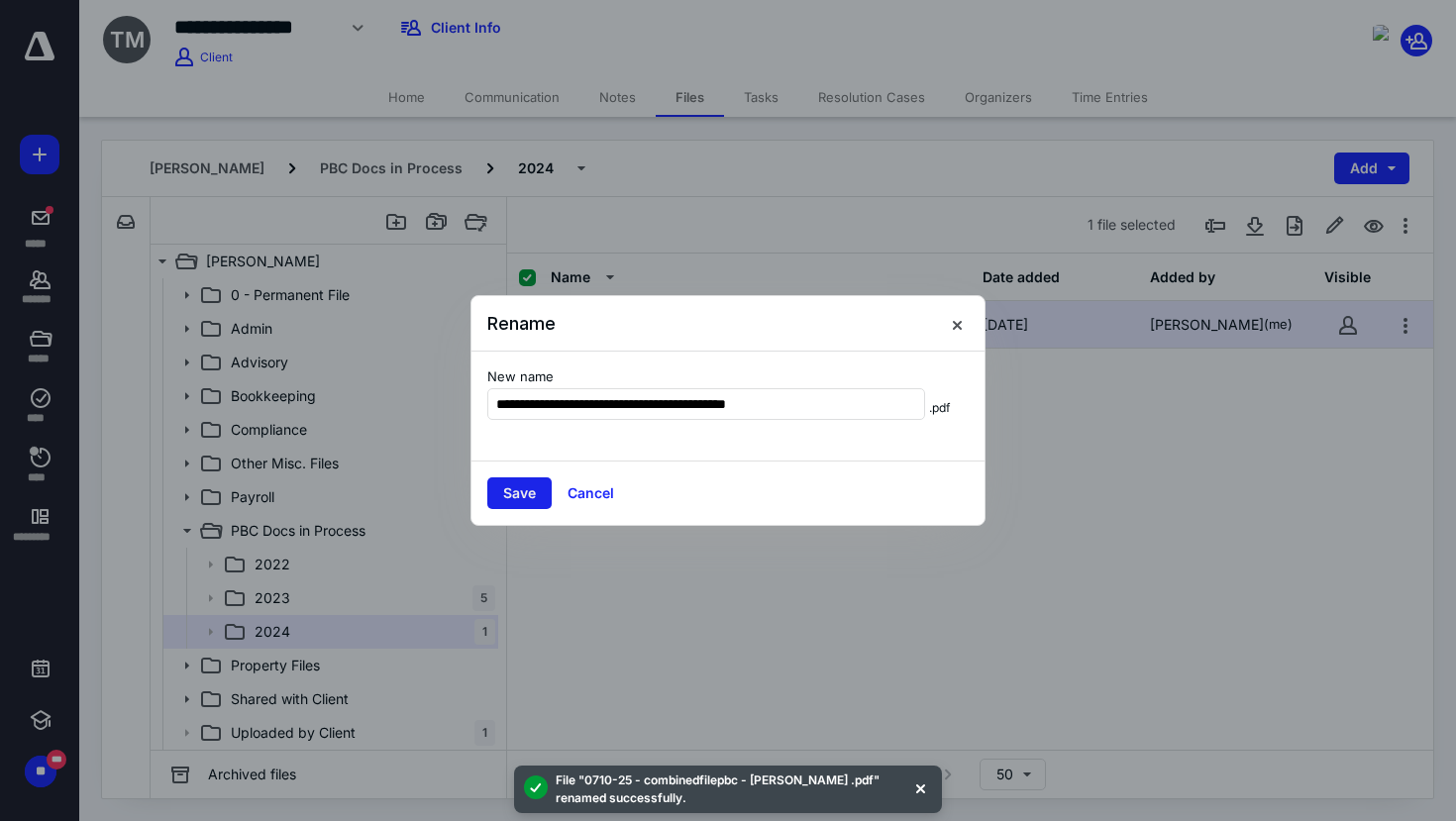 type on "**********" 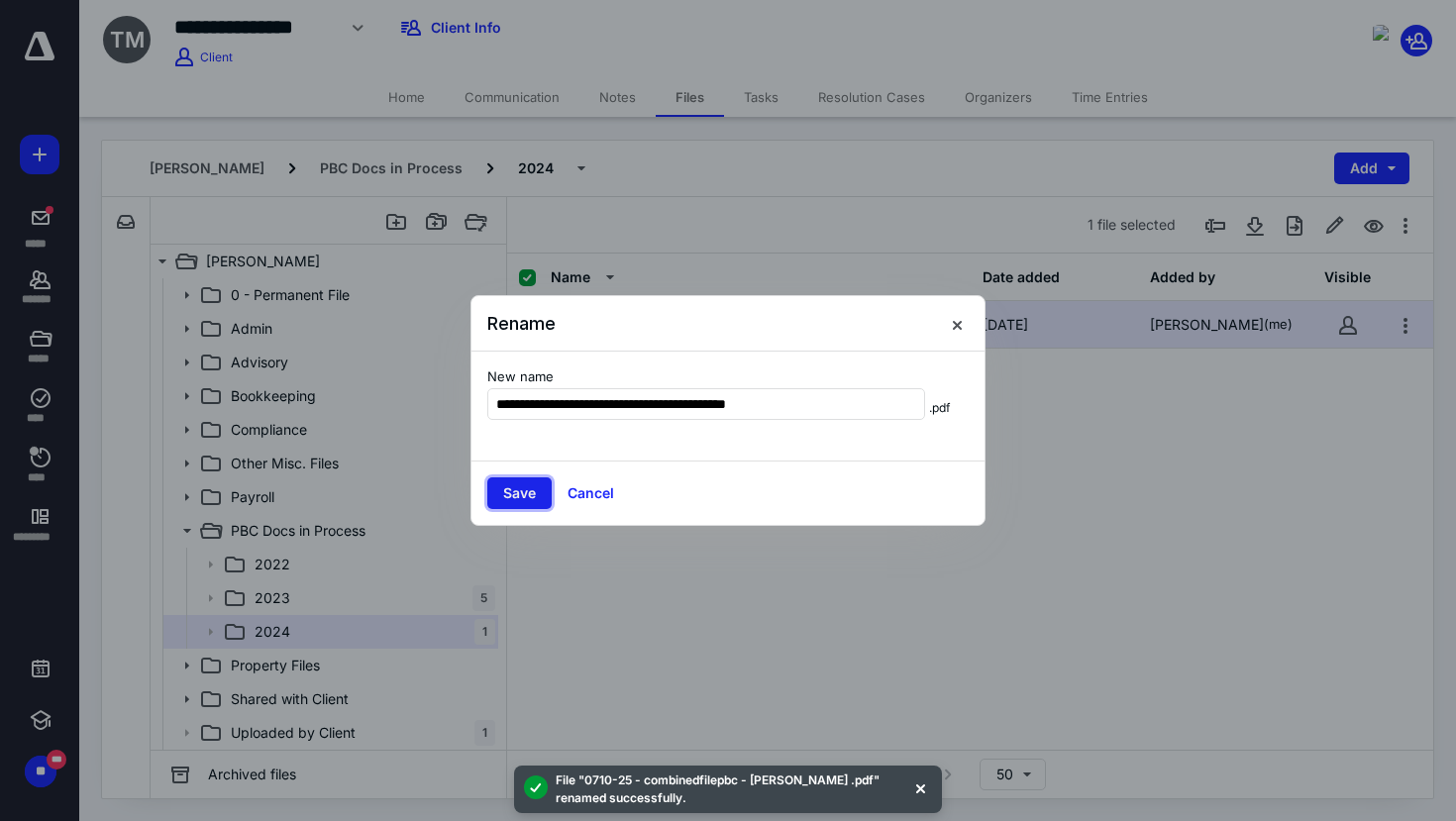 click on "Save" at bounding box center (519, 493) 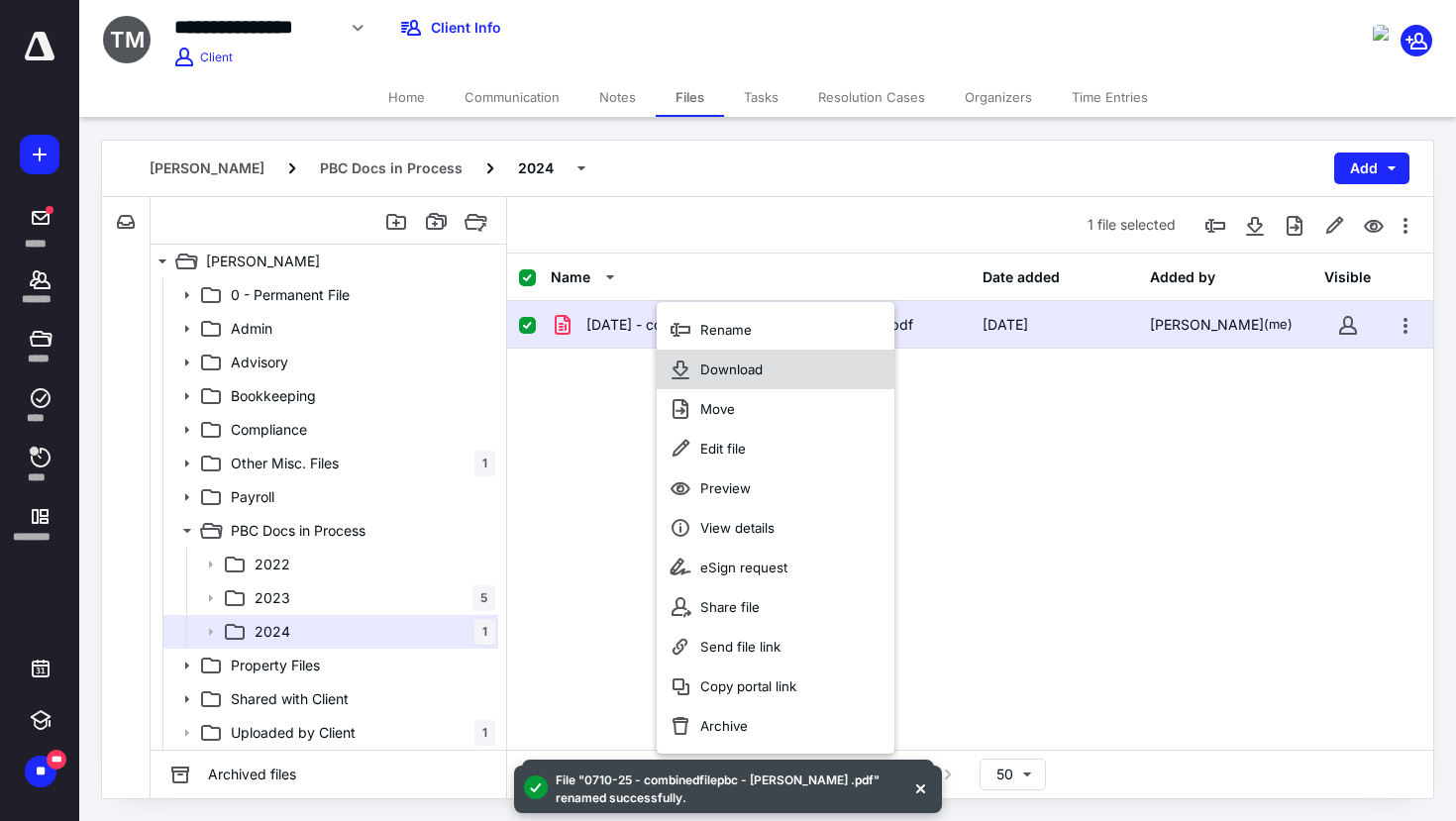click on "Download" at bounding box center (731, 369) 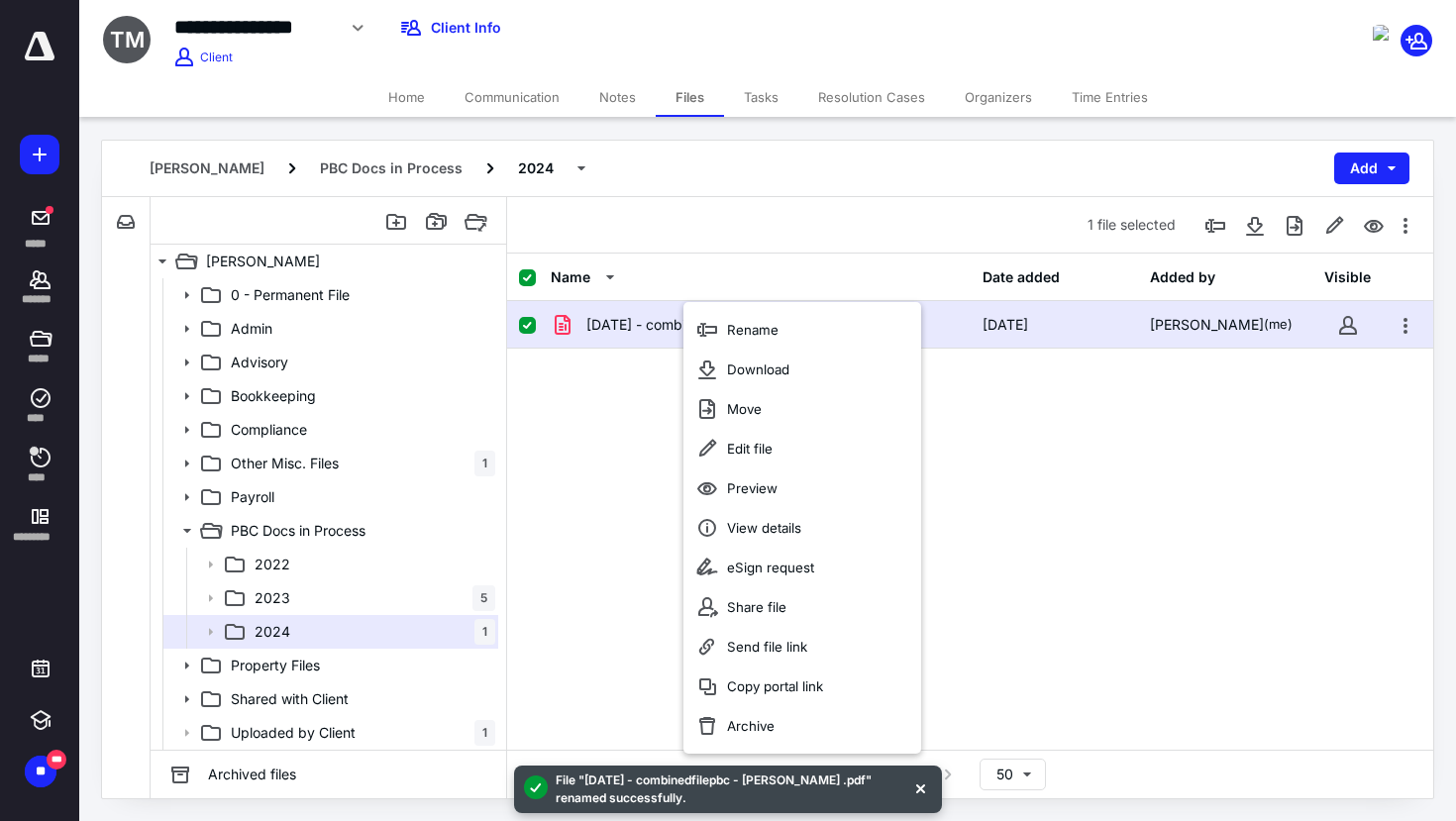 click on "[DATE] - combinedfilepbc - [PERSON_NAME] .pdf [DATE] [PERSON_NAME]  (me)" at bounding box center [970, 450] 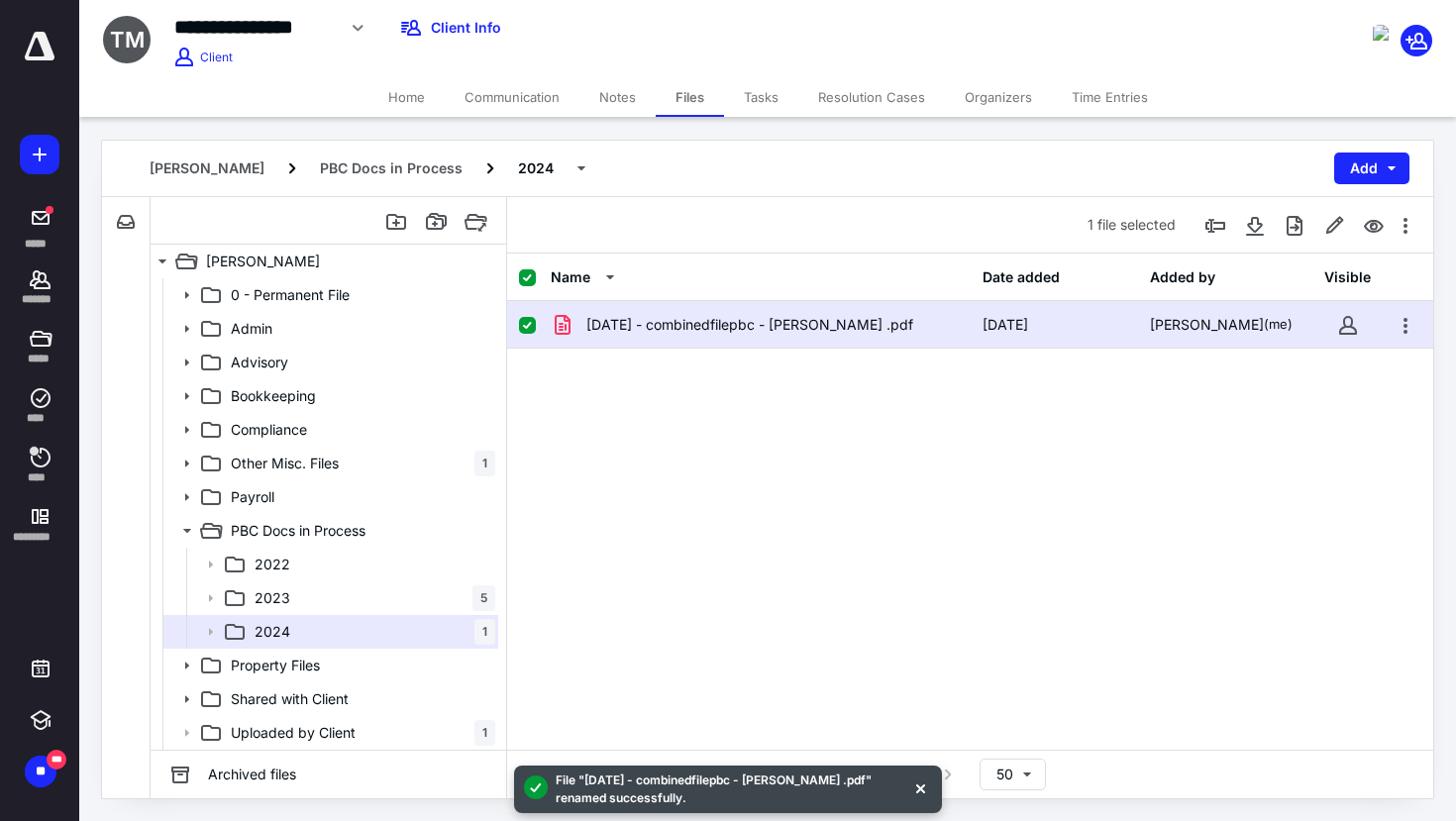 click on "Home" at bounding box center (406, 97) 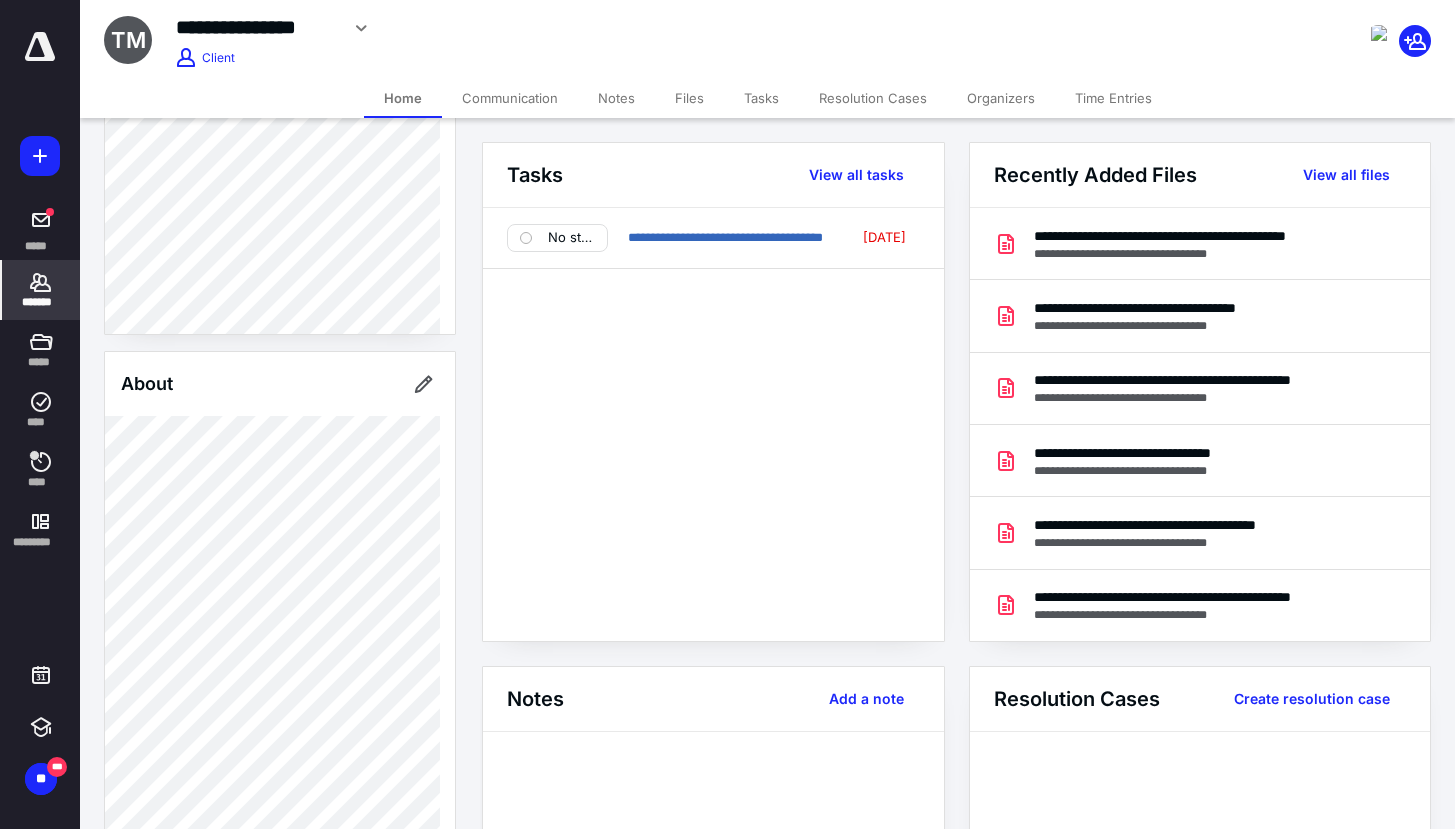 scroll, scrollTop: 339, scrollLeft: 0, axis: vertical 